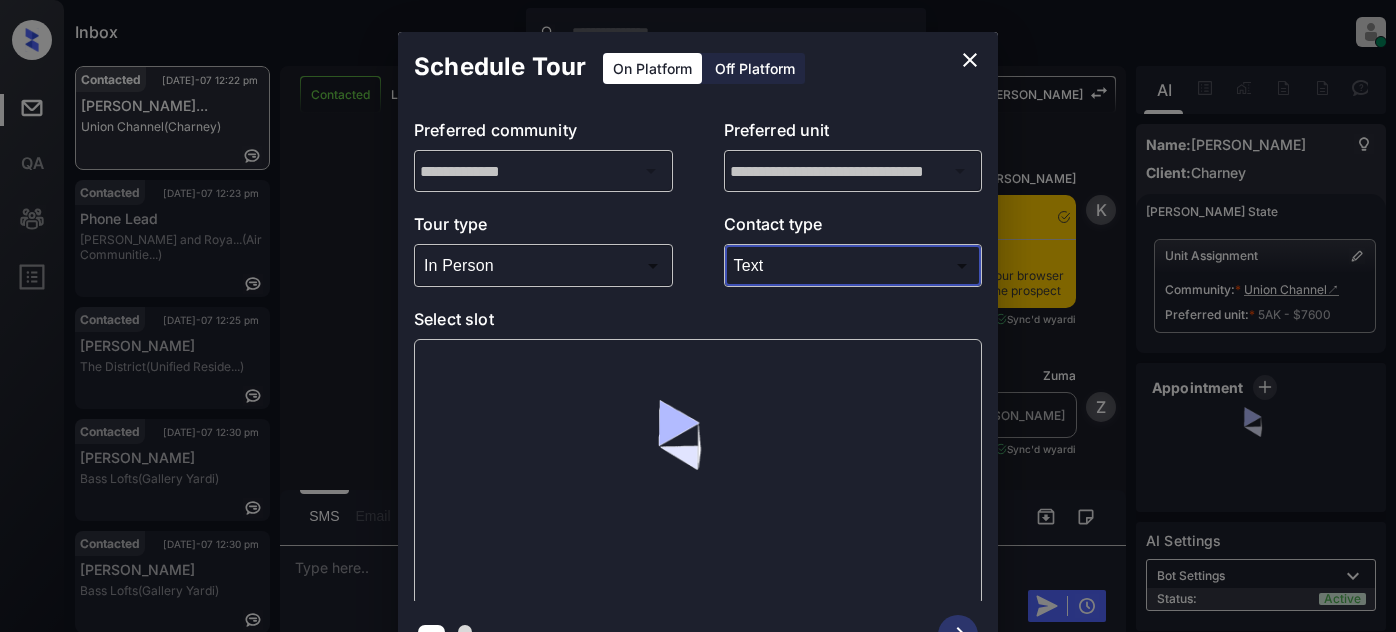 scroll, scrollTop: 0, scrollLeft: 0, axis: both 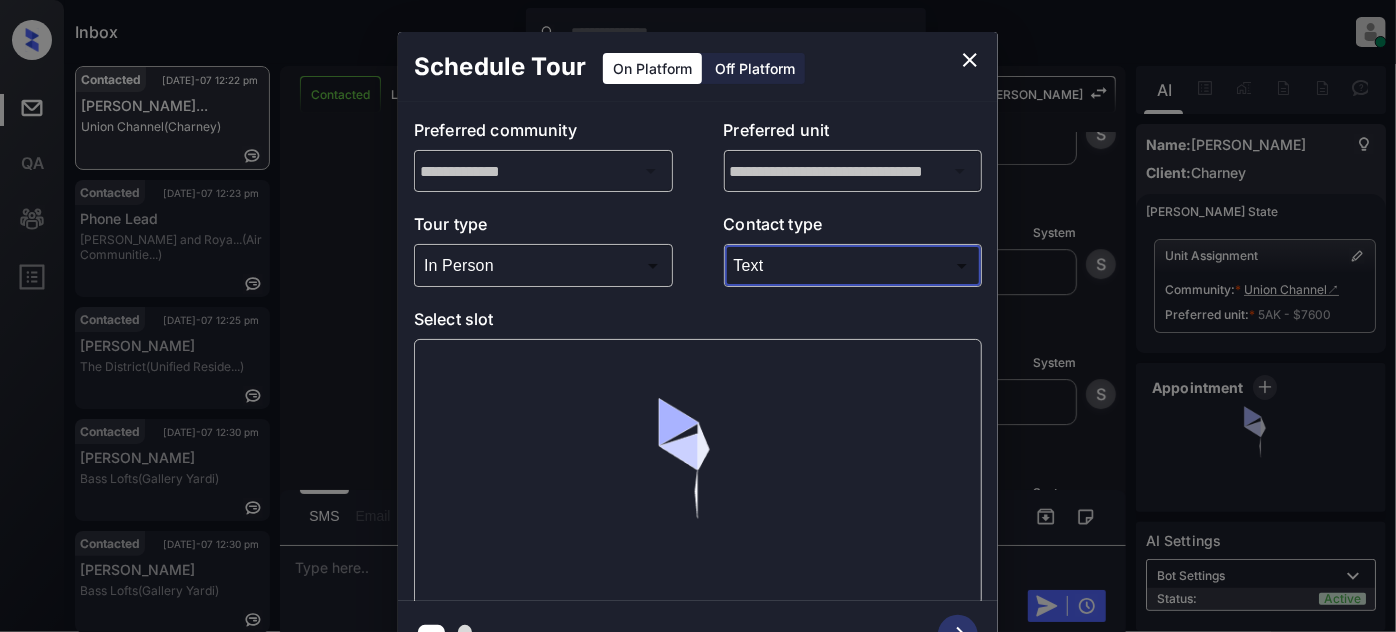 click 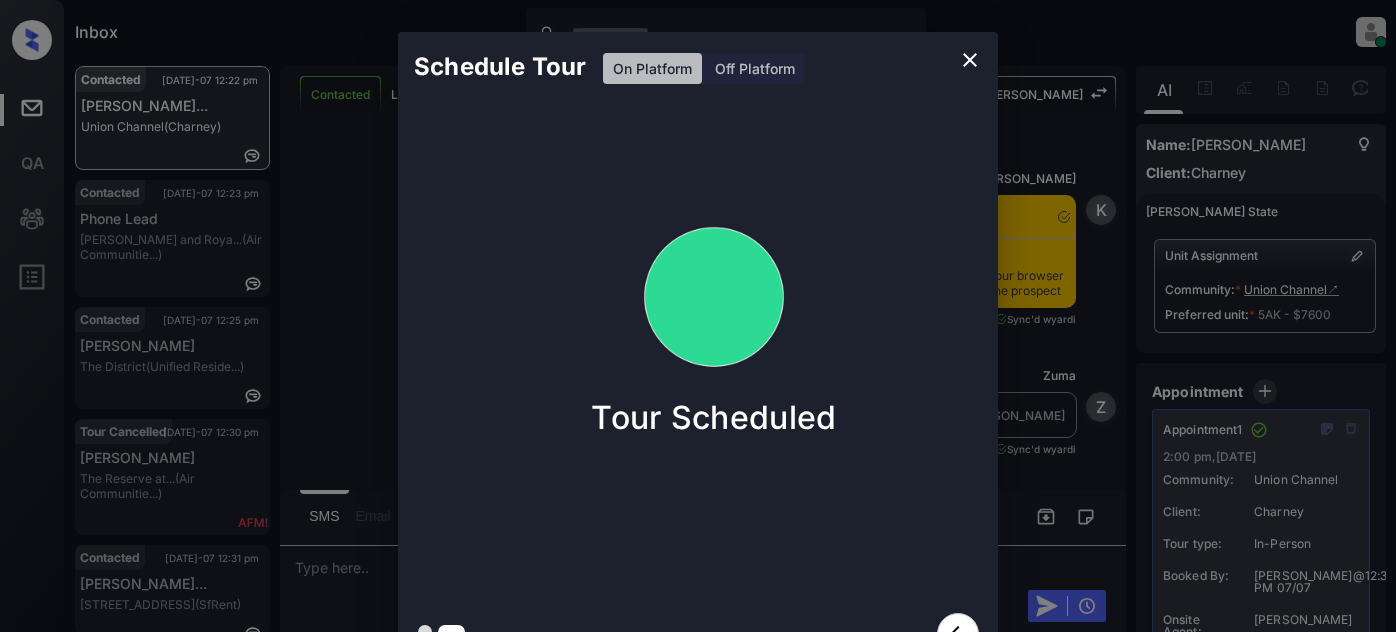 scroll, scrollTop: 0, scrollLeft: 0, axis: both 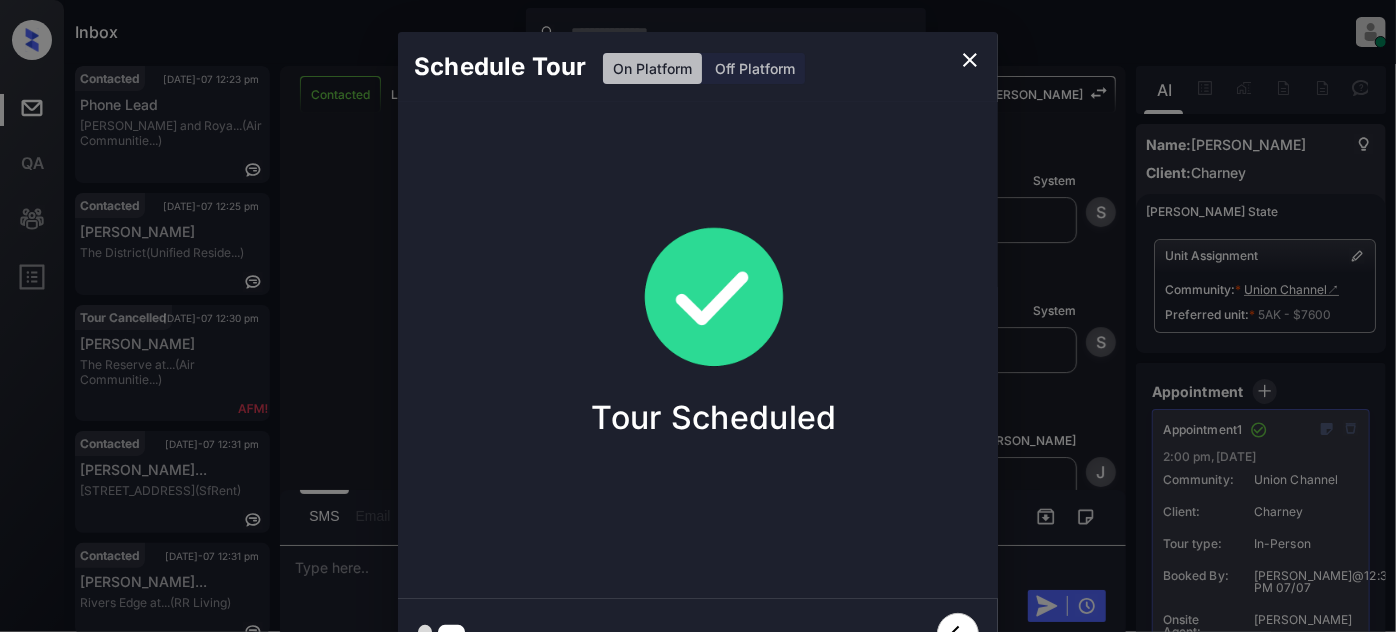 click 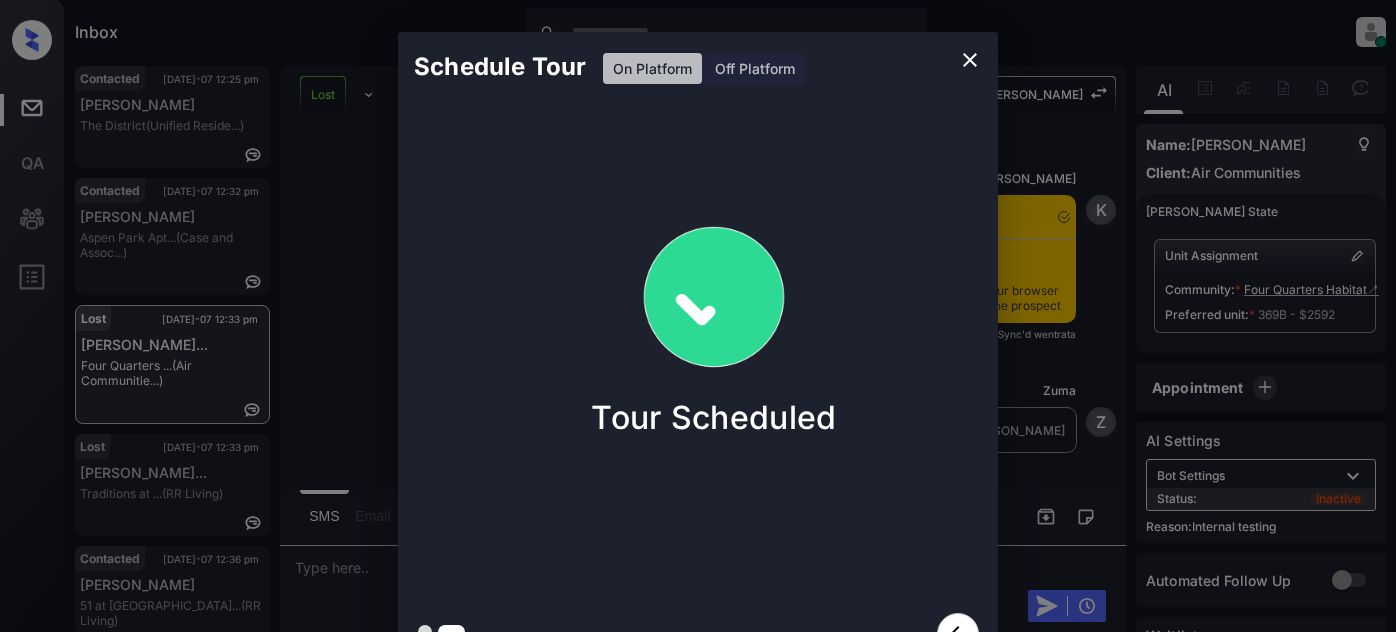 scroll, scrollTop: 0, scrollLeft: 0, axis: both 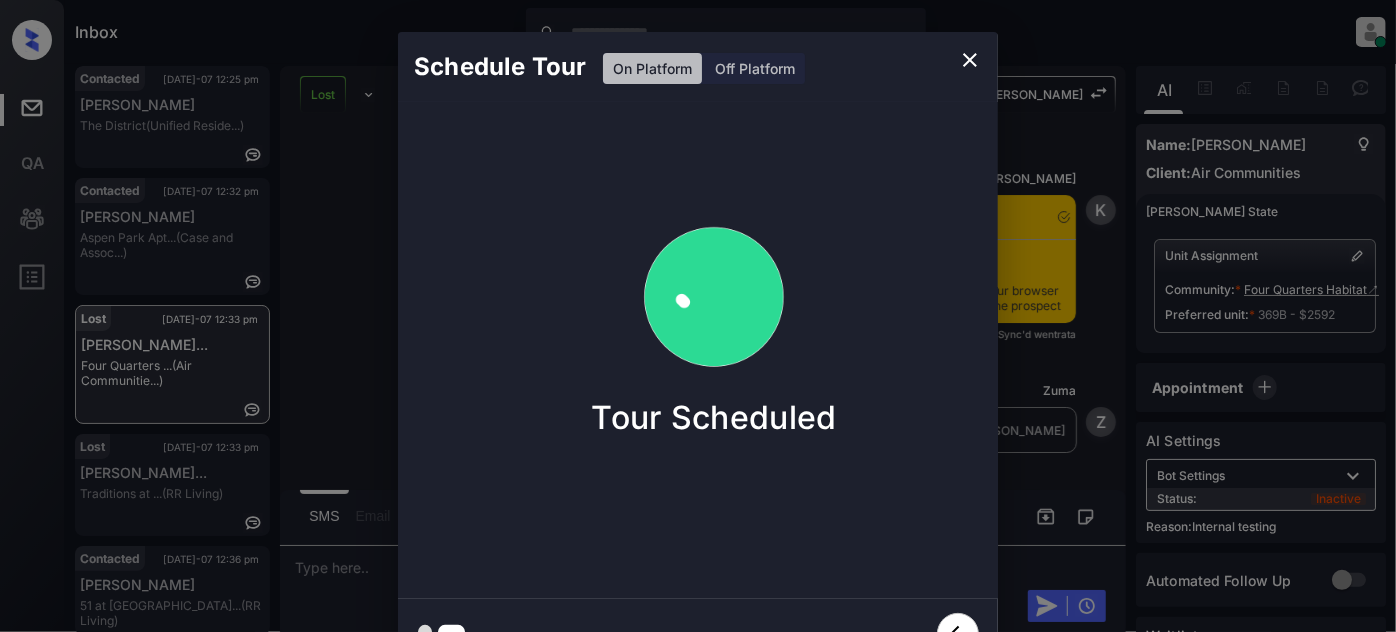 click 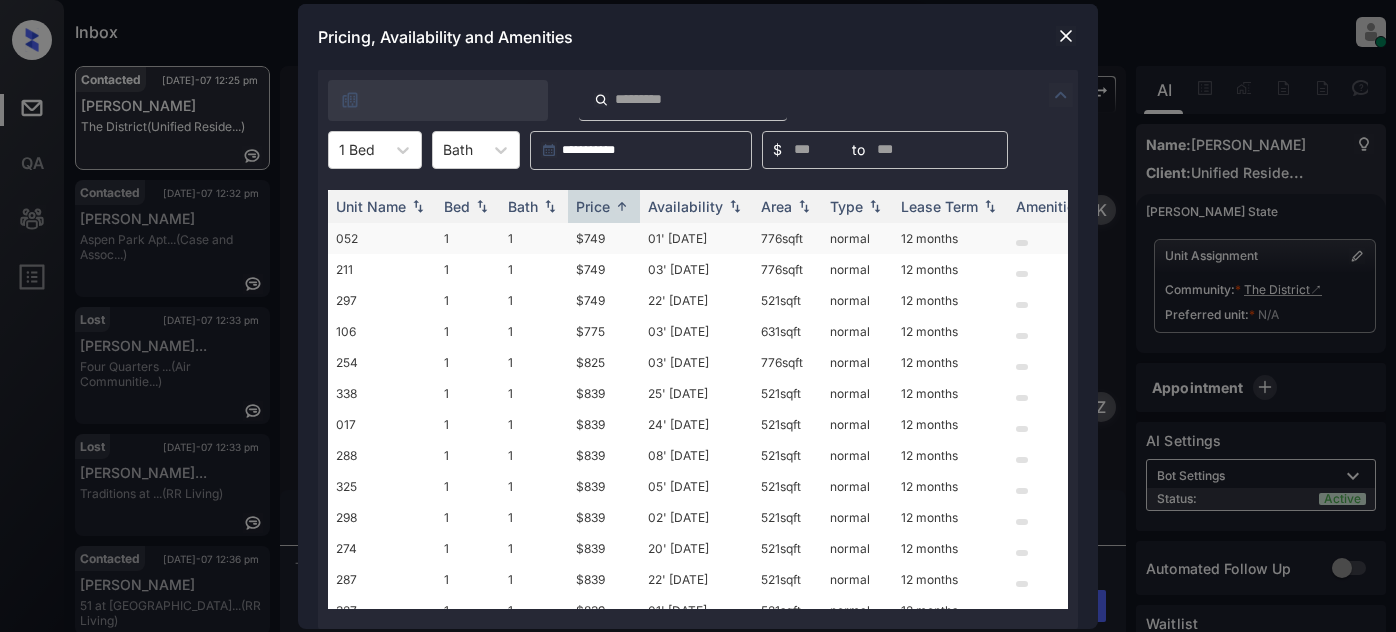 scroll, scrollTop: 0, scrollLeft: 0, axis: both 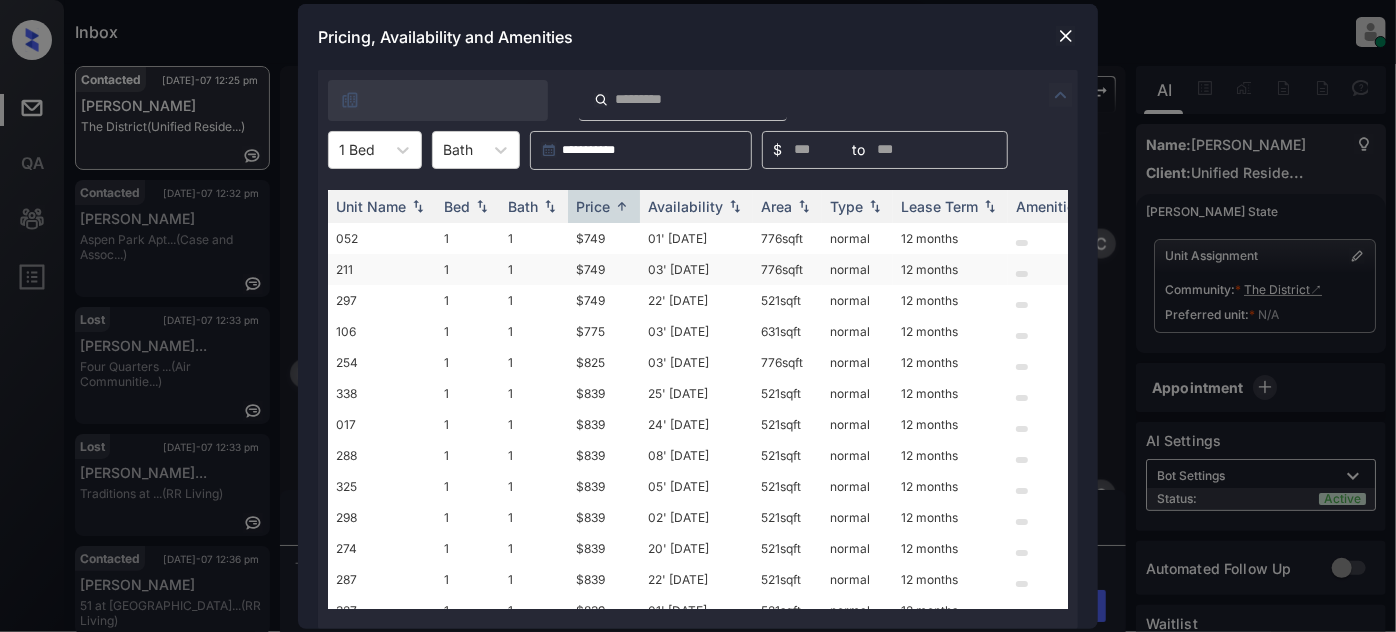 click on "03' Jul 25" at bounding box center [696, 269] 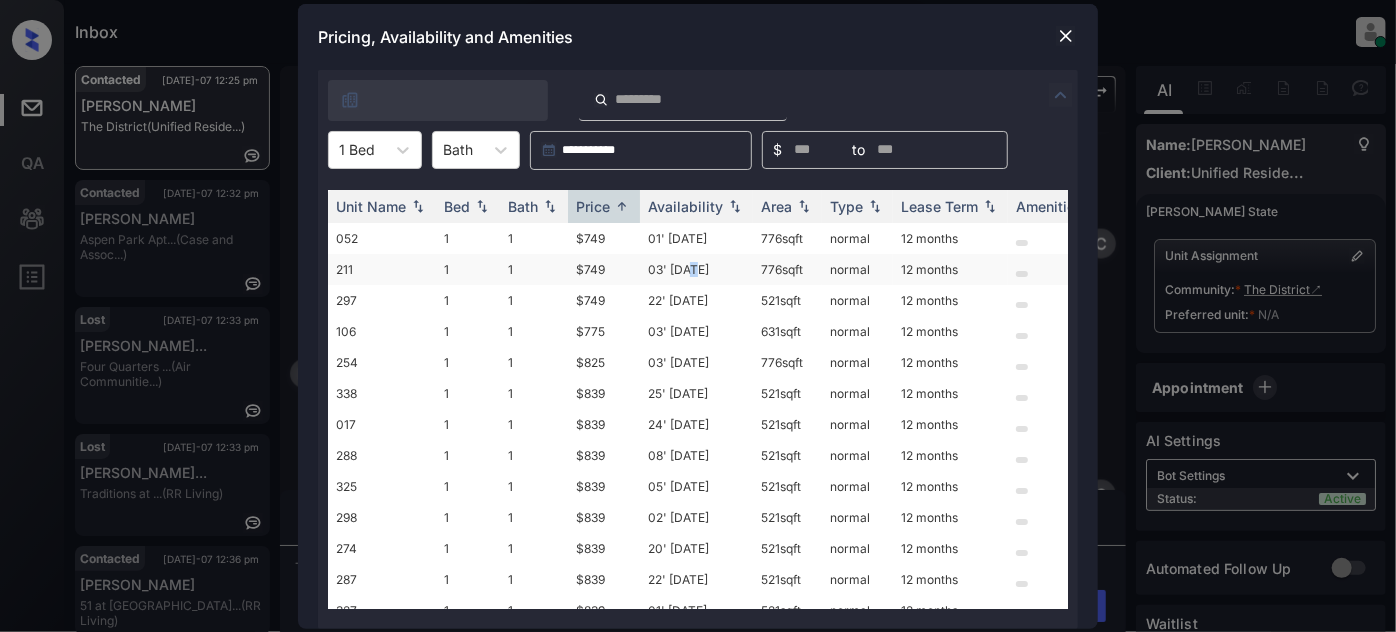 click on "03' Jul 25" at bounding box center [696, 269] 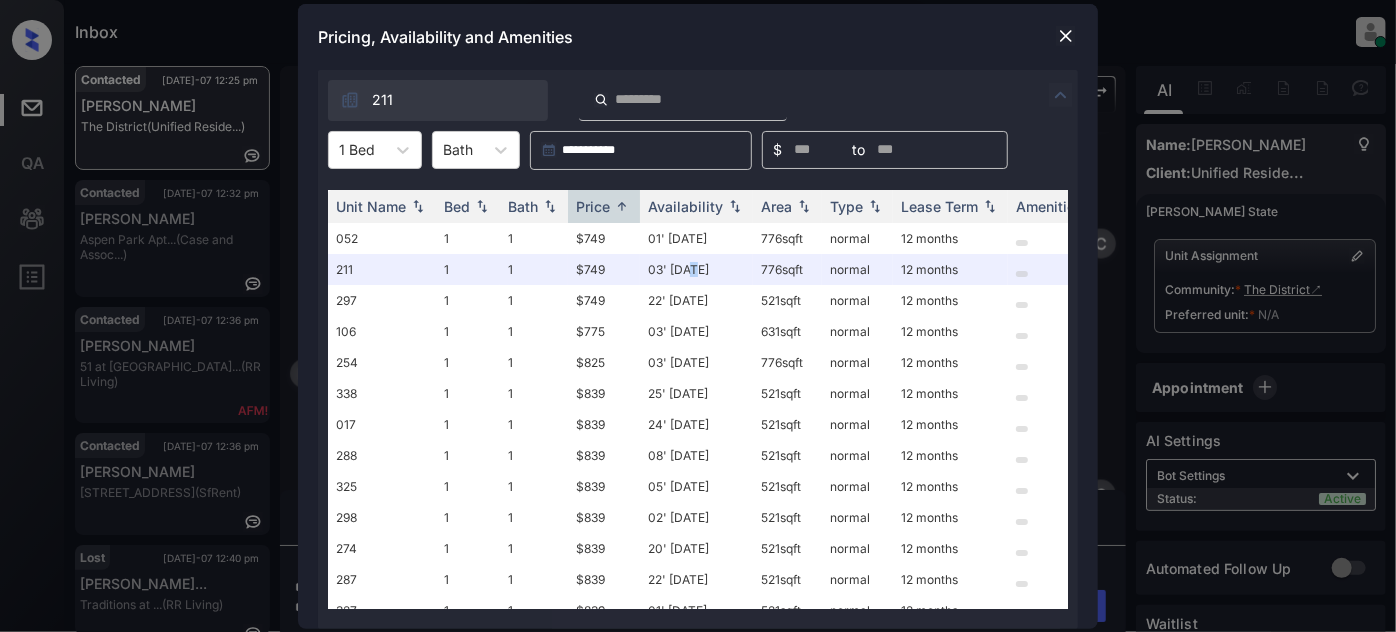 click at bounding box center (1066, 36) 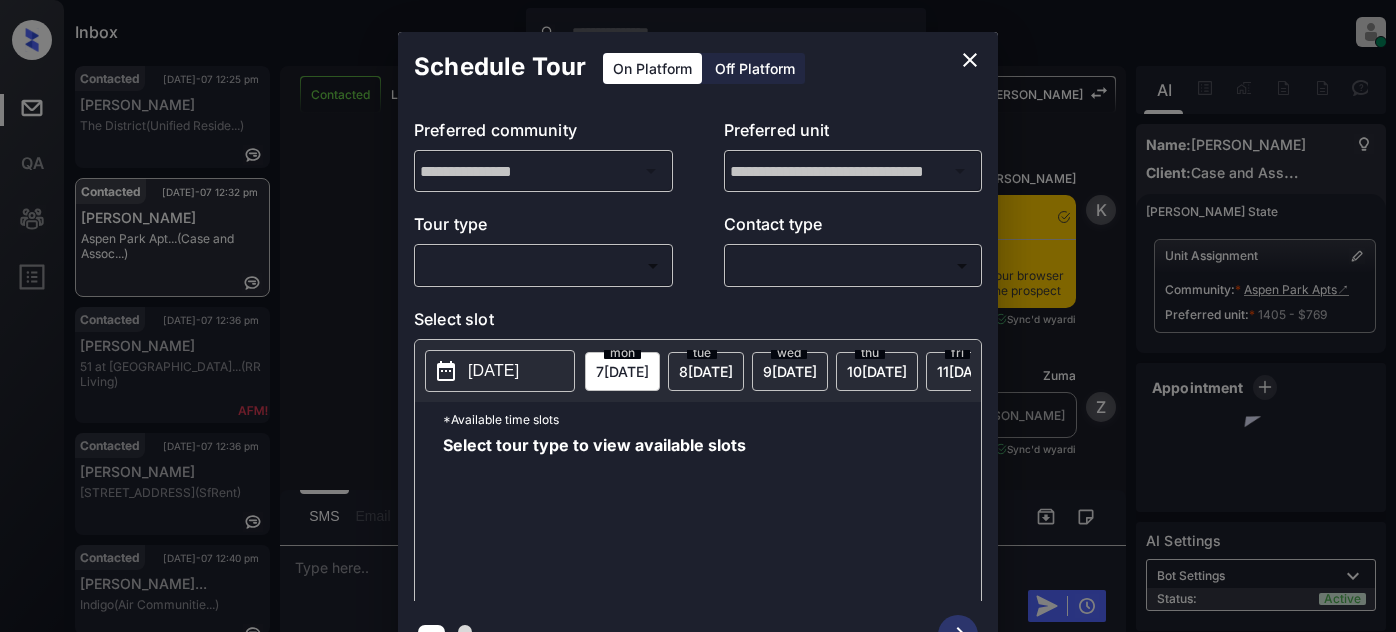scroll, scrollTop: 0, scrollLeft: 0, axis: both 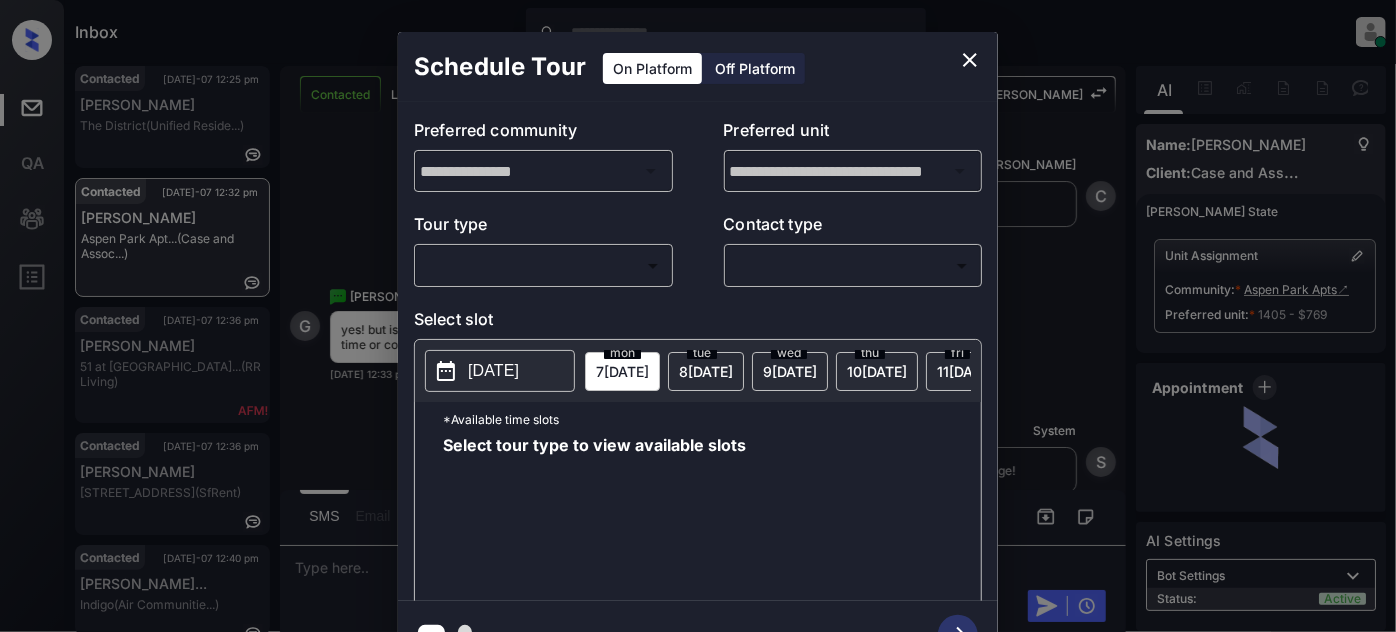click on "Inbox Juan Carlos Manantan Online Set yourself   offline Set yourself   on break Profile Switch to  light  mode Sign out Contacted Jul-07 12:25 pm   Maya Smith The District  (Unified Reside...) Contacted Jul-07 12:32 pm   Genavi Oyoyo Aspen Park Apt...  (Case and Assoc...) Contacted Jul-07 12:36 pm   Hessiah Graham 51 at Southave...  (RR Living) Contacted Jul-07 12:36 pm   Dina Chuteneva 780 Post St, S...  (SfRent) Contacted Jul-07 12:40 pm   Christopher Bu... Indigo  (Air Communitie...) Contacted Jul-07 12:41 pm   Steven Randall... 3400 Avenue of...  (Air Communitie...) Contacted Lost Lead Sentiment: Angry Upon sliding the acknowledgement:  Lead will move to lost stage. * ​ SMS and call option will be set to opt out. AFM will be turned off for the lead. Kelsey New Message Kelsey Notes Note: https://conversation.getzuma.com/686c16db3ba29a41d9f9a3e0 - Paste this link into your browser to view Kelsey’s conversation with the prospect Jul 07, 2025 11:50 am  Sync'd w  yardi K New Message Zuma  Sync'd w  yardi" at bounding box center (698, 316) 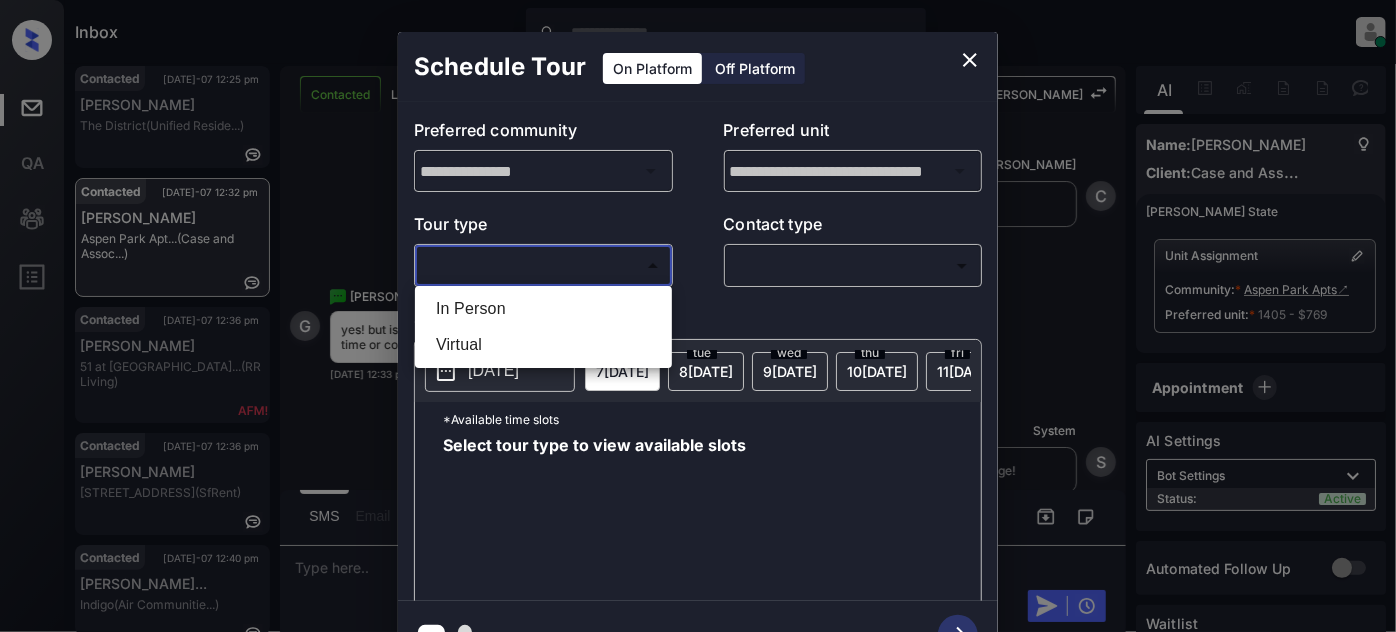 click at bounding box center [698, 316] 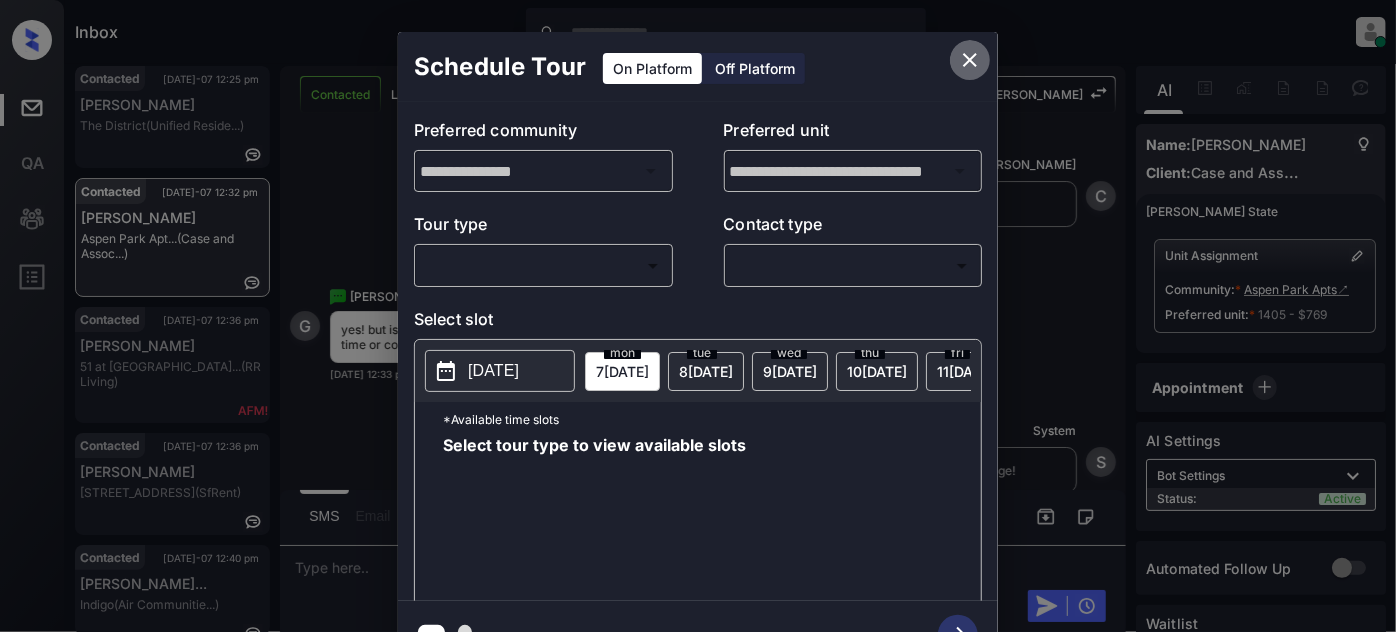 click 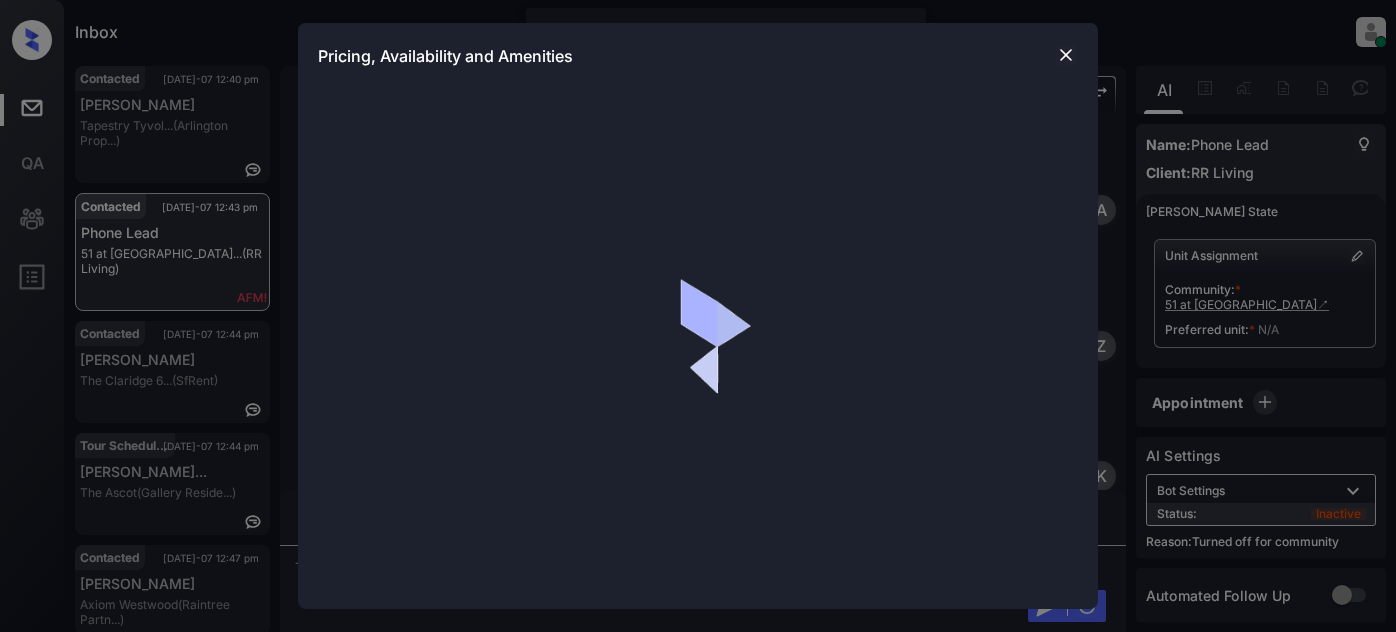 scroll, scrollTop: 0, scrollLeft: 0, axis: both 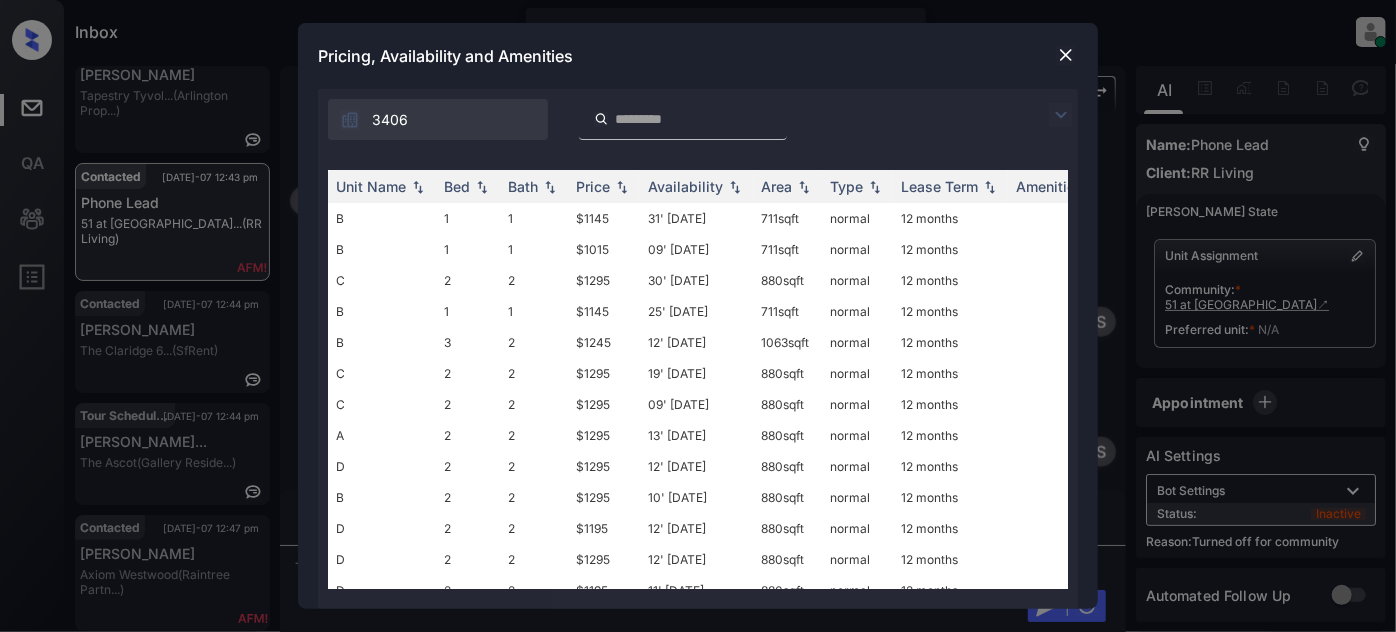 click at bounding box center [1061, 115] 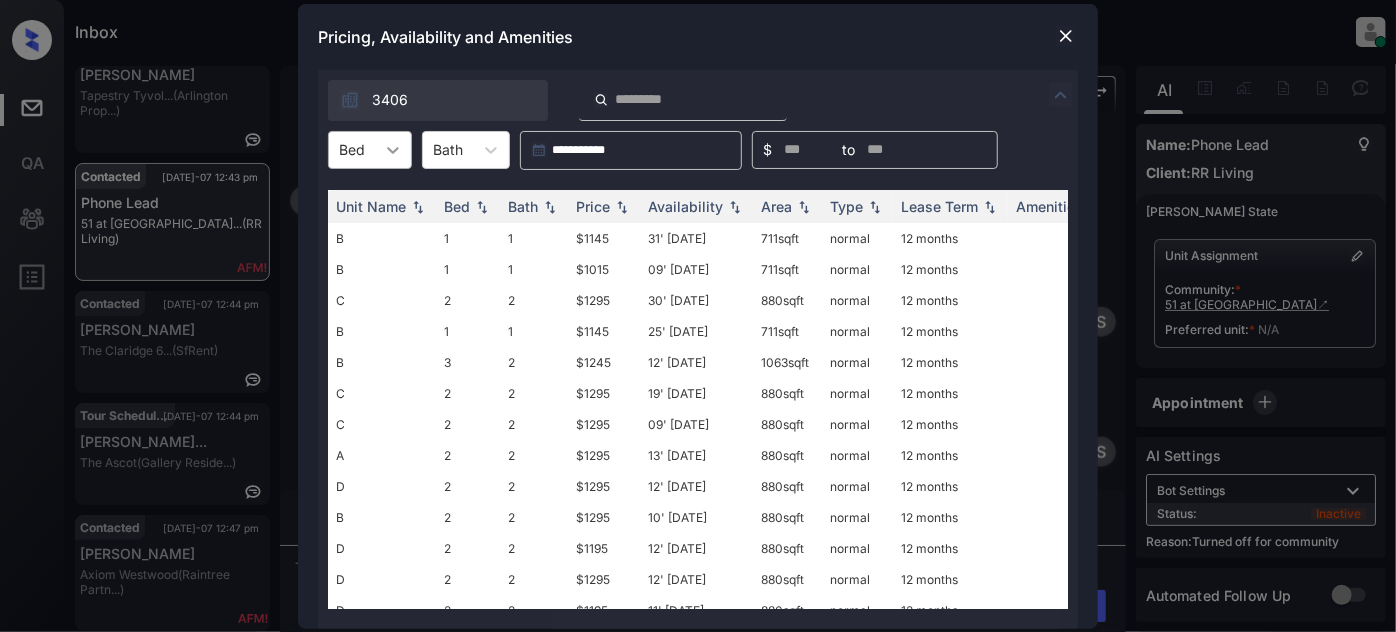 click 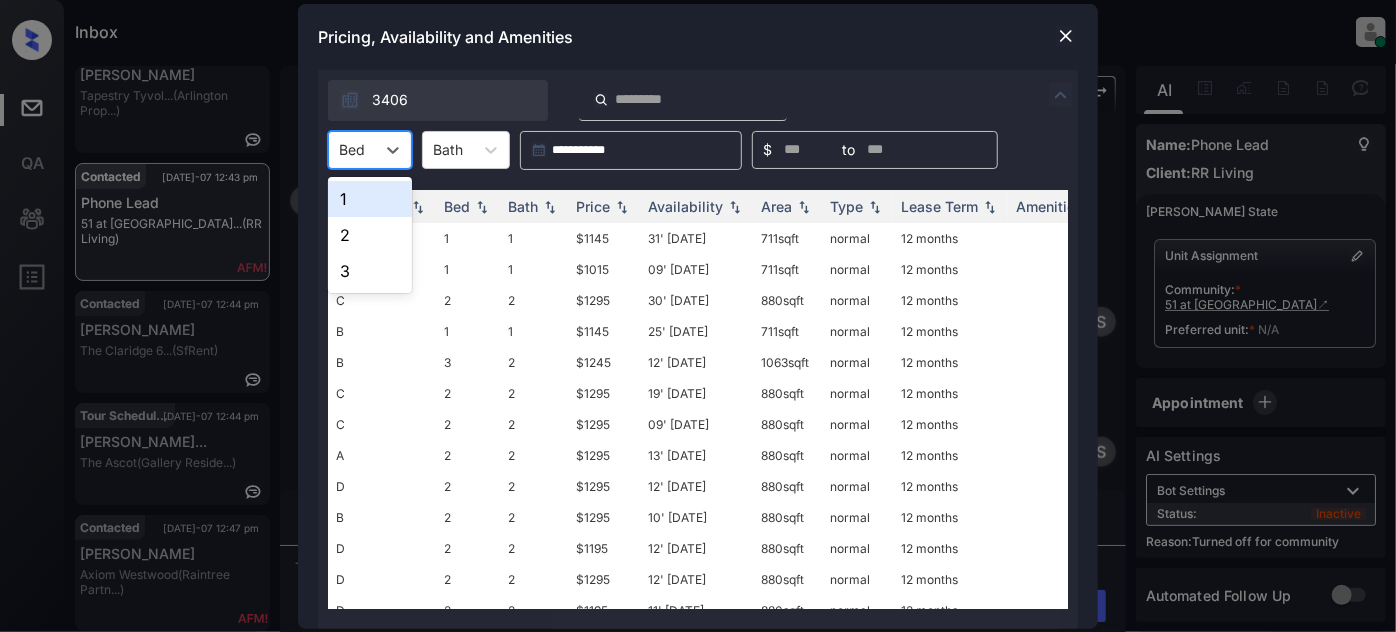 click on "1" at bounding box center [370, 199] 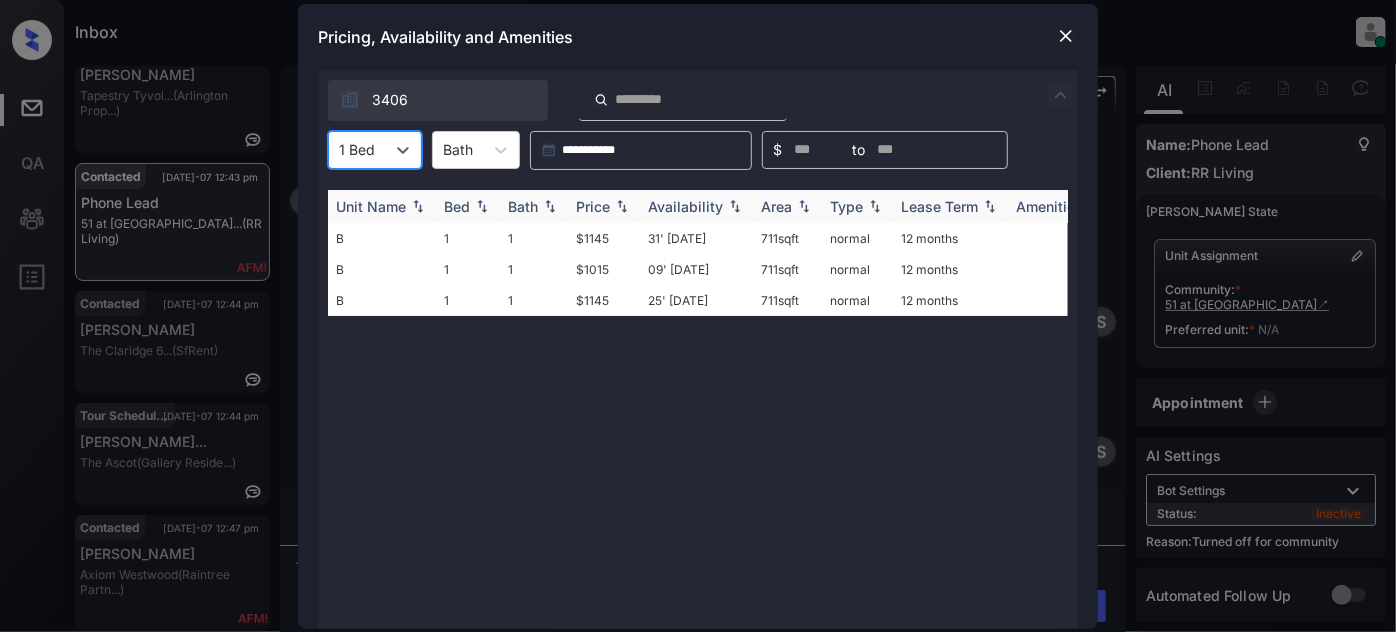 click at bounding box center (622, 206) 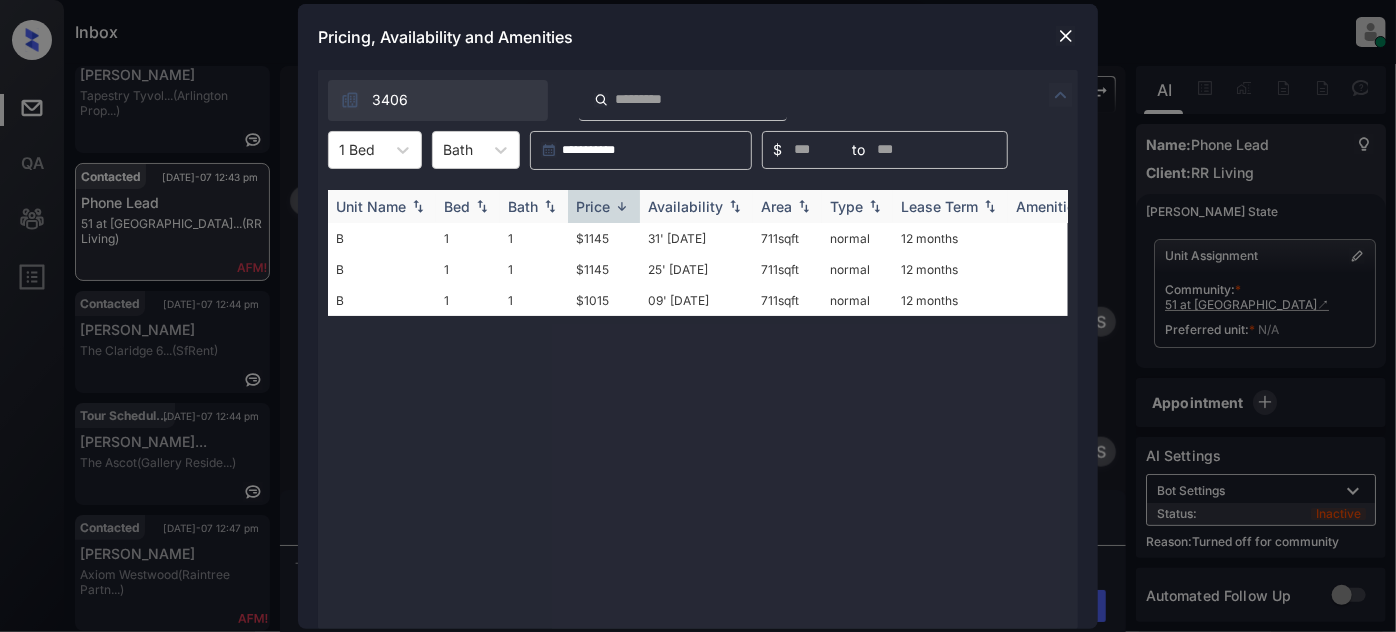click at bounding box center [622, 206] 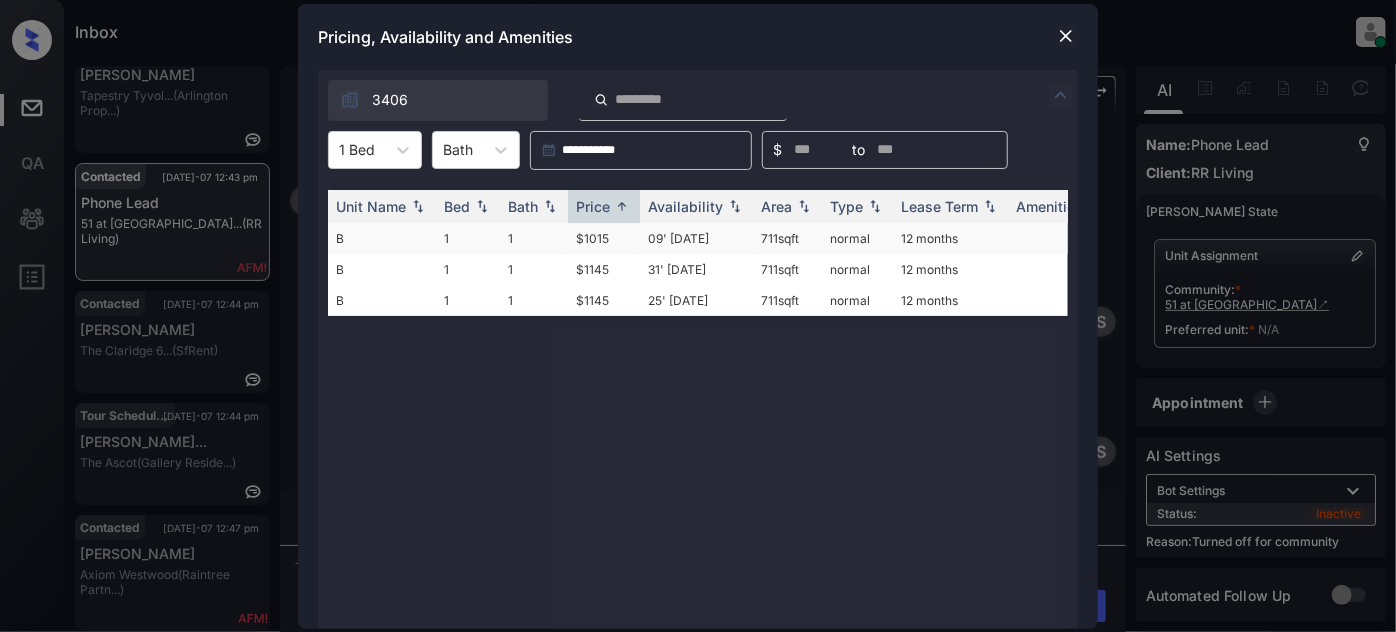 click on "09' [DATE]" at bounding box center [696, 238] 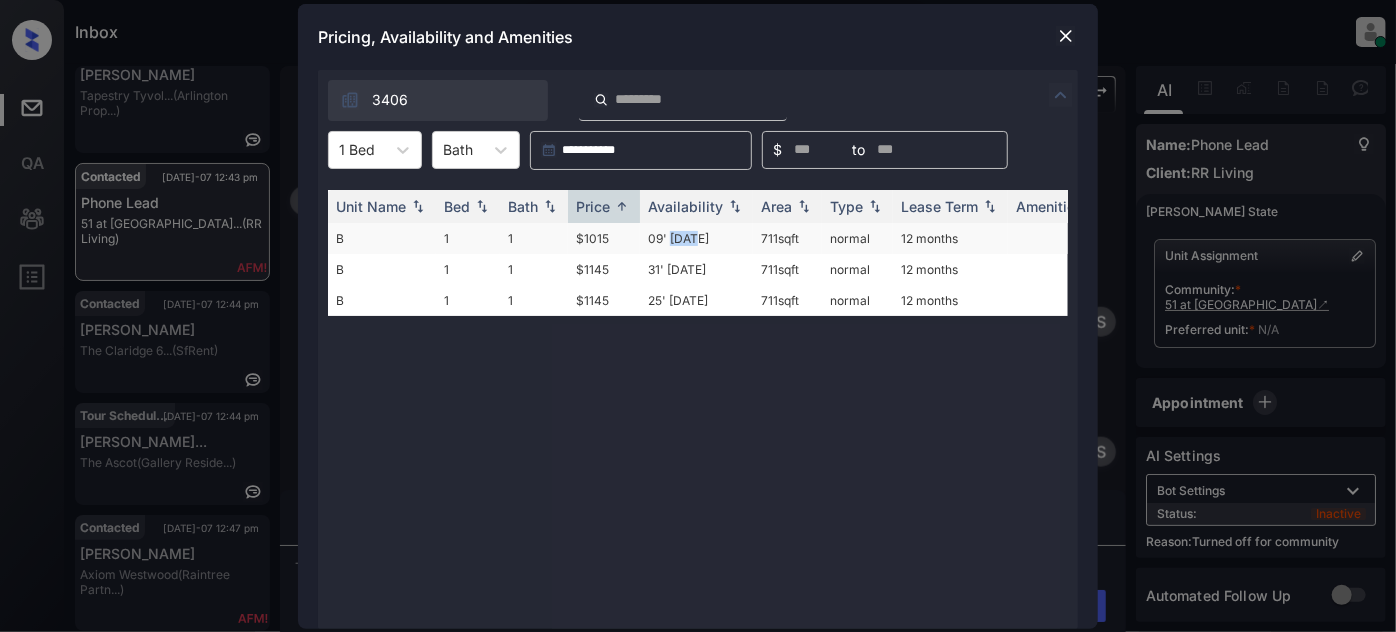 click on "09' [DATE]" at bounding box center [696, 238] 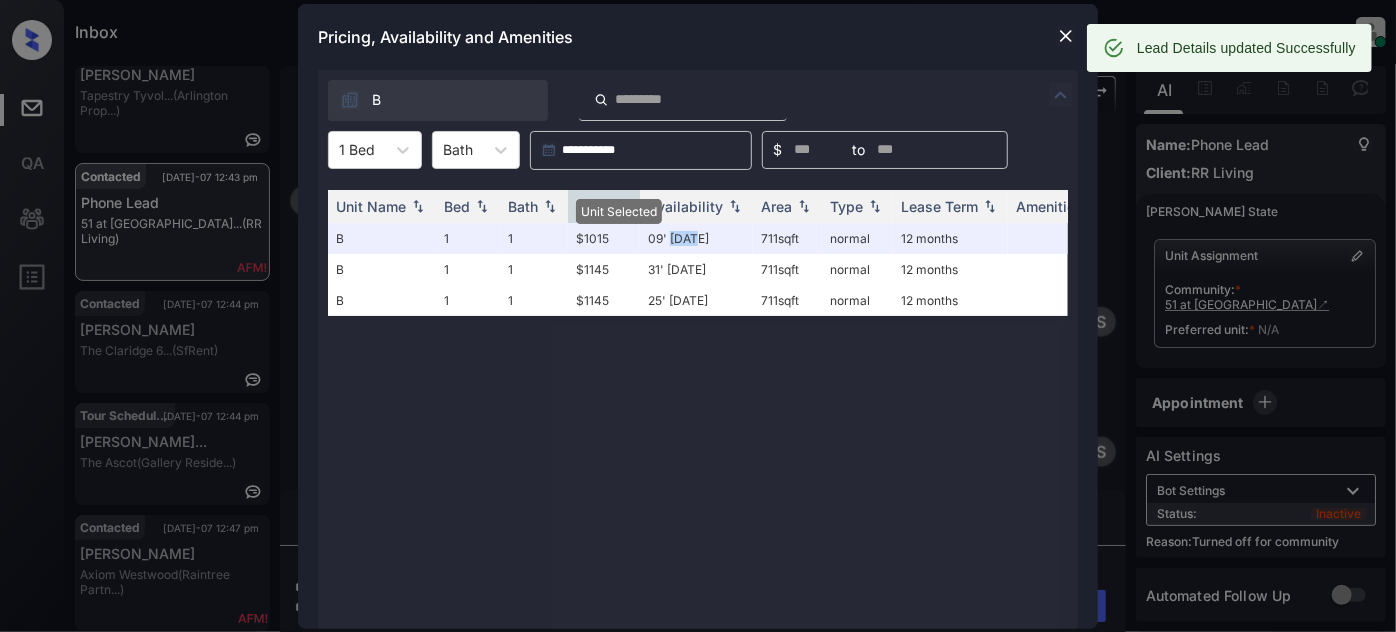click at bounding box center (1066, 36) 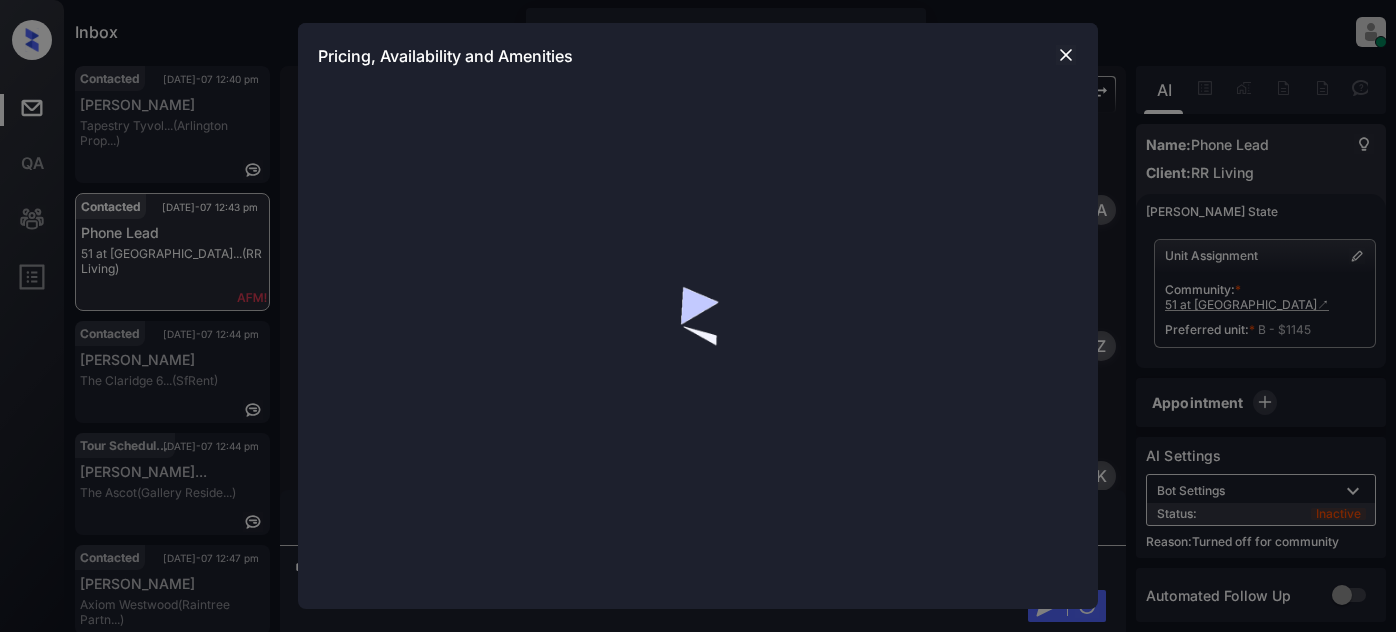 scroll, scrollTop: 0, scrollLeft: 0, axis: both 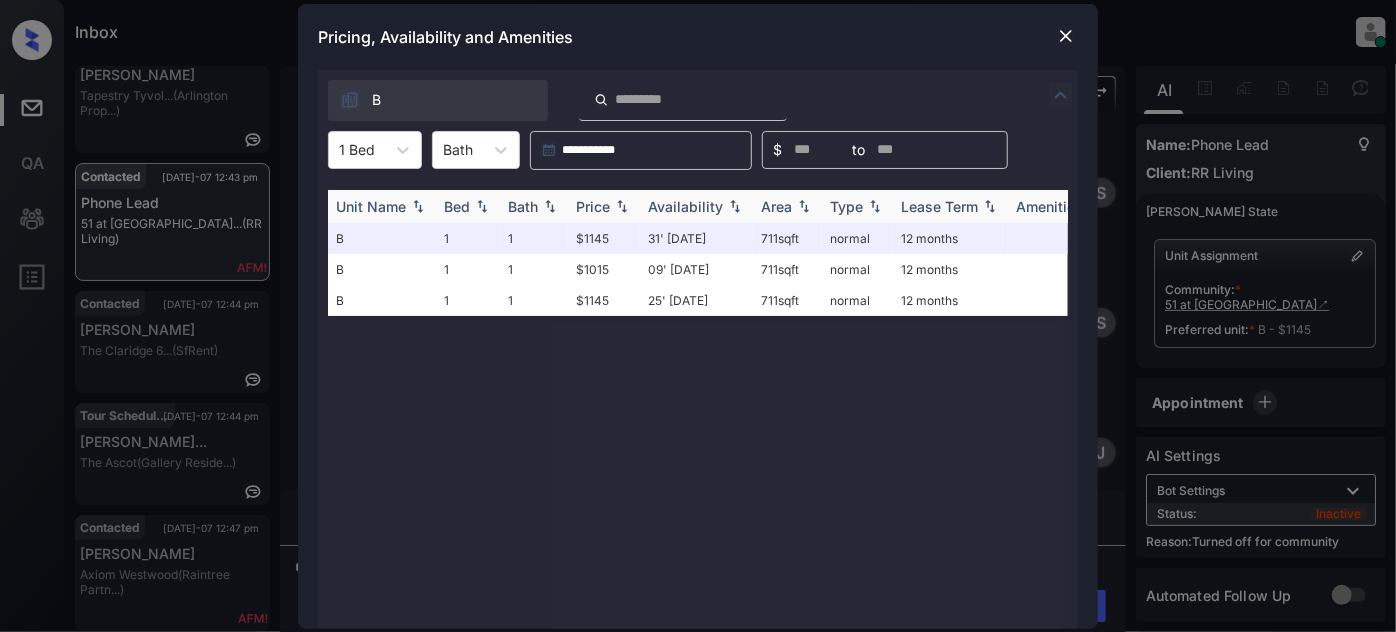 click on "Price" at bounding box center (604, 206) 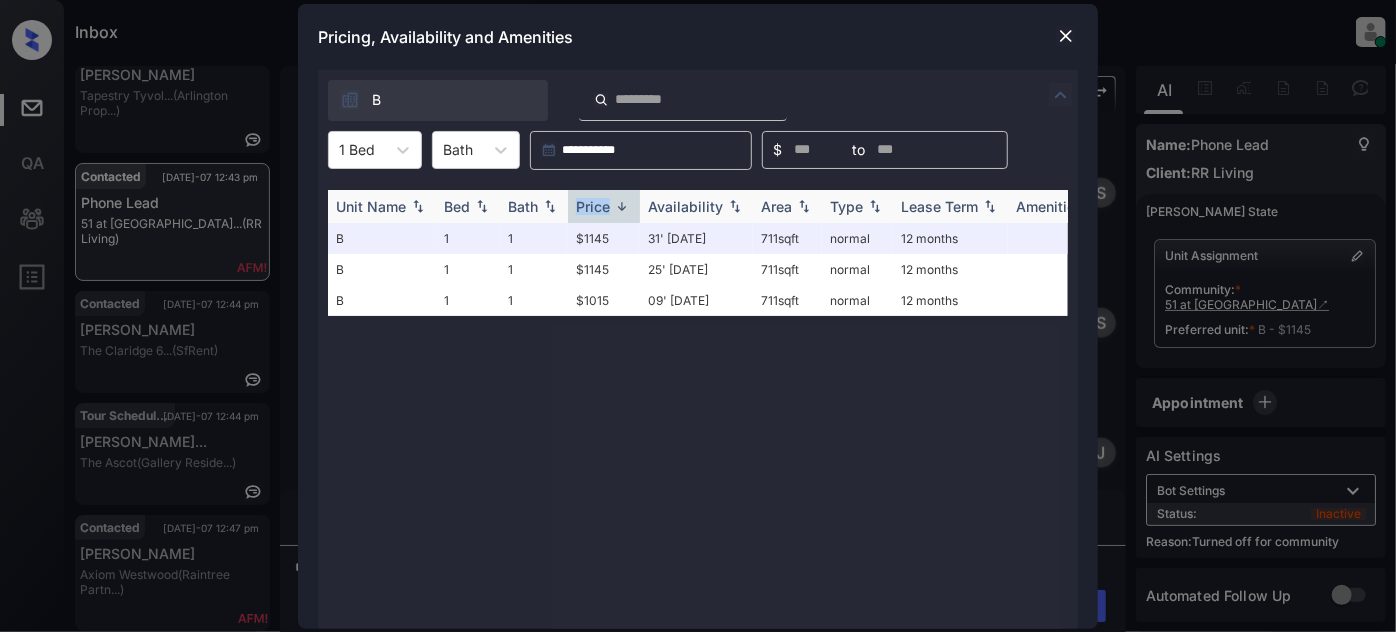 click on "Price" at bounding box center [604, 206] 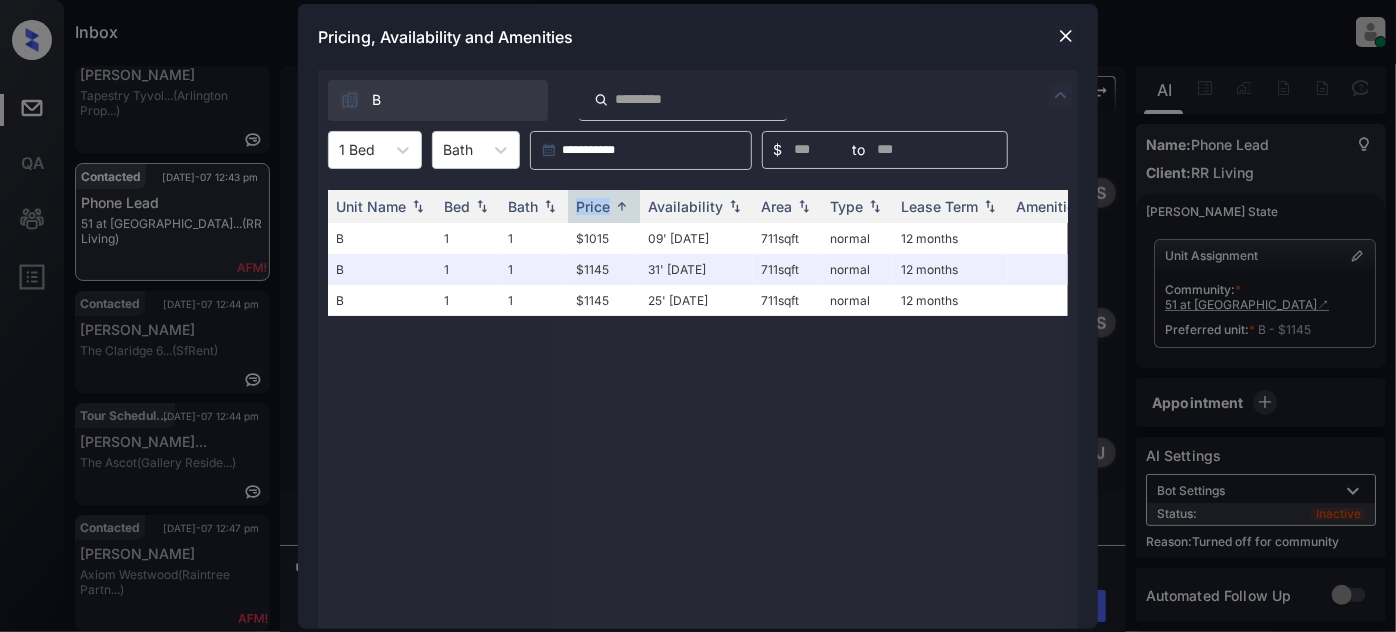 click at bounding box center [1066, 36] 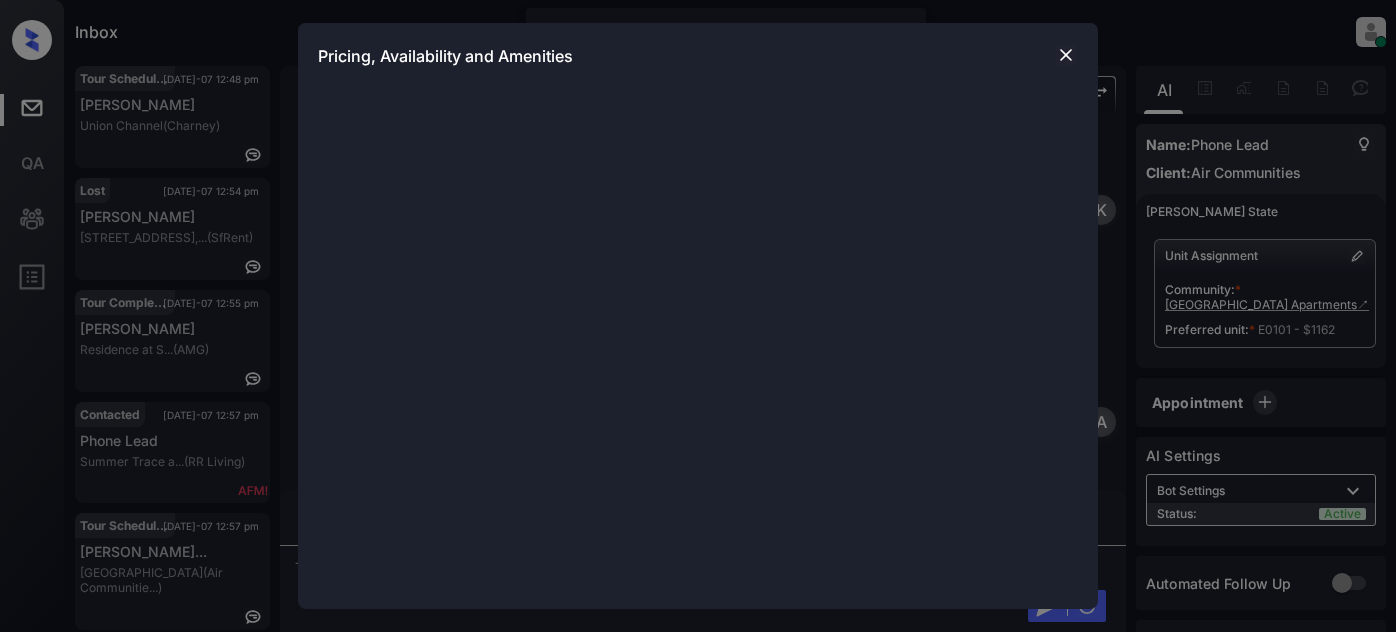 scroll, scrollTop: 0, scrollLeft: 0, axis: both 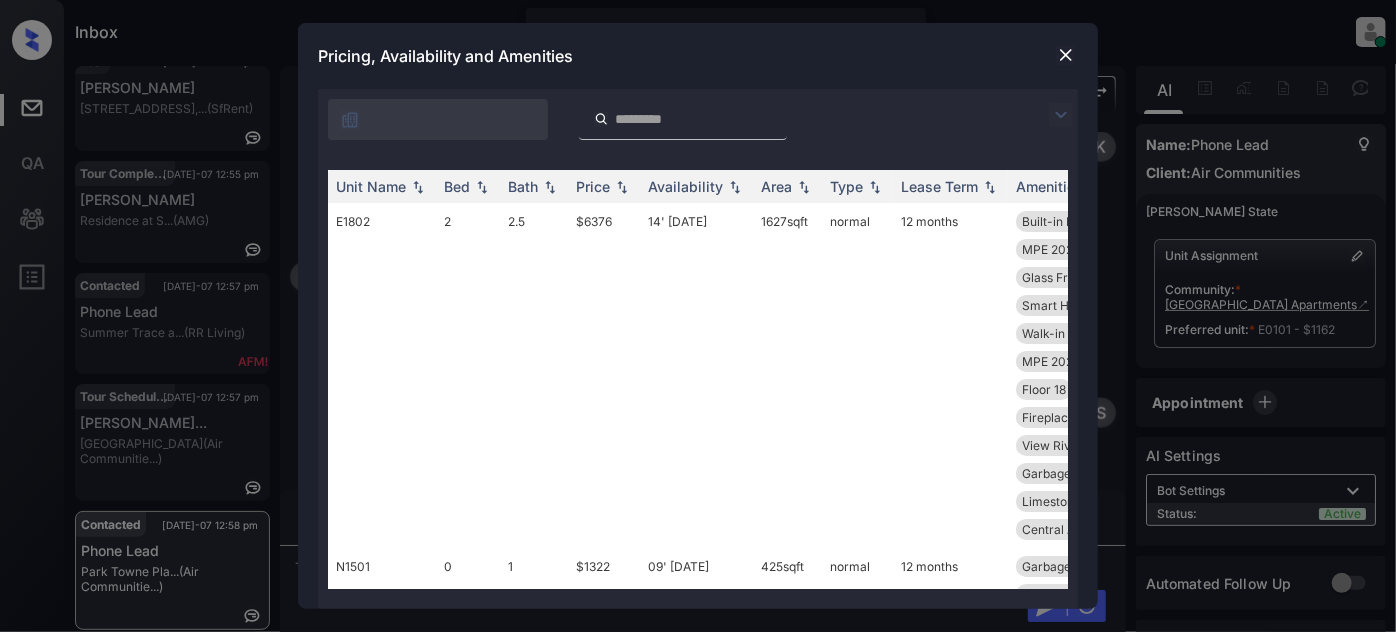 click at bounding box center (1061, 115) 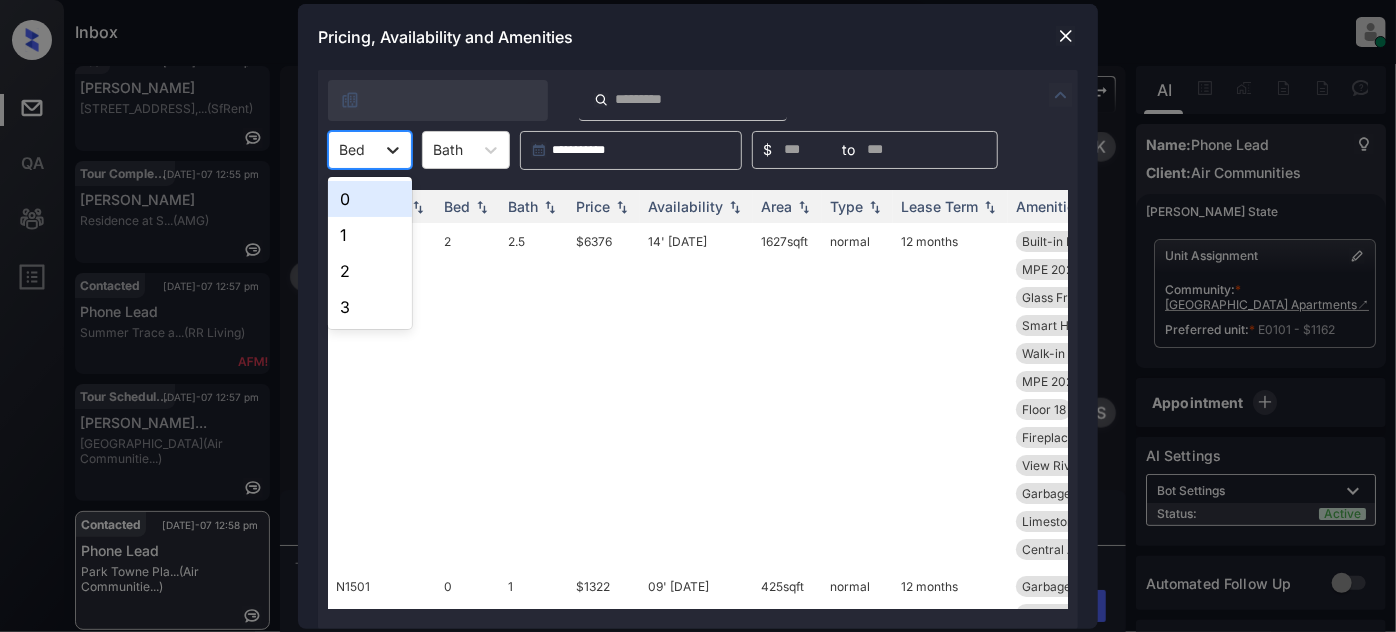 click at bounding box center [393, 150] 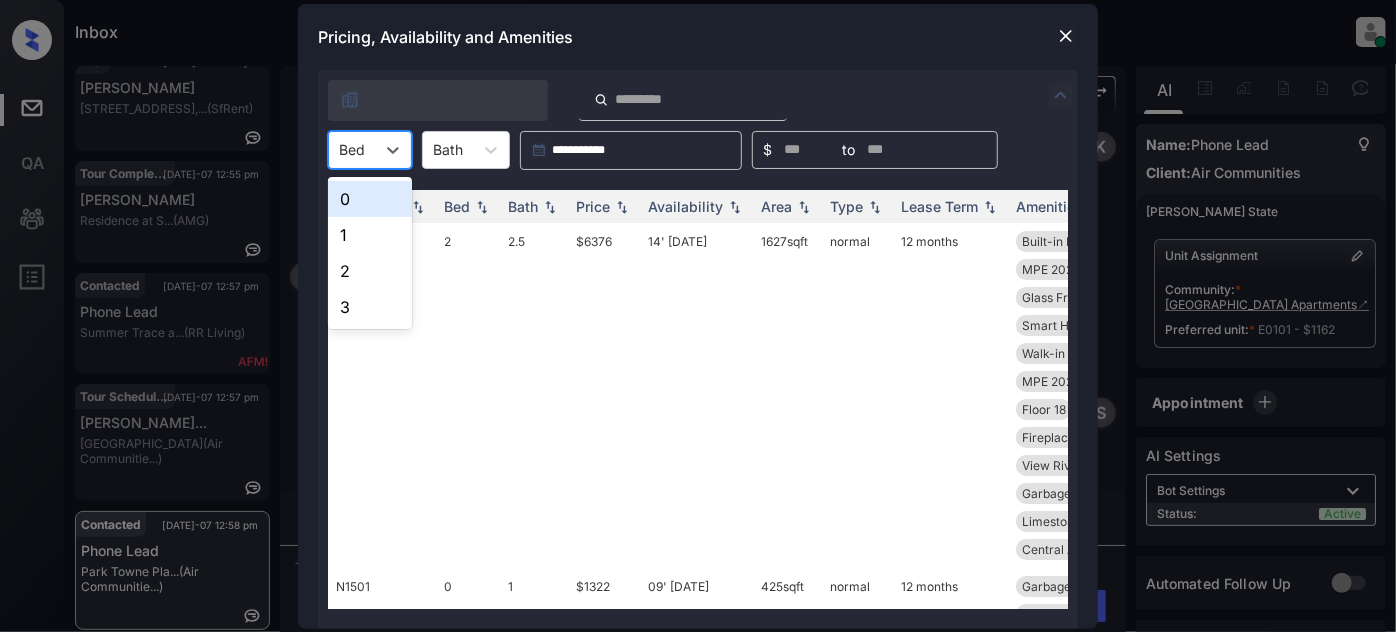 click on "0" at bounding box center (370, 199) 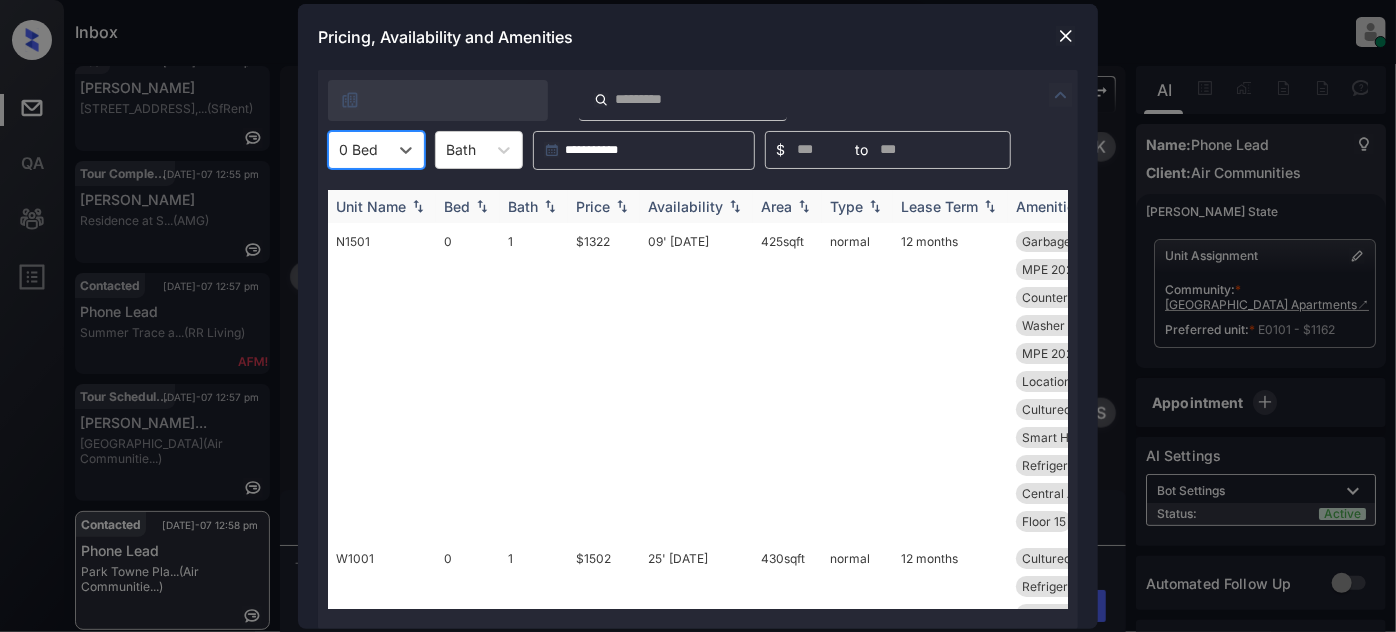 click at bounding box center [622, 206] 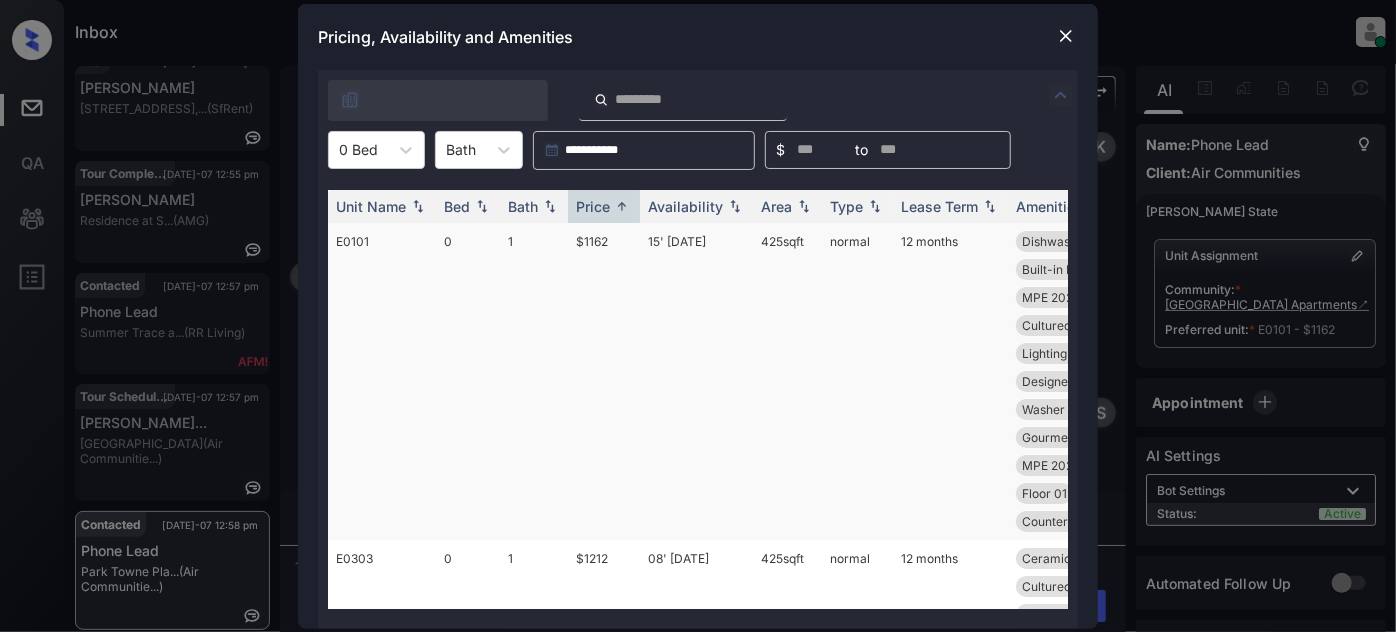 click on "15' Aug 25" at bounding box center [696, 381] 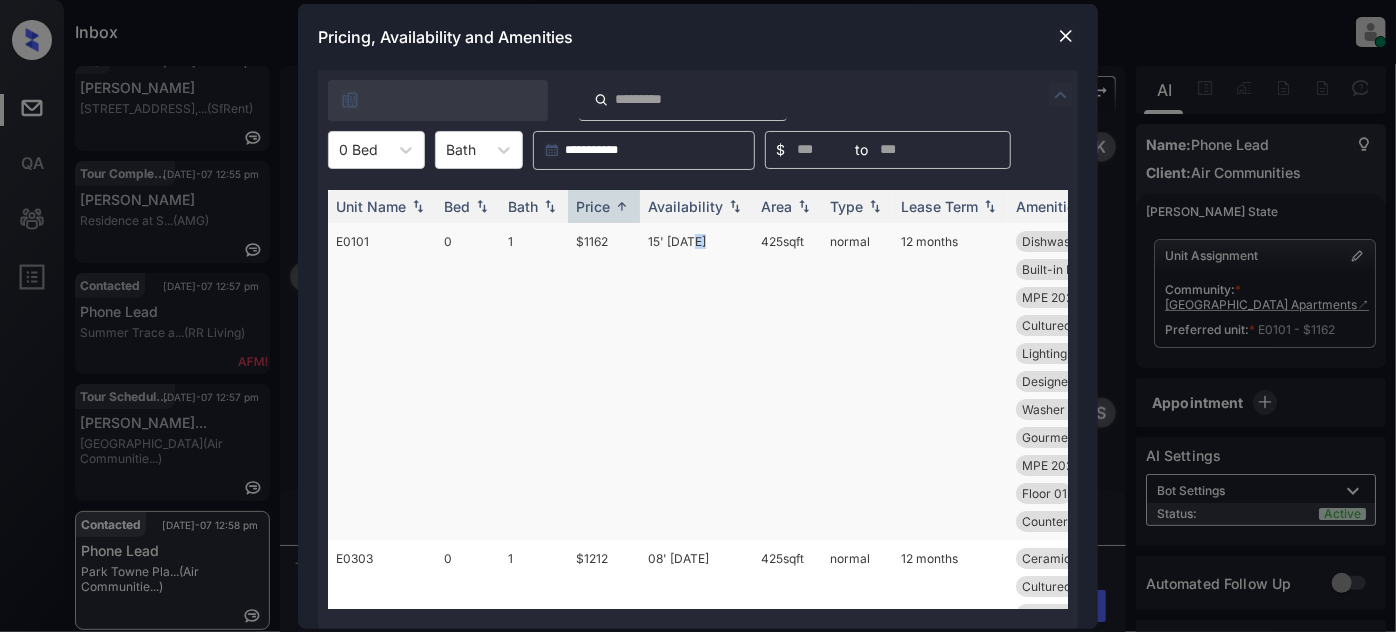 click on "15' Aug 25" at bounding box center [696, 381] 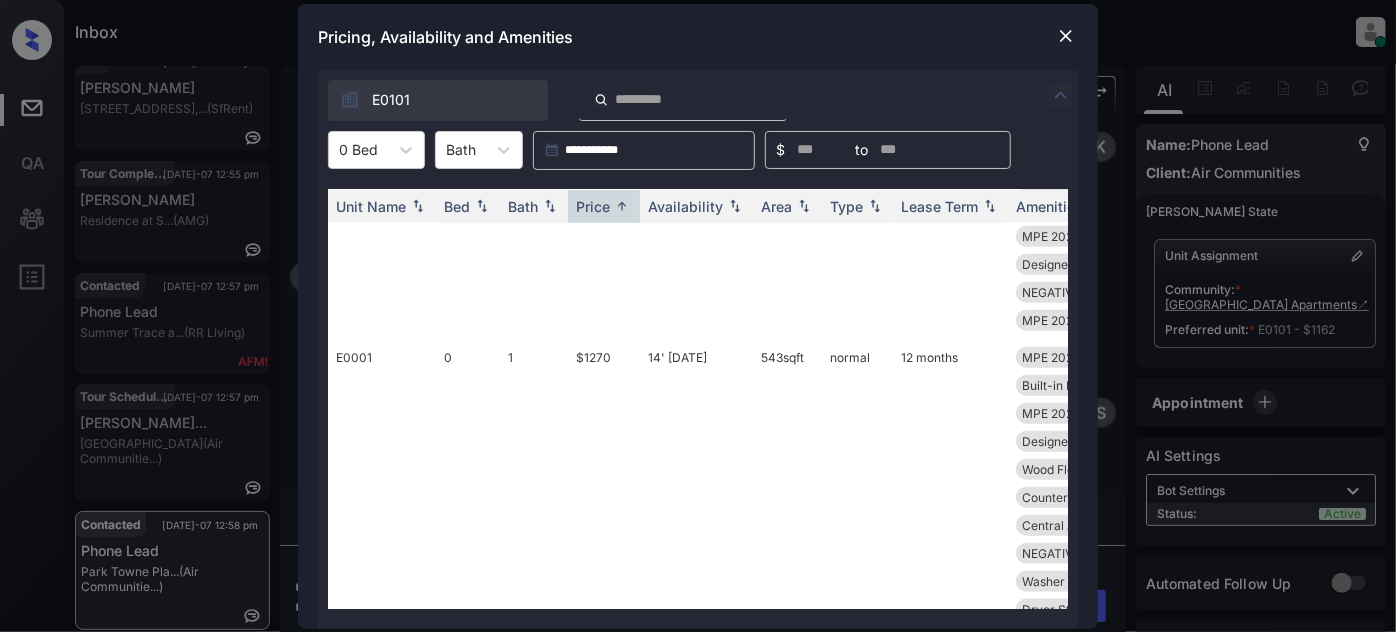 scroll, scrollTop: 1090, scrollLeft: 0, axis: vertical 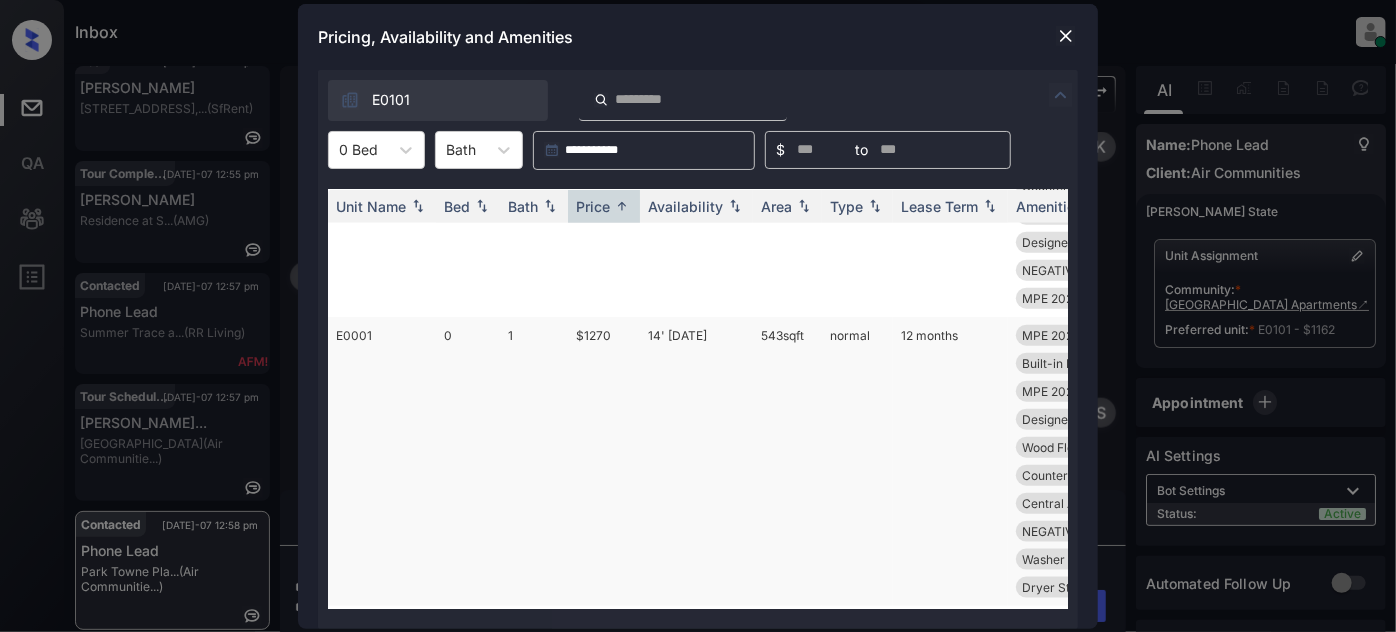 click on "14' Jun 25" at bounding box center [696, 461] 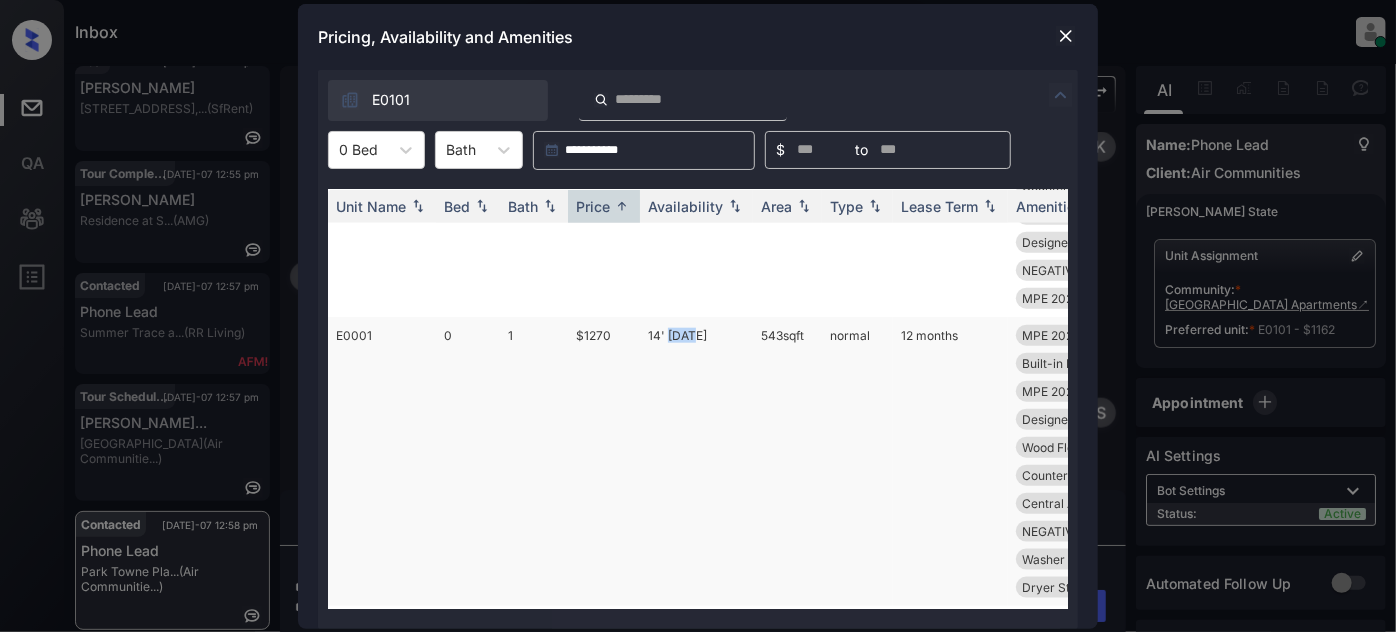 click on "14' Jun 25" at bounding box center [696, 461] 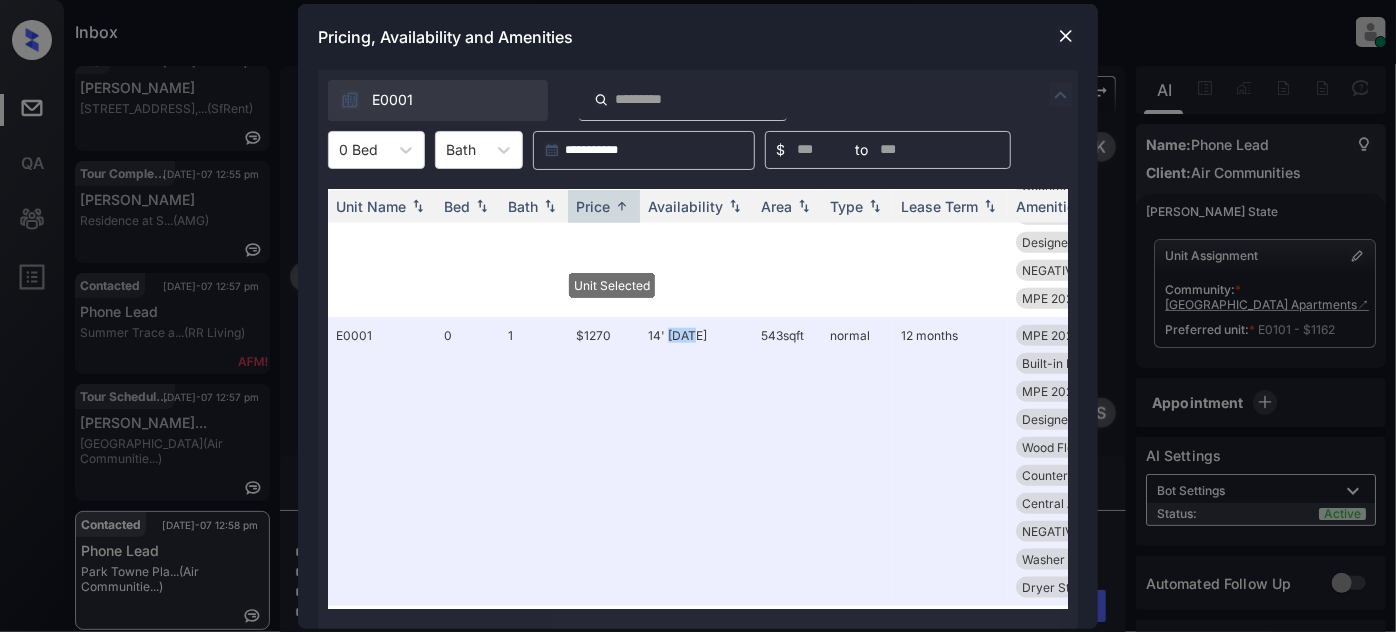 click at bounding box center [1066, 36] 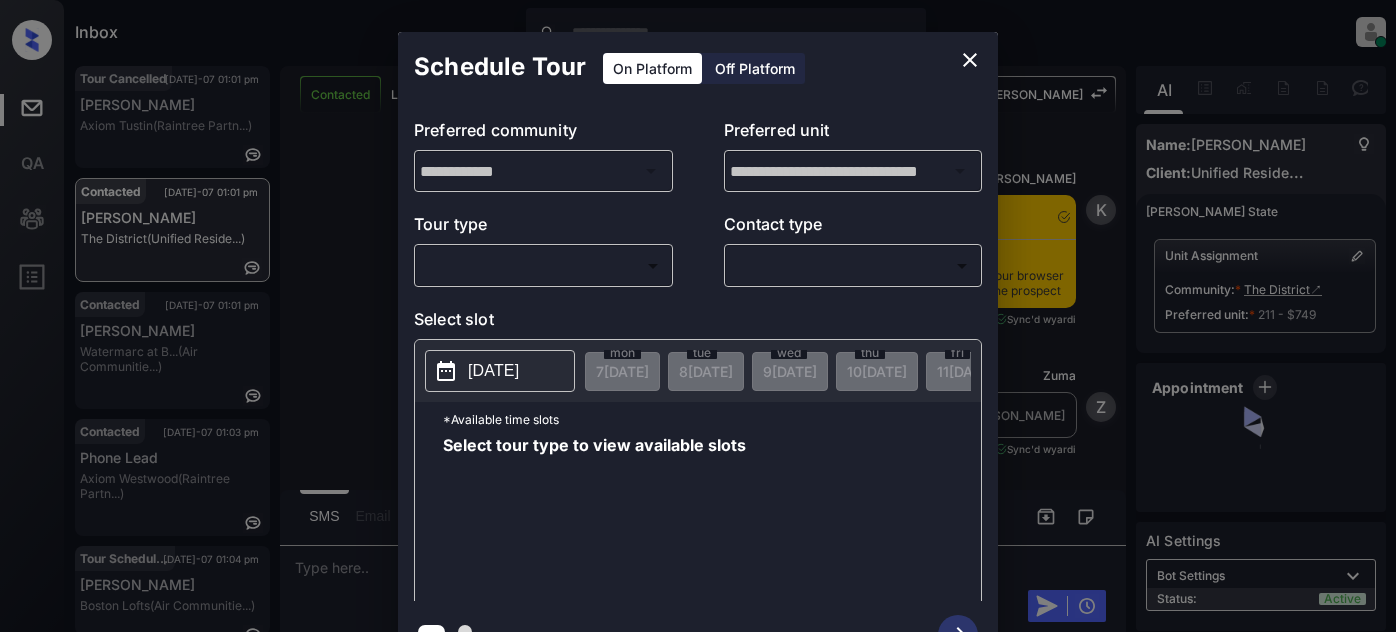 scroll, scrollTop: 0, scrollLeft: 0, axis: both 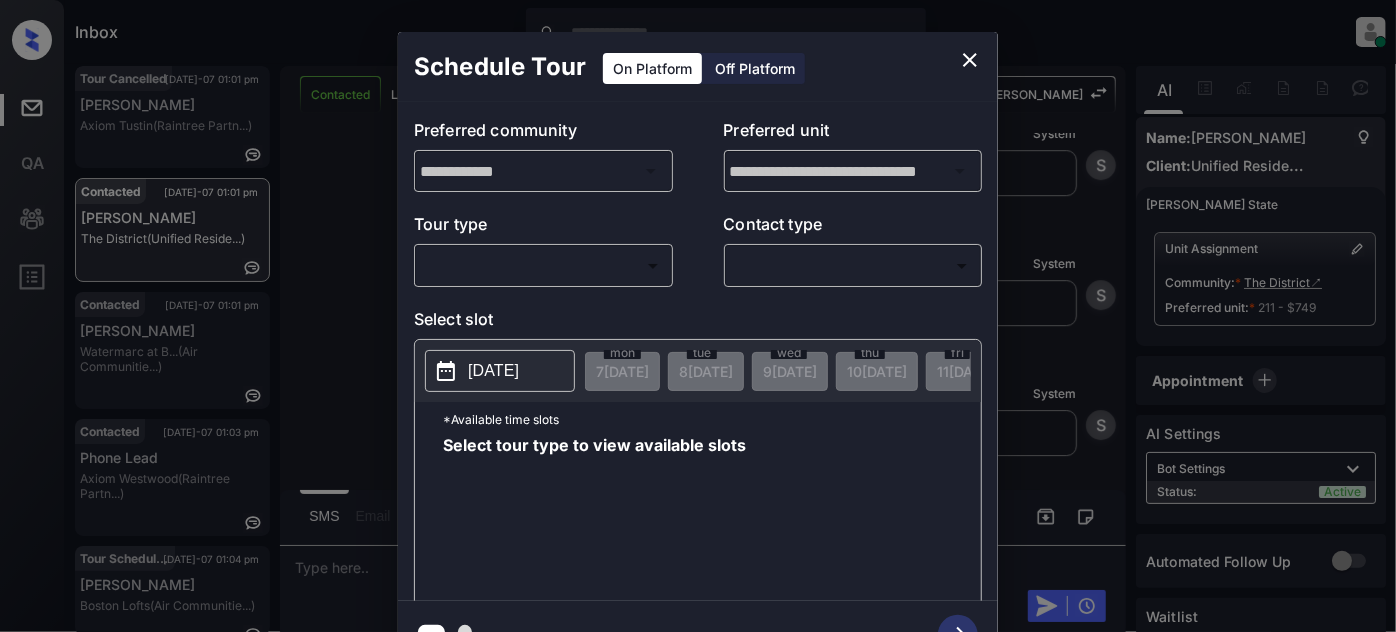 click on "Inbox Juan Carlos Manantan Online Set yourself   offline Set yourself   on break Profile Switch to  light  mode Sign out Tour Cancelled Jul-07 01:01 pm   Jesse Moylan Axiom Tustin  (Raintree Partn...) Contacted Jul-07 01:01 pm   Maya Smith The District  (Unified Reside...) Contacted Jul-07 01:01 pm   Julia Abreu Watermarc at B...  (Air Communitie...) Contacted Jul-07 01:03 pm   Phone Lead Axiom Westwood  (Raintree Partn...) Tour Scheduled Jul-07 01:04 pm   Bruno Moretti Boston Lofts  (Air Communitie...) Contacted Lost Lead Sentiment: Angry Upon sliding the acknowledgement:  Lead will move to lost stage. * ​ SMS and call option will be set to opt out. AFM will be turned off for the lead. Kelsey New Message Kelsey Notes Note: https://conversation.getzuma.com/686c15e77f961002b6009d76 - Paste this link into your browser to view Kelsey’s conversation with the prospect Jul 07, 2025 11:46 am  Sync'd w  yardi K New Message Zuma Lead transferred to leasing agent: kelsey Jul 07, 2025 11:46 am  Sync'd w  yardi Z A A" at bounding box center [698, 316] 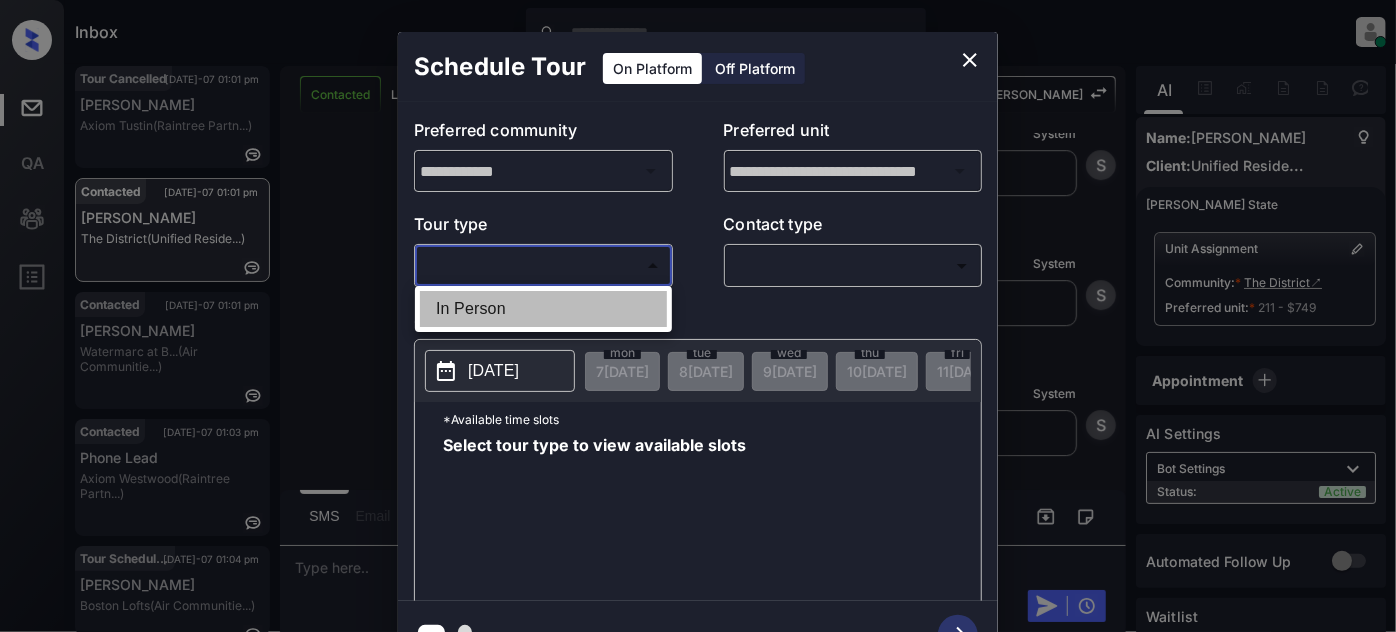 click on "In Person" at bounding box center (543, 309) 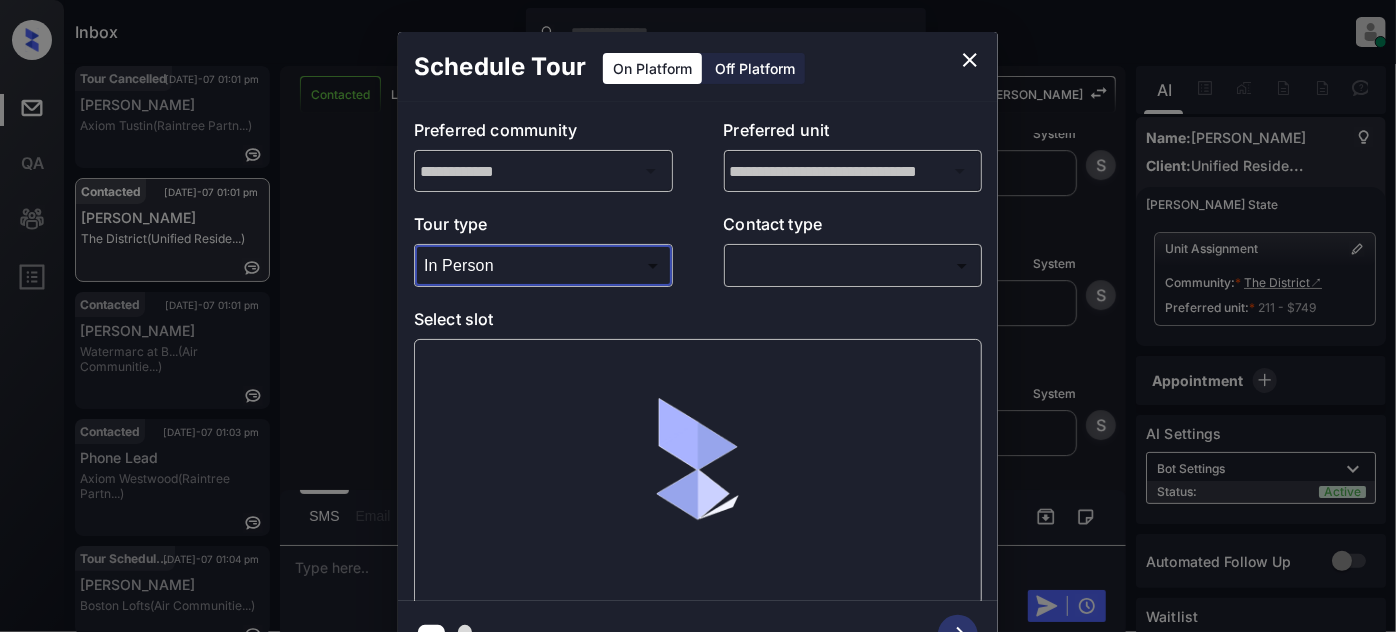 click on "Inbox Juan Carlos Manantan Online Set yourself   offline Set yourself   on break Profile Switch to  light  mode Sign out Tour Cancelled Jul-07 01:01 pm   Jesse Moylan Axiom Tustin  (Raintree Partn...) Contacted Jul-07 01:01 pm   Maya Smith The District  (Unified Reside...) Contacted Jul-07 01:01 pm   Julia Abreu Watermarc at B...  (Air Communitie...) Contacted Jul-07 01:03 pm   Phone Lead Axiom Westwood  (Raintree Partn...) Tour Scheduled Jul-07 01:04 pm   Bruno Moretti Boston Lofts  (Air Communitie...) Contacted Lost Lead Sentiment: Angry Upon sliding the acknowledgement:  Lead will move to lost stage. * ​ SMS and call option will be set to opt out. AFM will be turned off for the lead. Kelsey New Message Kelsey Notes Note: https://conversation.getzuma.com/686c15e77f961002b6009d76 - Paste this link into your browser to view Kelsey’s conversation with the prospect Jul 07, 2025 11:46 am  Sync'd w  yardi K New Message Zuma Lead transferred to leasing agent: kelsey Jul 07, 2025 11:46 am  Sync'd w  yardi Z A A" at bounding box center (698, 316) 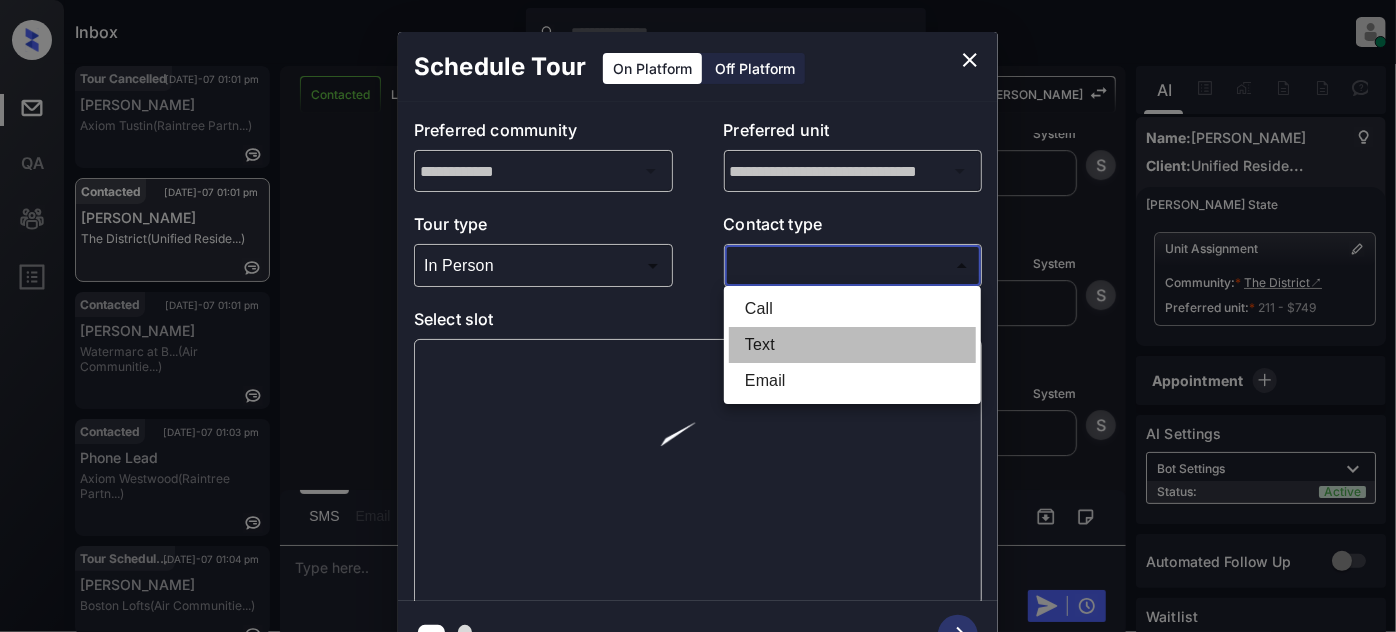 click on "Text" at bounding box center [852, 345] 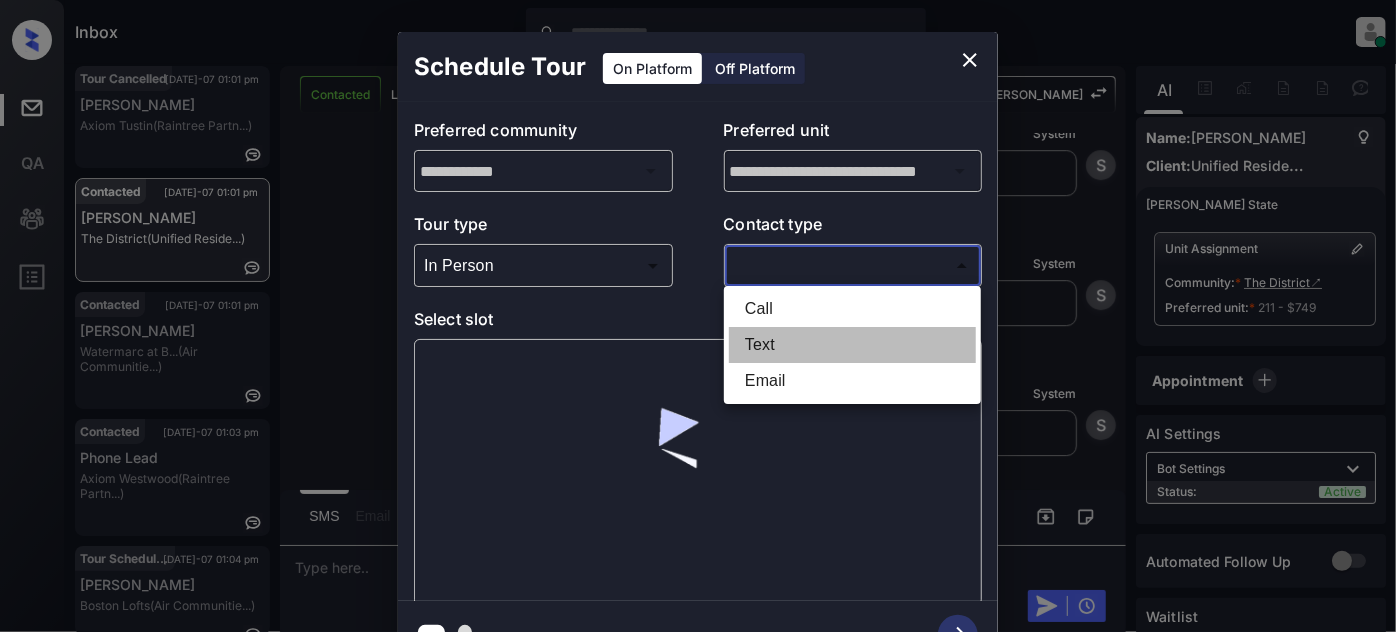 type on "****" 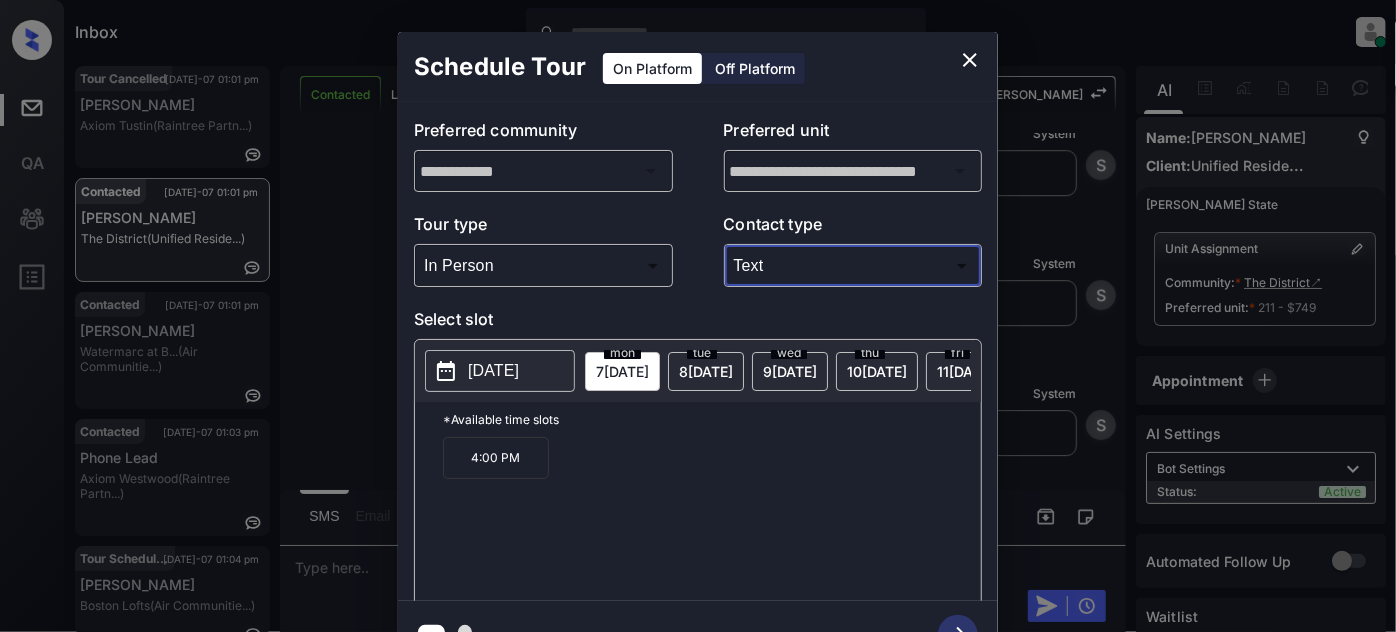 click on "wed 9 JUL" at bounding box center [790, 371] 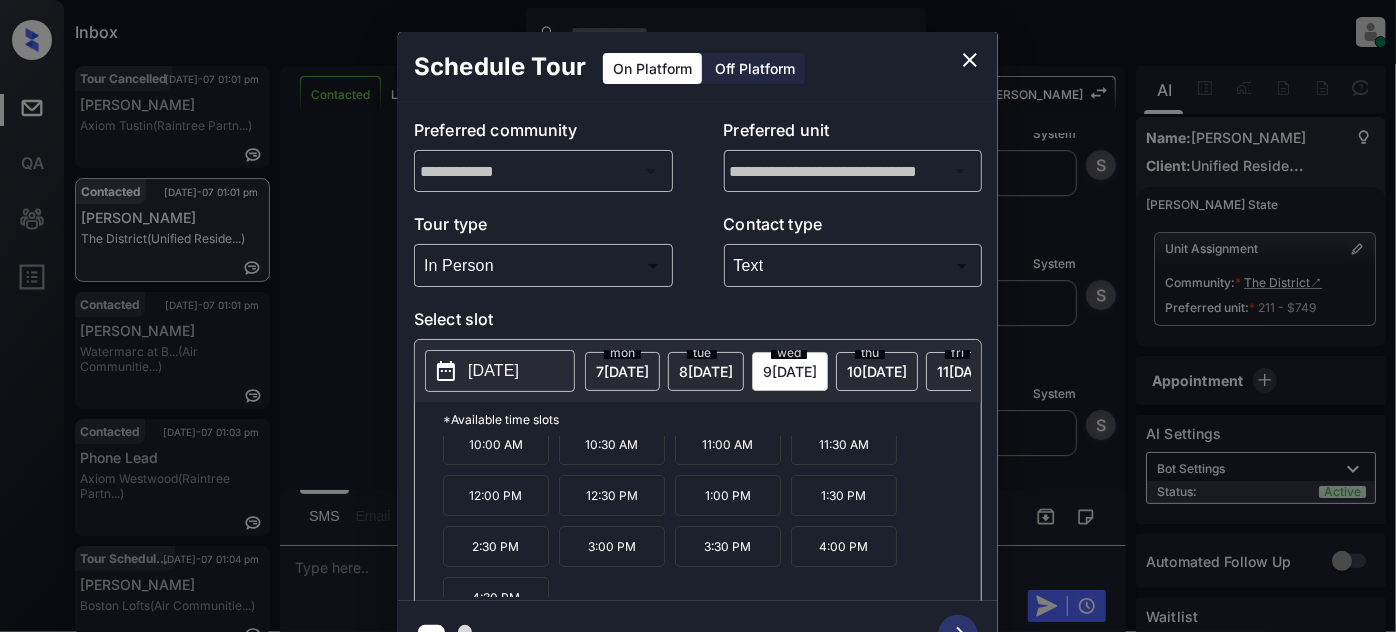 scroll, scrollTop: 31, scrollLeft: 0, axis: vertical 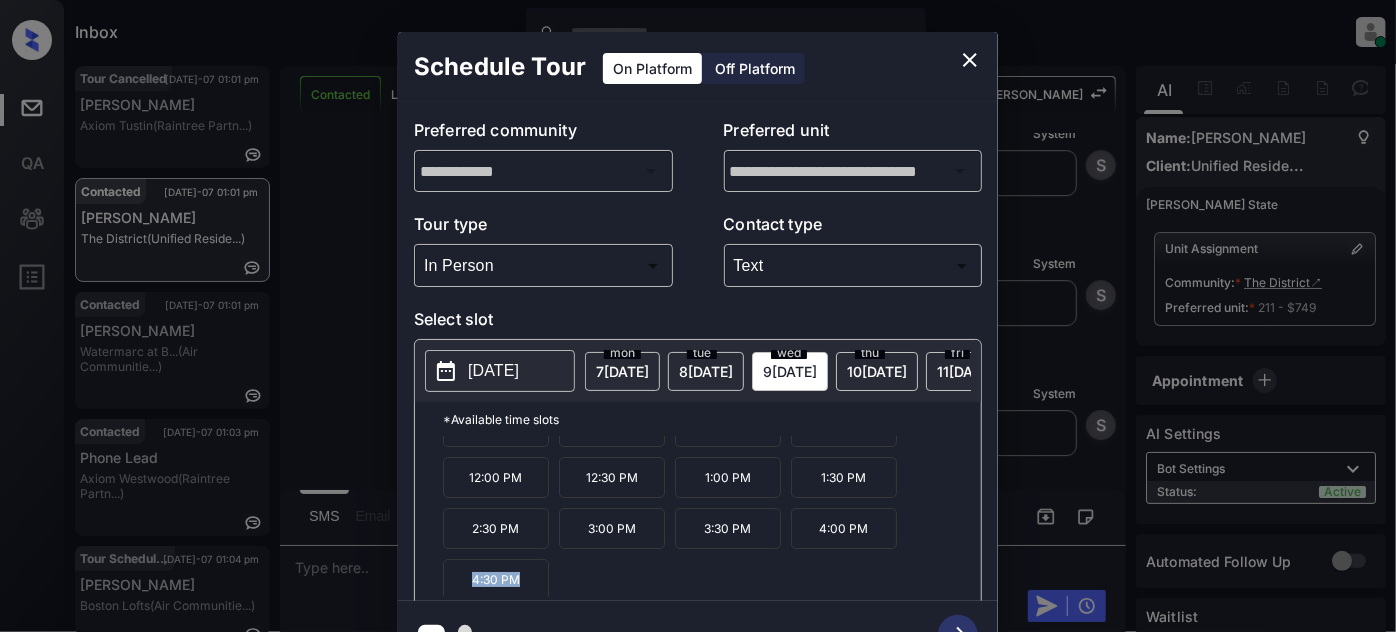 drag, startPoint x: 472, startPoint y: 582, endPoint x: 421, endPoint y: 581, distance: 51.009804 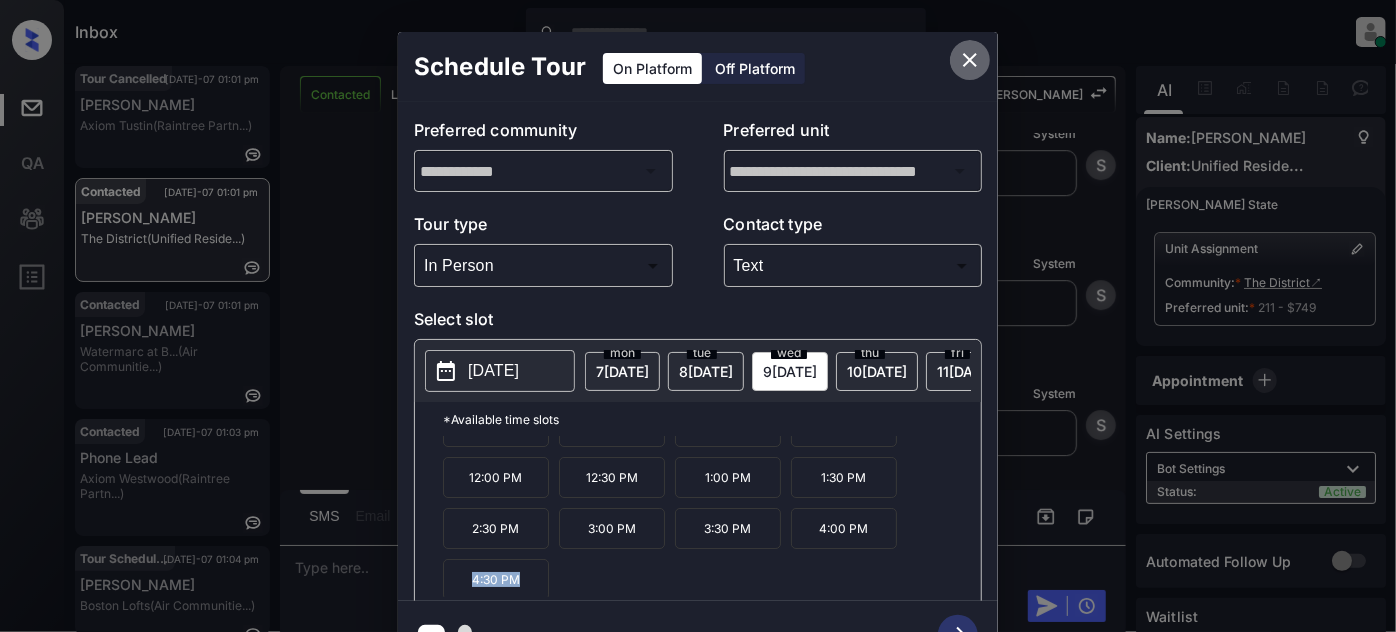 click 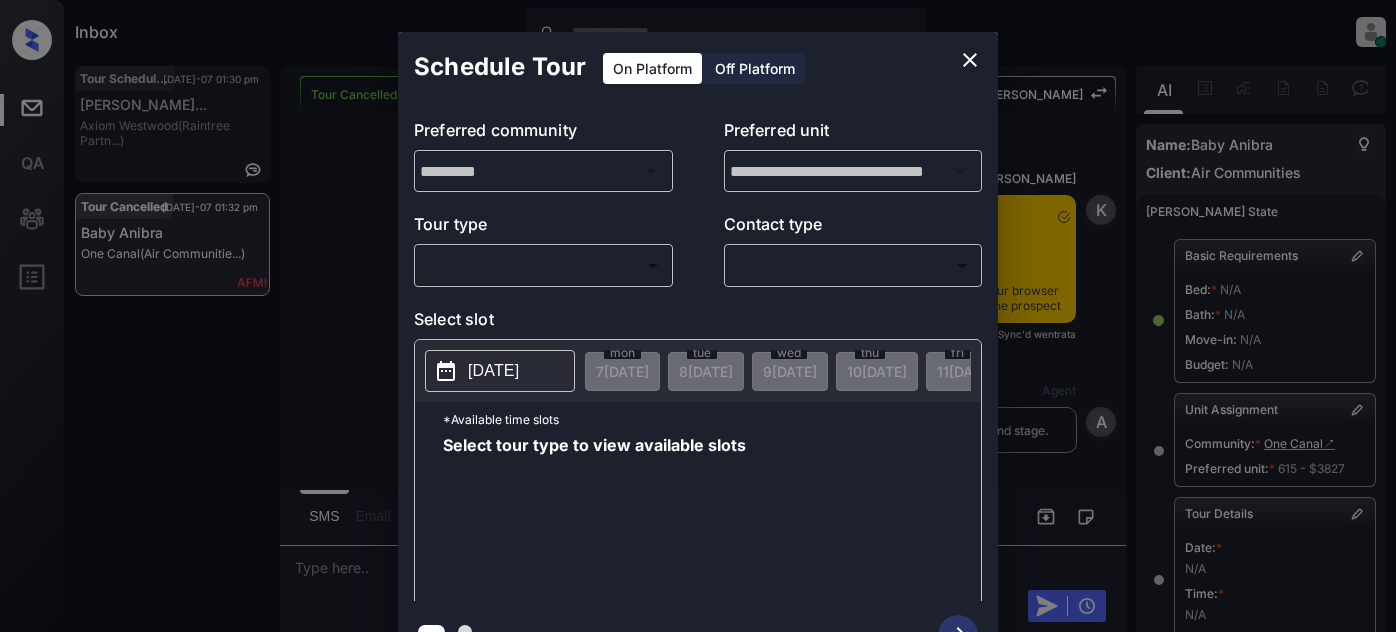 scroll, scrollTop: 0, scrollLeft: 0, axis: both 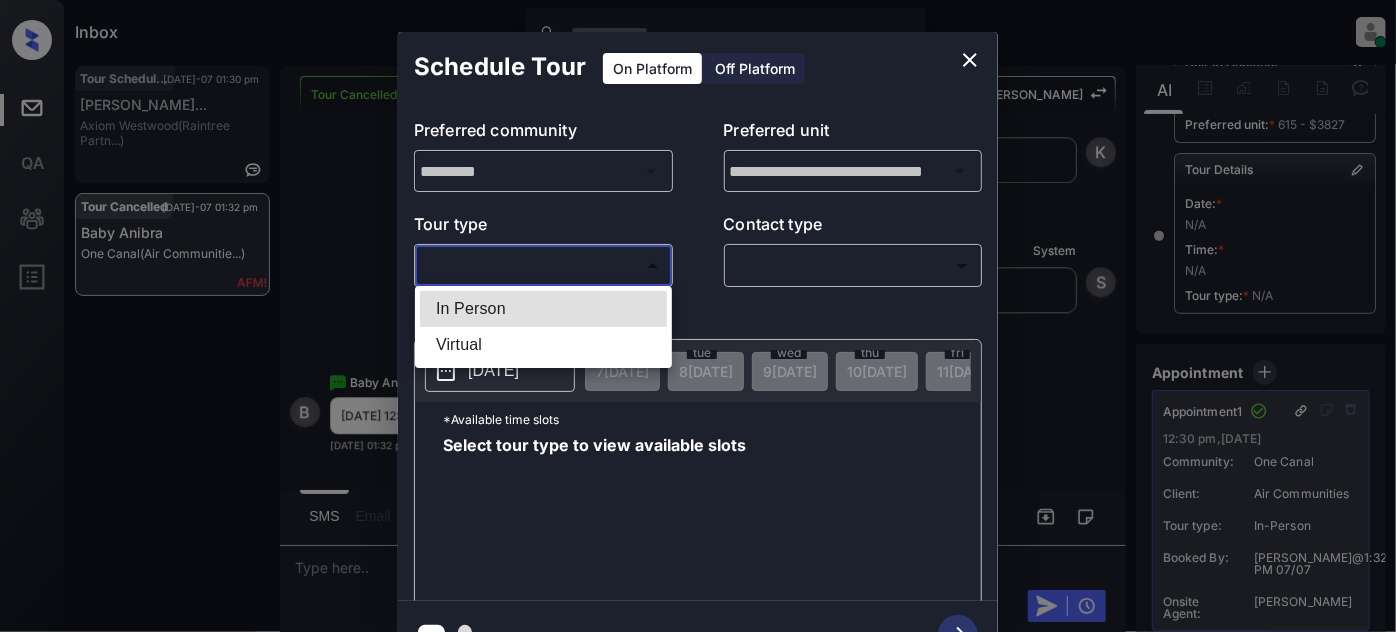 click on "Inbox Juan Carlos Manantan Online Set yourself   offline Set yourself   on break Profile Switch to  light  mode Sign out Tour Scheduled Jul-07 01:30 pm   Debbi Azizolla... Axiom Westwood  (Raintree Partn...) Tour Cancelled Jul-07 01:32 pm   Baby  Anibra One Canal  (Air Communitie...) Tour Cancelled Lost Lead Sentiment: Angry Upon sliding the acknowledgement:  Lead will move to lost stage. * ​ SMS and call option will be set to opt out. AFM will be turned off for the lead. Kelsey New Message Kelsey Notes Note: <a href="https://conversation.getzuma.com/685615a022f582eb685a6fed">https://conversation.getzuma.com/685615a022f582eb685a6fed</a> - Paste this link into your browser to view Kelsey’s conversation with the prospect Jun 20, 2025 07:14 pm  Sync'd w  entrata K New Message Agent Lead created via zuma-chatbot in Inbound stage. Jun 20, 2025 07:14 pm A New Message Kelsey Due to the activation of disableLeadTransfer feature flag, Kelsey will no longer transfer ownership of this CRM guest card K New Message Z" at bounding box center [698, 316] 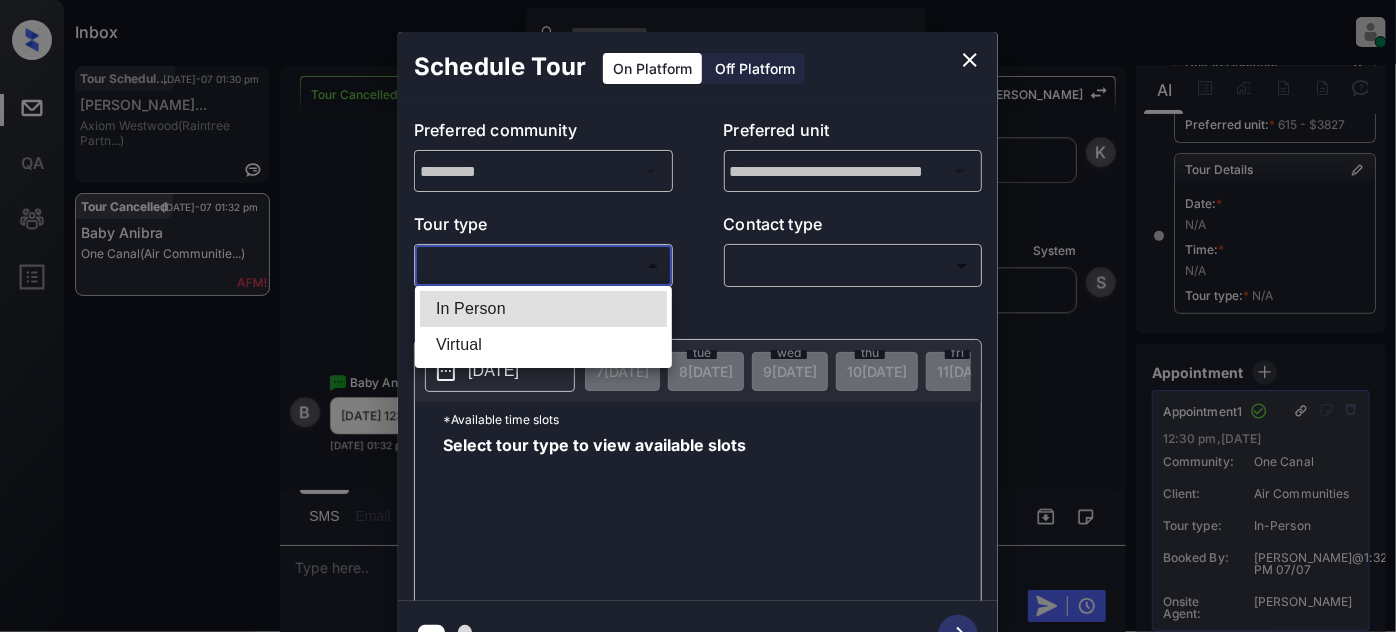 click on "In Person" at bounding box center (543, 309) 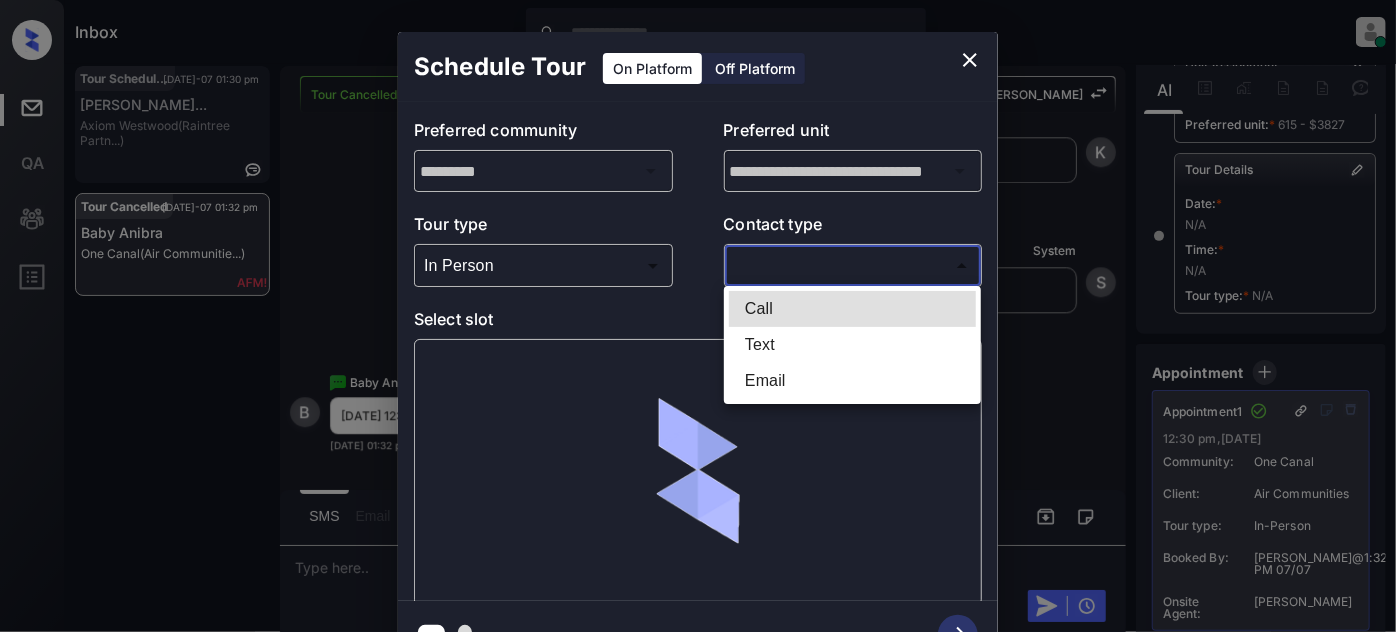 click on "Inbox Juan Carlos Manantan Online Set yourself   offline Set yourself   on break Profile Switch to  light  mode Sign out Tour Scheduled Jul-07 01:30 pm   Debbi Azizolla... Axiom Westwood  (Raintree Partn...) Tour Cancelled Jul-07 01:32 pm   Baby  Anibra One Canal  (Air Communitie...) Tour Cancelled Lost Lead Sentiment: Angry Upon sliding the acknowledgement:  Lead will move to lost stage. * ​ SMS and call option will be set to opt out. AFM will be turned off for the lead. Kelsey New Message Kelsey Notes Note: <a href="https://conversation.getzuma.com/685615a022f582eb685a6fed">https://conversation.getzuma.com/685615a022f582eb685a6fed</a> - Paste this link into your browser to view Kelsey’s conversation with the prospect Jun 20, 2025 07:14 pm  Sync'd w  entrata K New Message Agent Lead created via zuma-chatbot in Inbound stage. Jun 20, 2025 07:14 pm A New Message Kelsey Due to the activation of disableLeadTransfer feature flag, Kelsey will no longer transfer ownership of this CRM guest card K New Message Z" at bounding box center [698, 316] 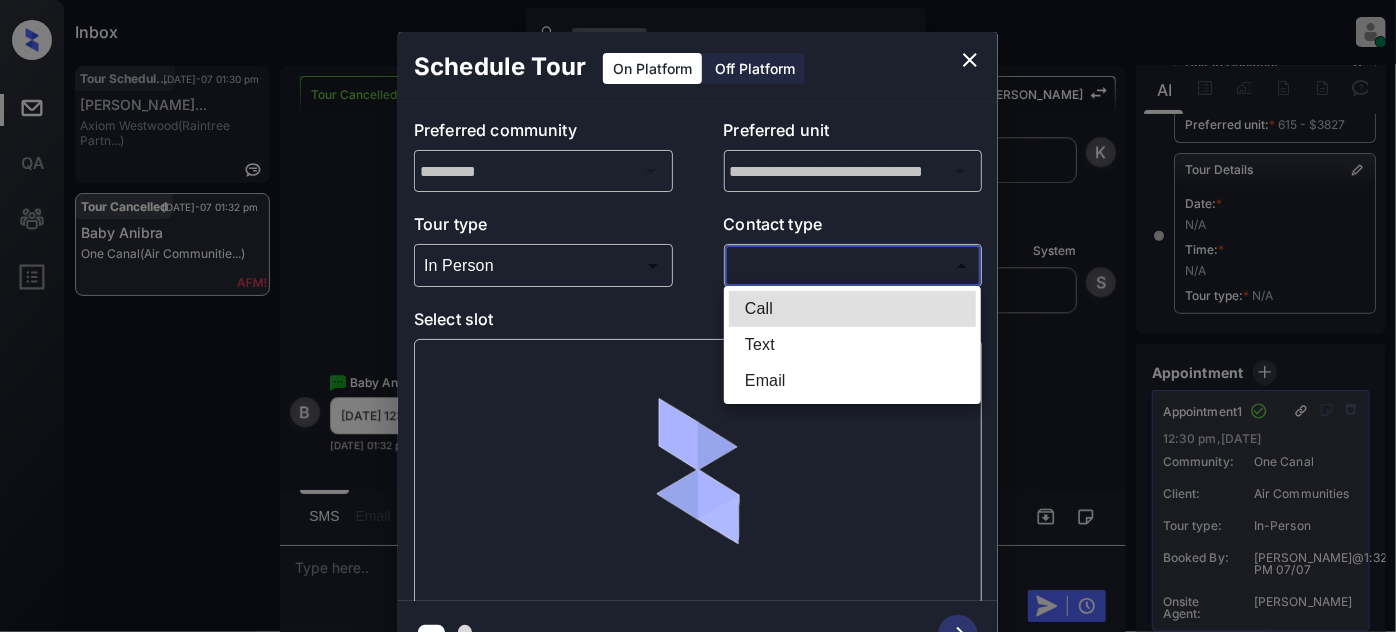 click on "Text" at bounding box center (852, 345) 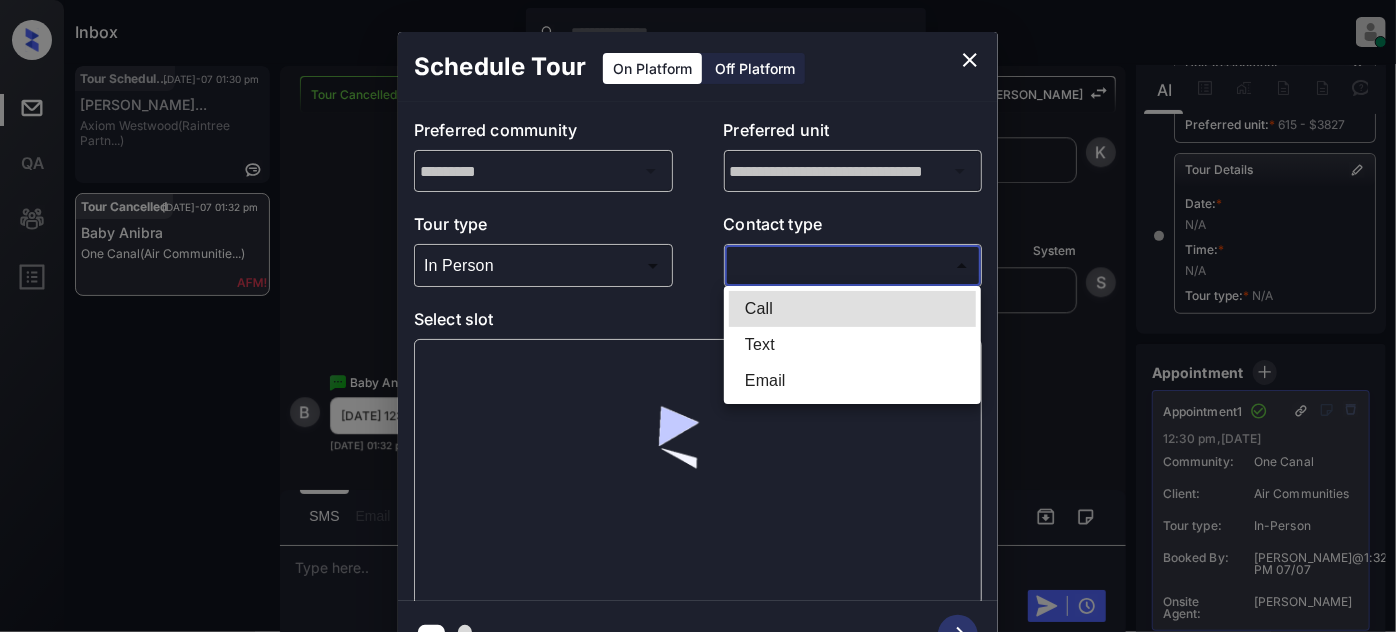 type on "****" 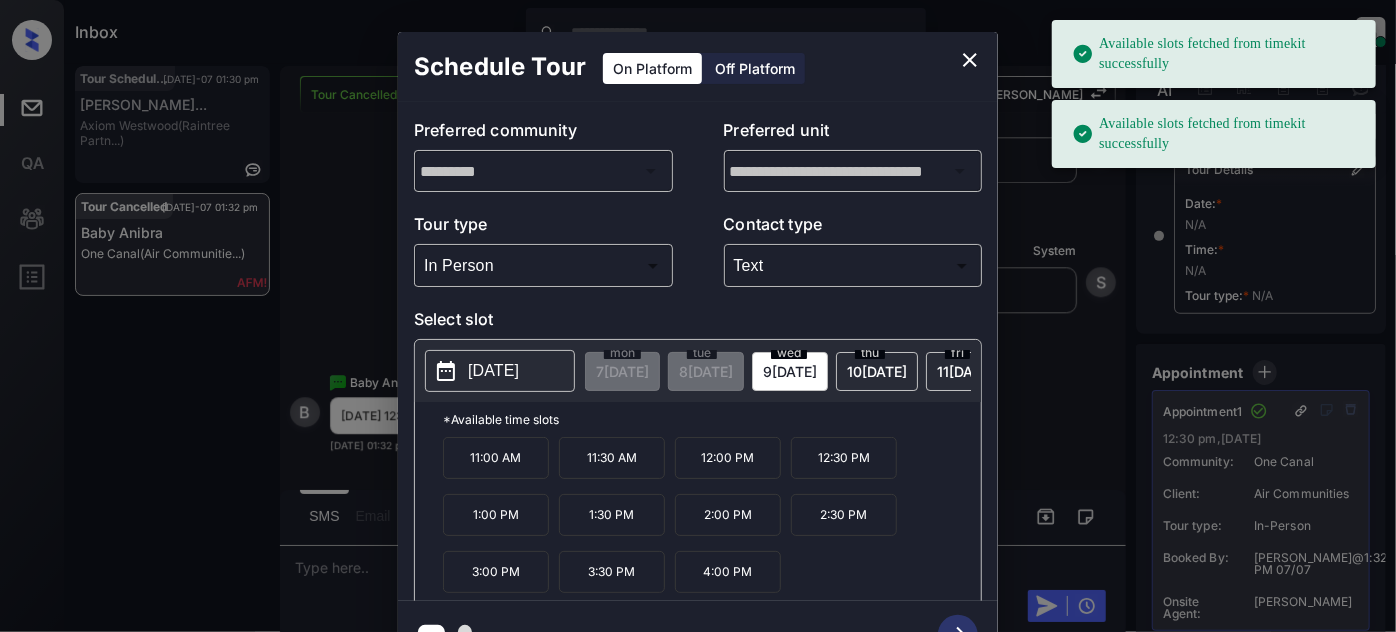 click on "2025-07-09" at bounding box center [500, 371] 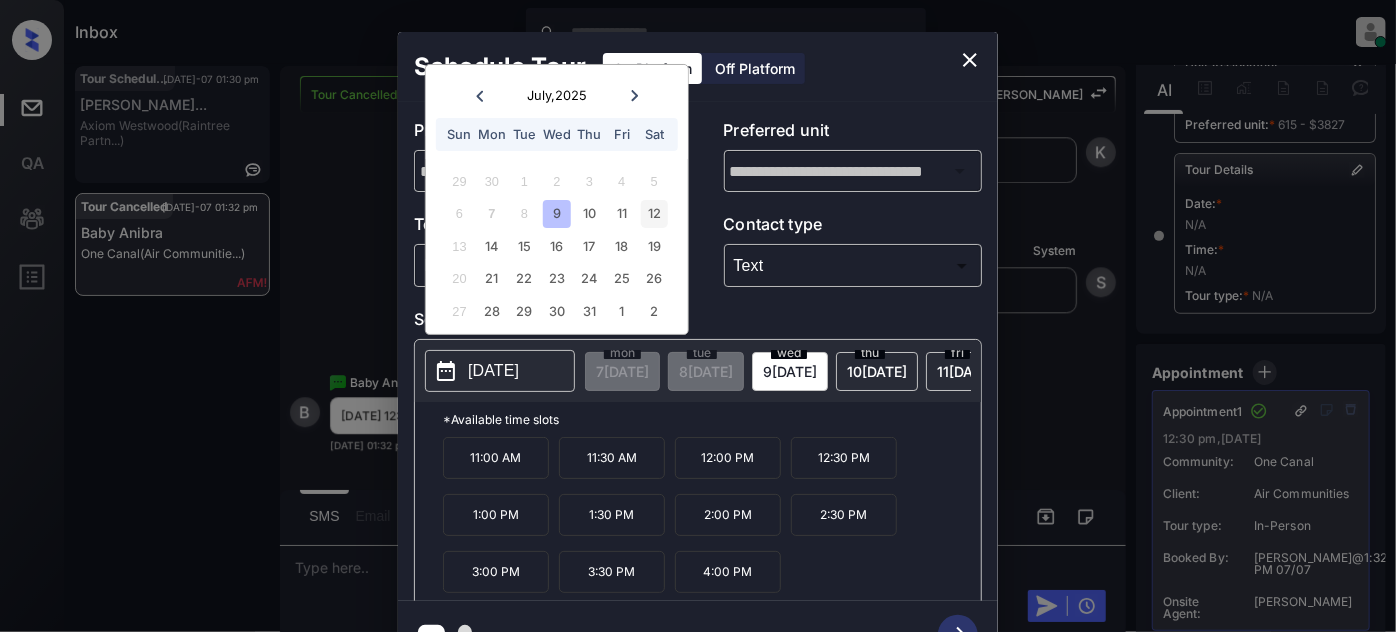 click on "12" at bounding box center (654, 213) 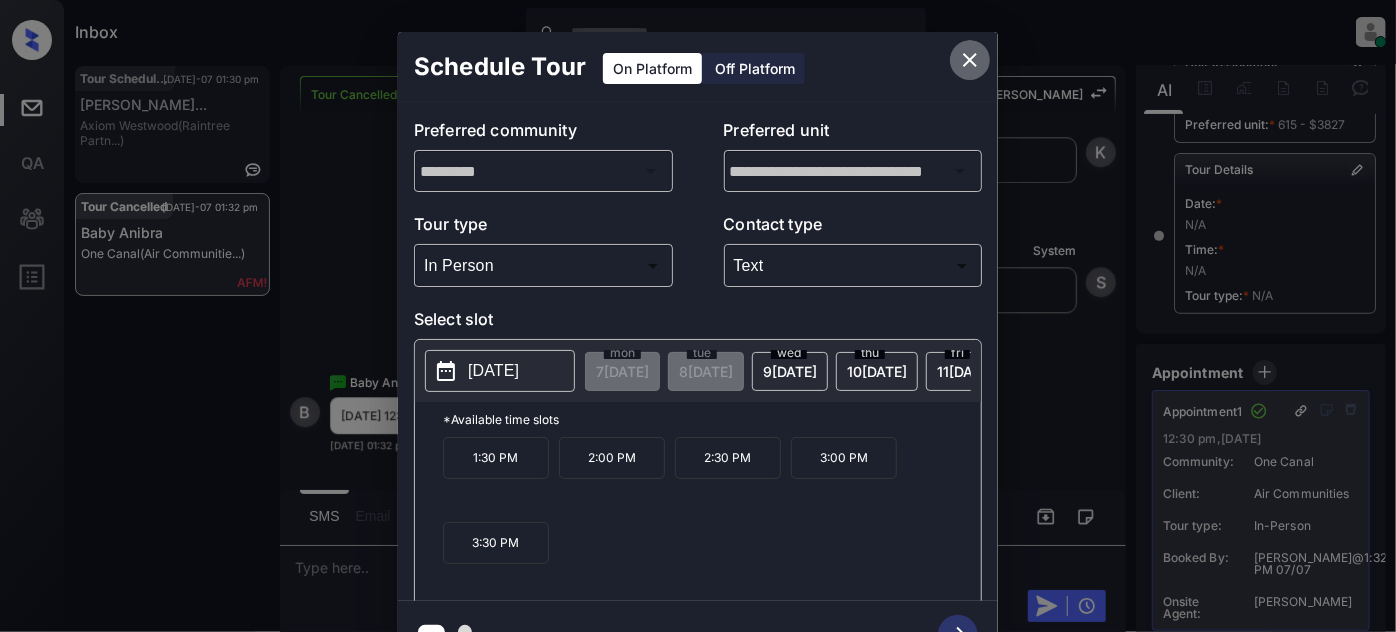 click 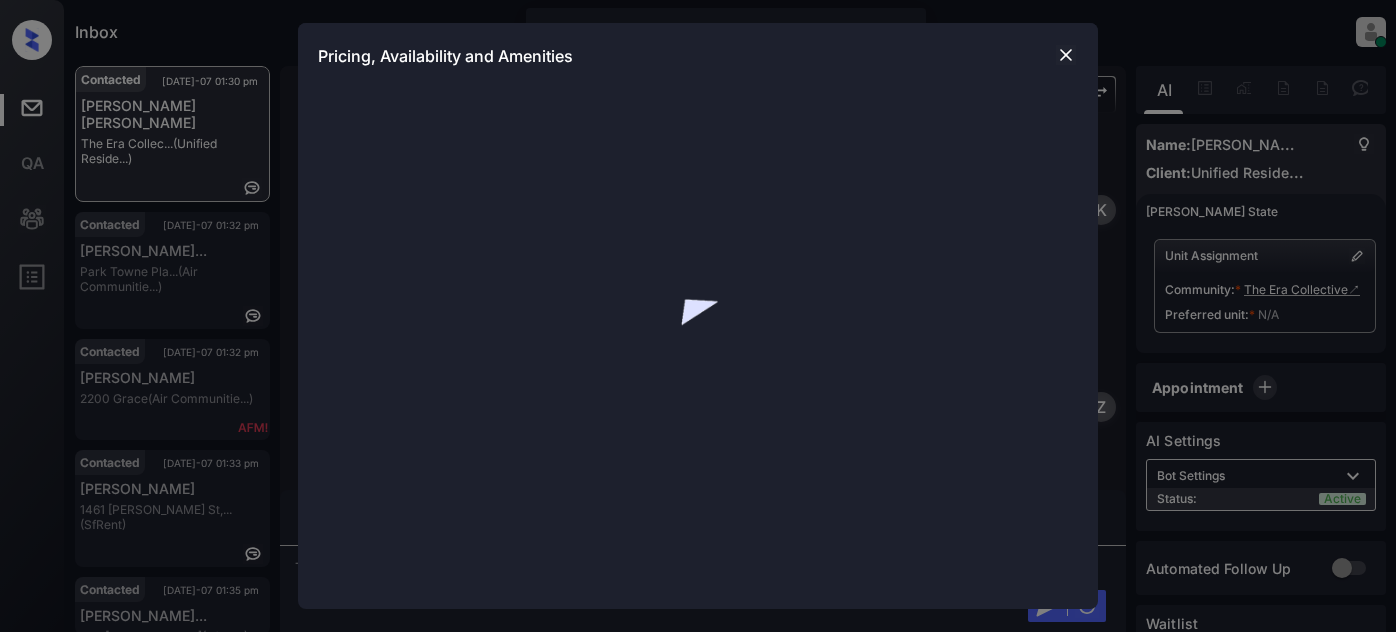 scroll, scrollTop: 0, scrollLeft: 0, axis: both 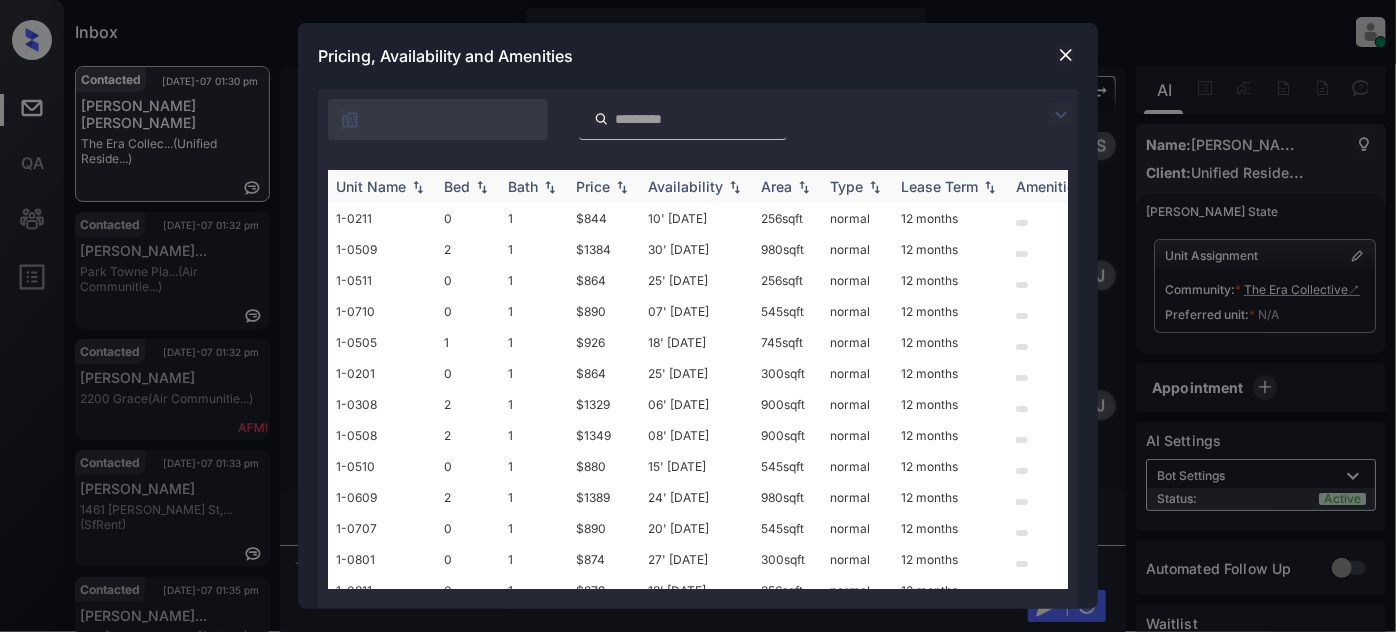 click on "Price" at bounding box center [593, 186] 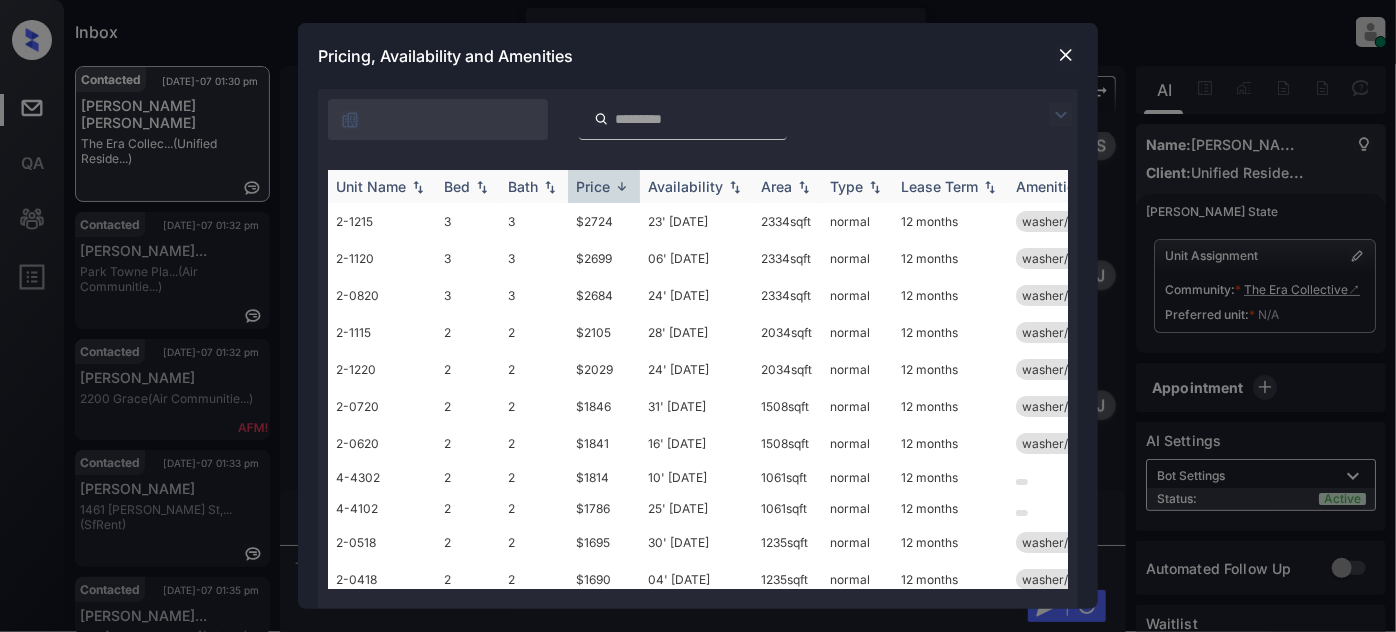 click on "Price" at bounding box center (593, 186) 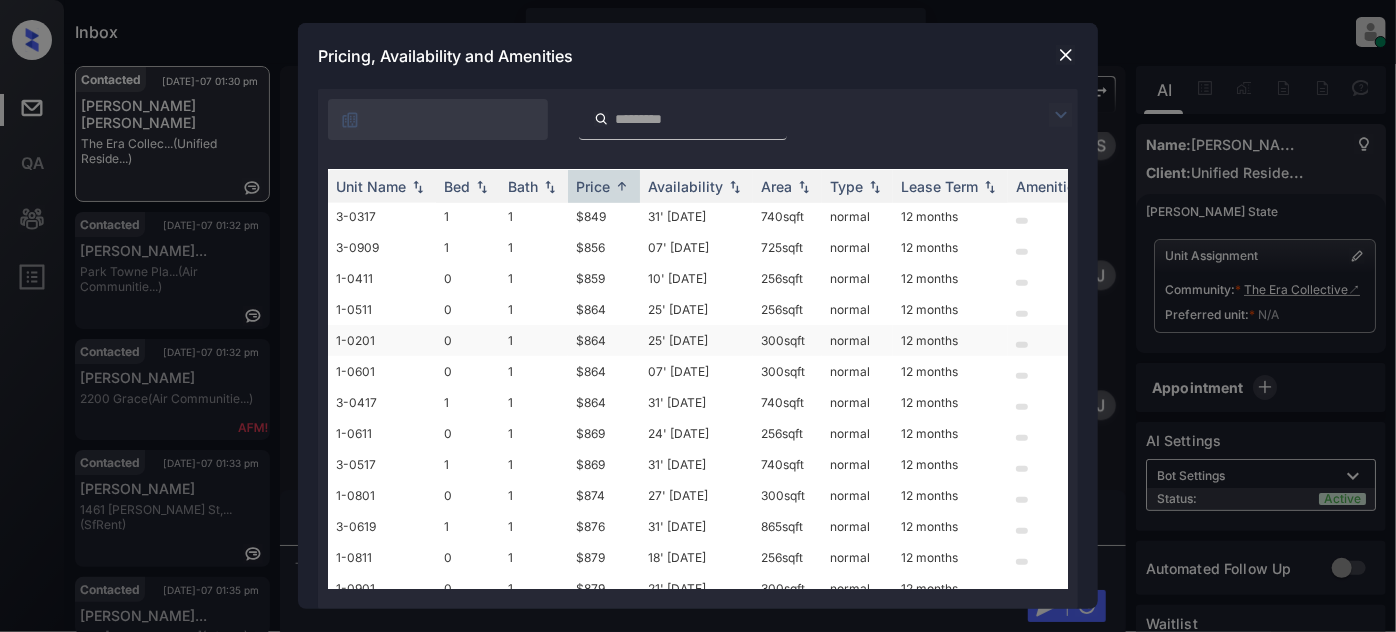 scroll, scrollTop: 727, scrollLeft: 0, axis: vertical 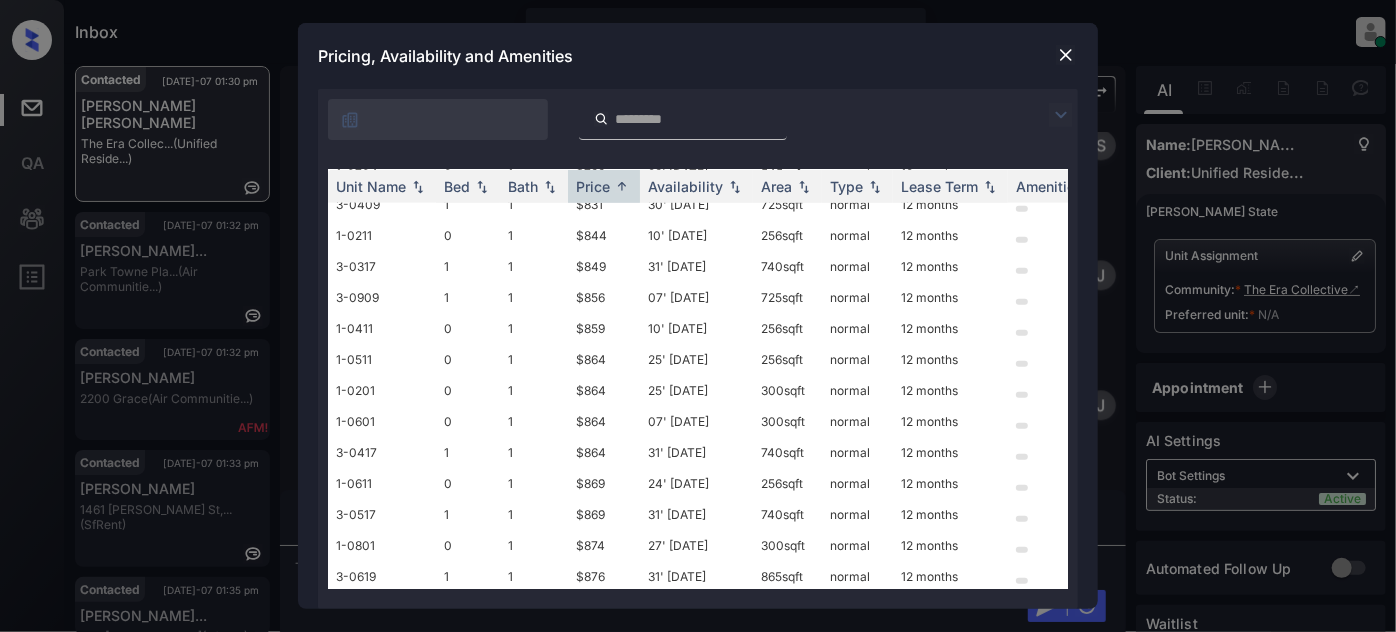 click at bounding box center (1061, 115) 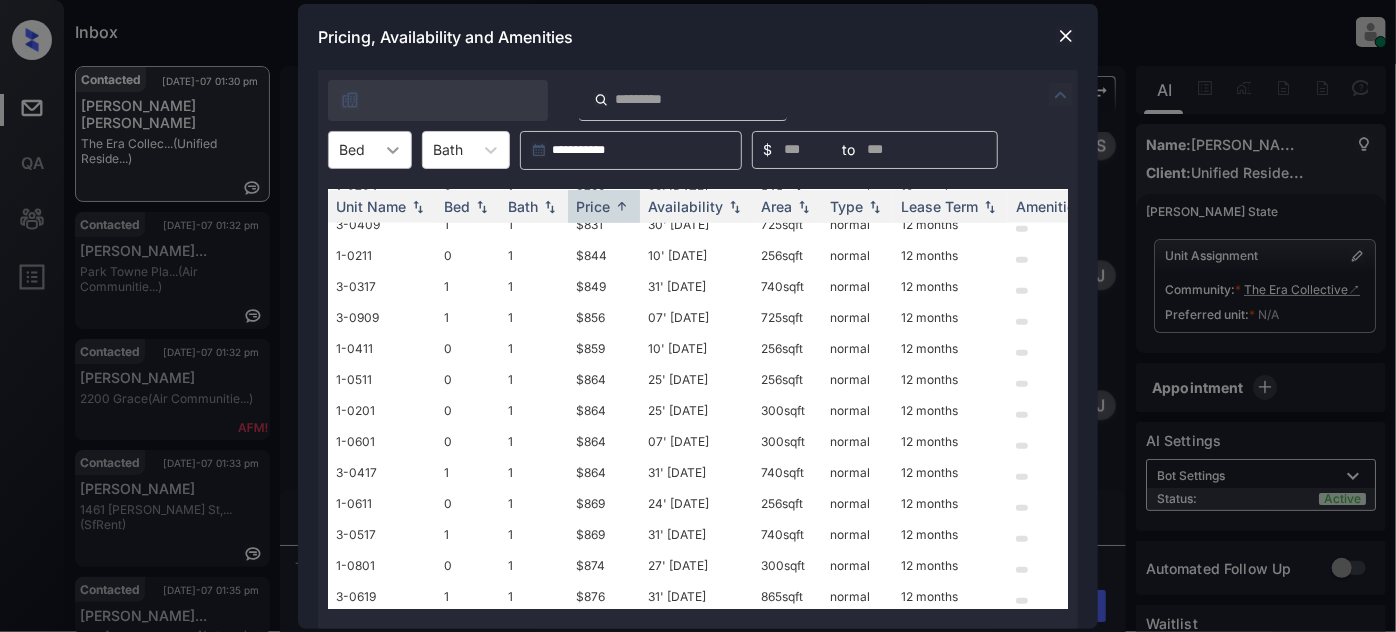 click 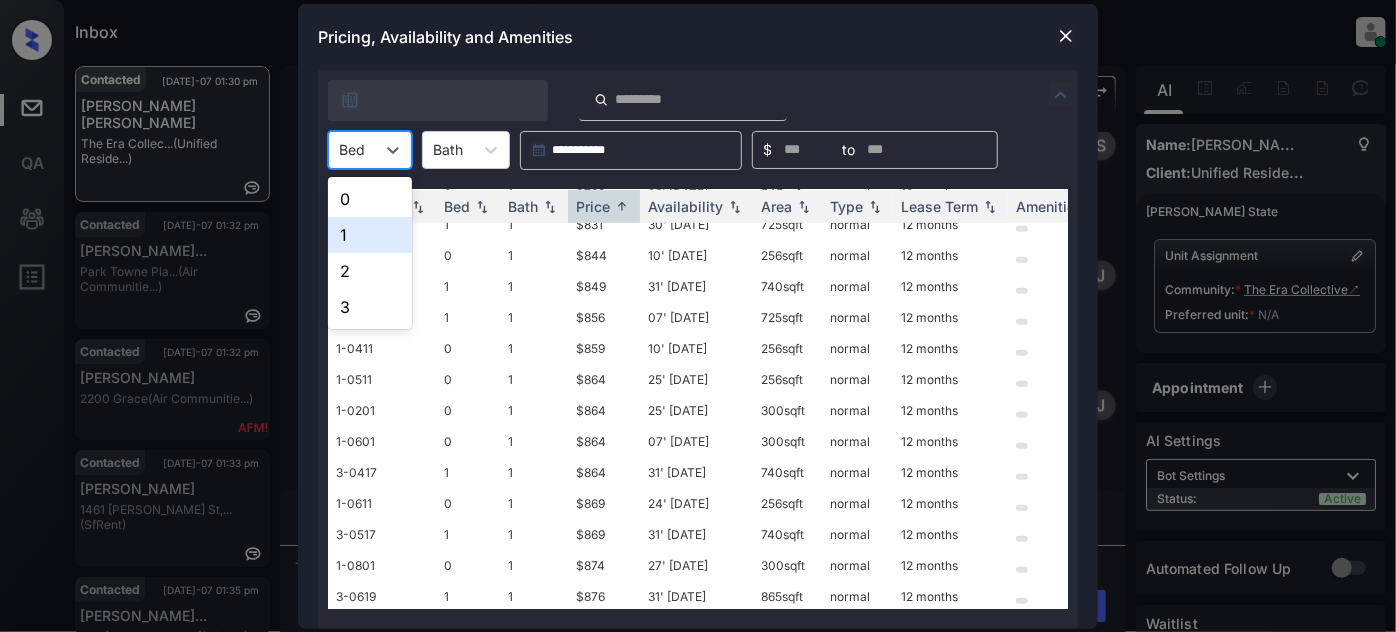 click on "1" at bounding box center [370, 235] 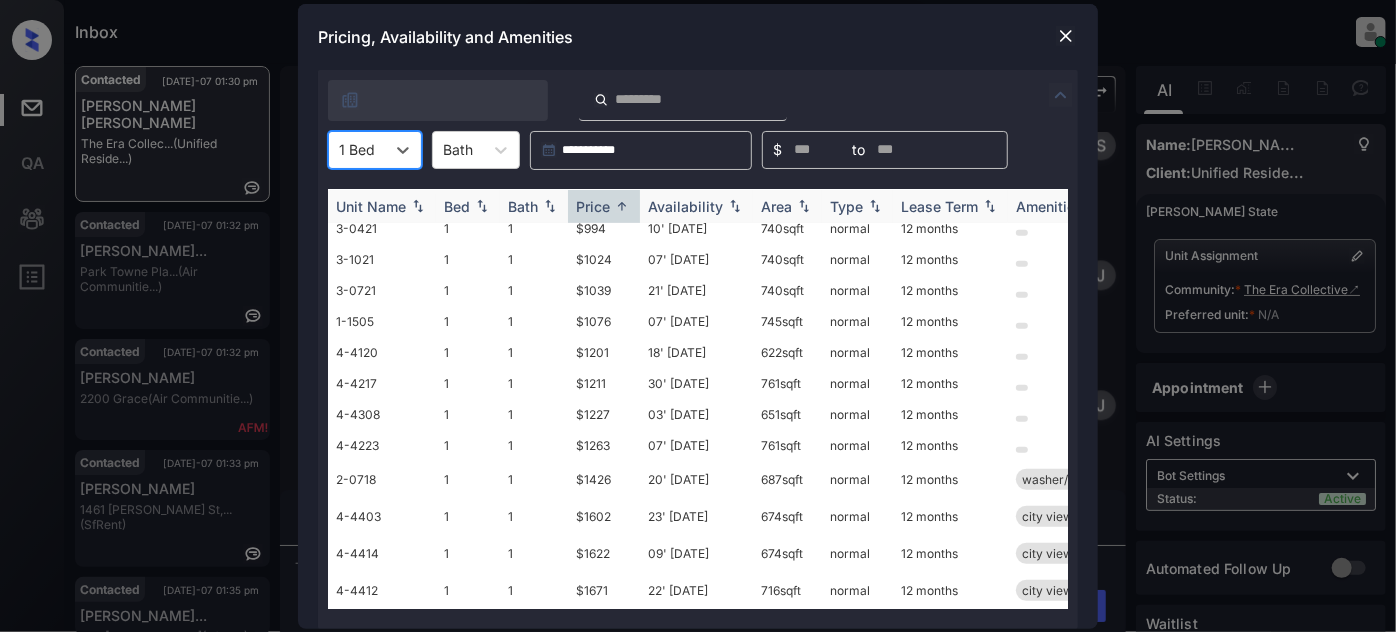 click on "Price" at bounding box center (593, 206) 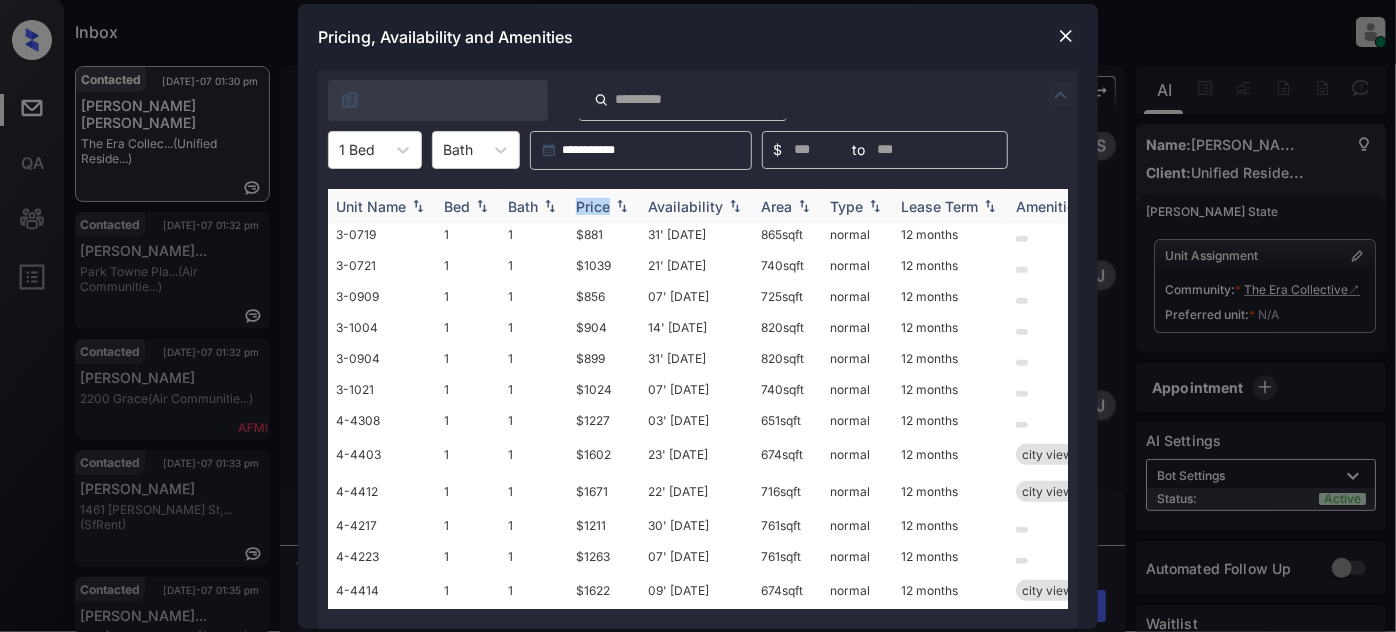click on "Price" at bounding box center [593, 206] 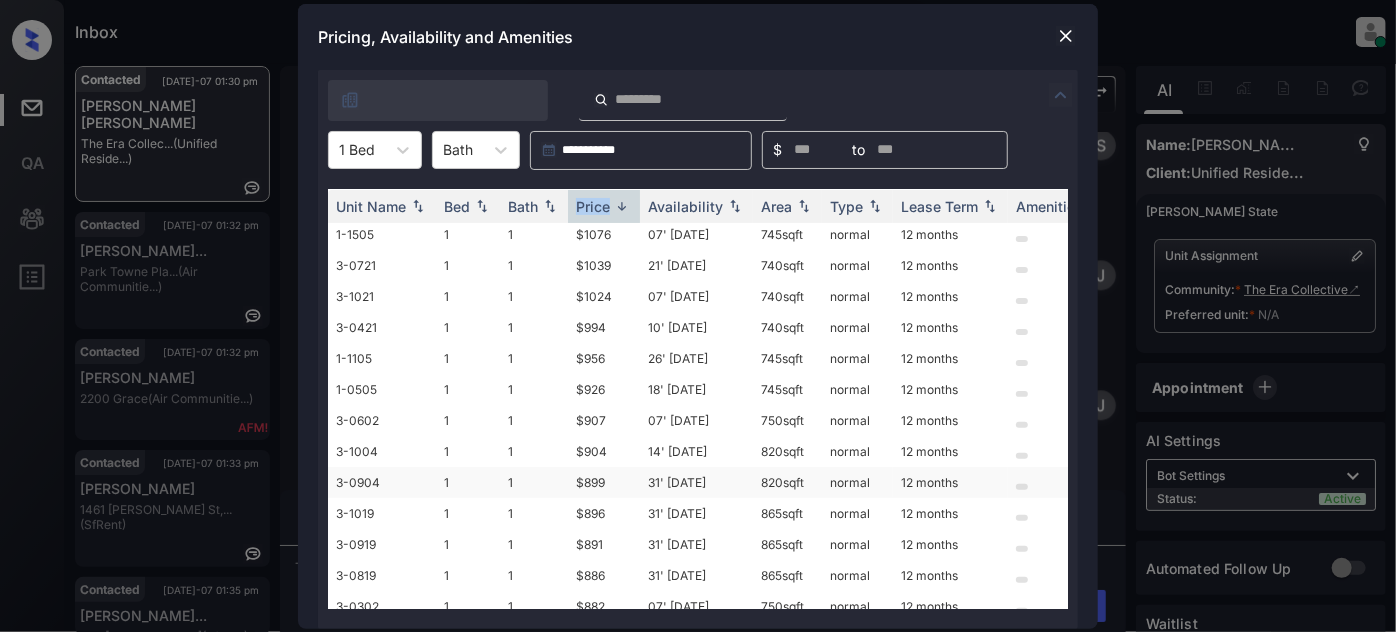 scroll, scrollTop: 0, scrollLeft: 0, axis: both 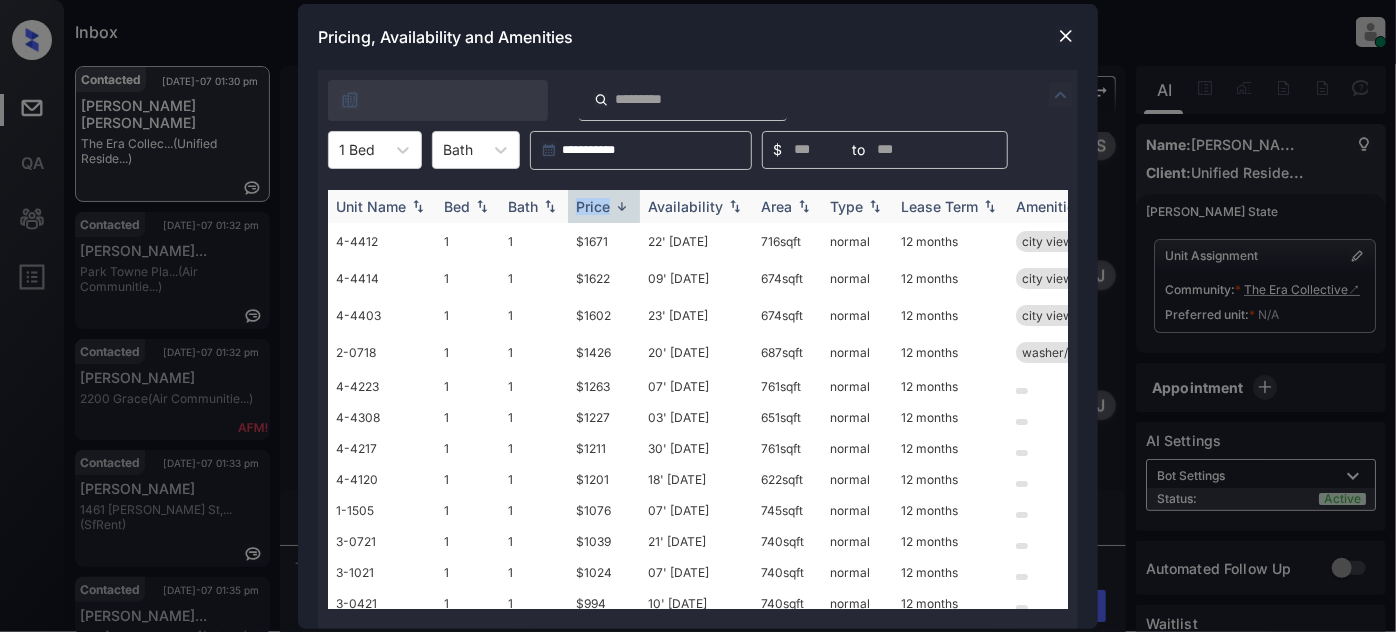 click on "Price" at bounding box center [593, 206] 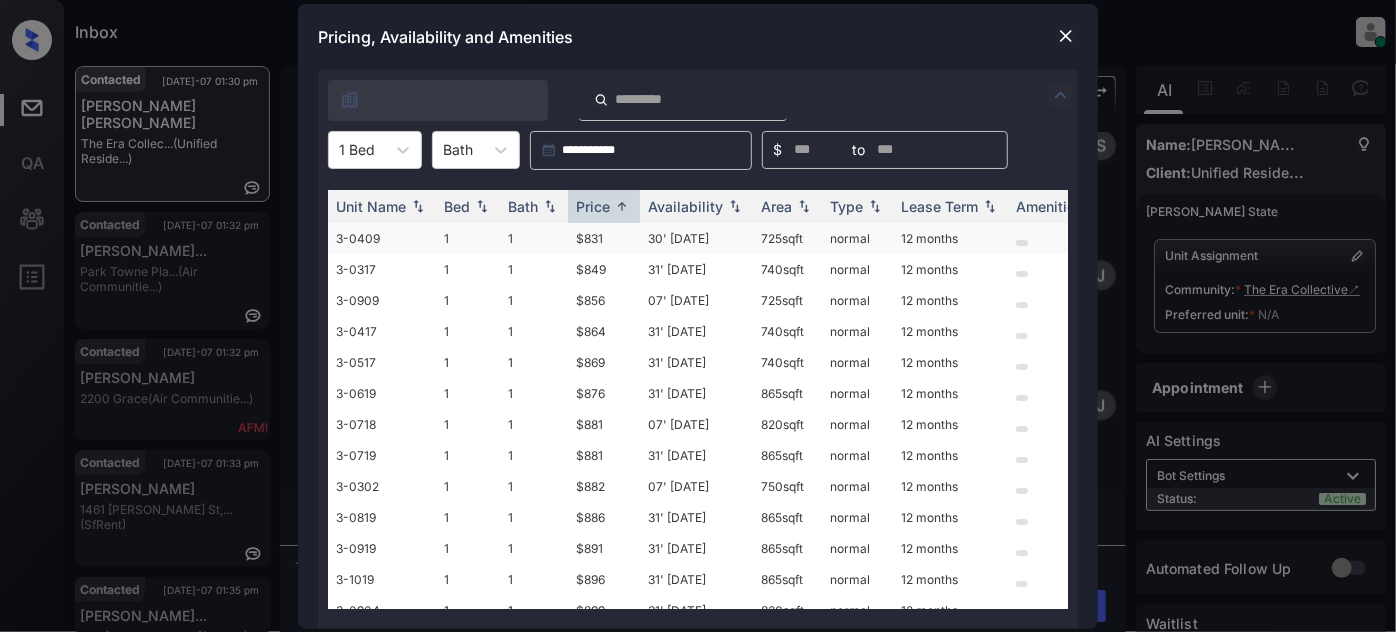 click on "30' [DATE]" at bounding box center (696, 238) 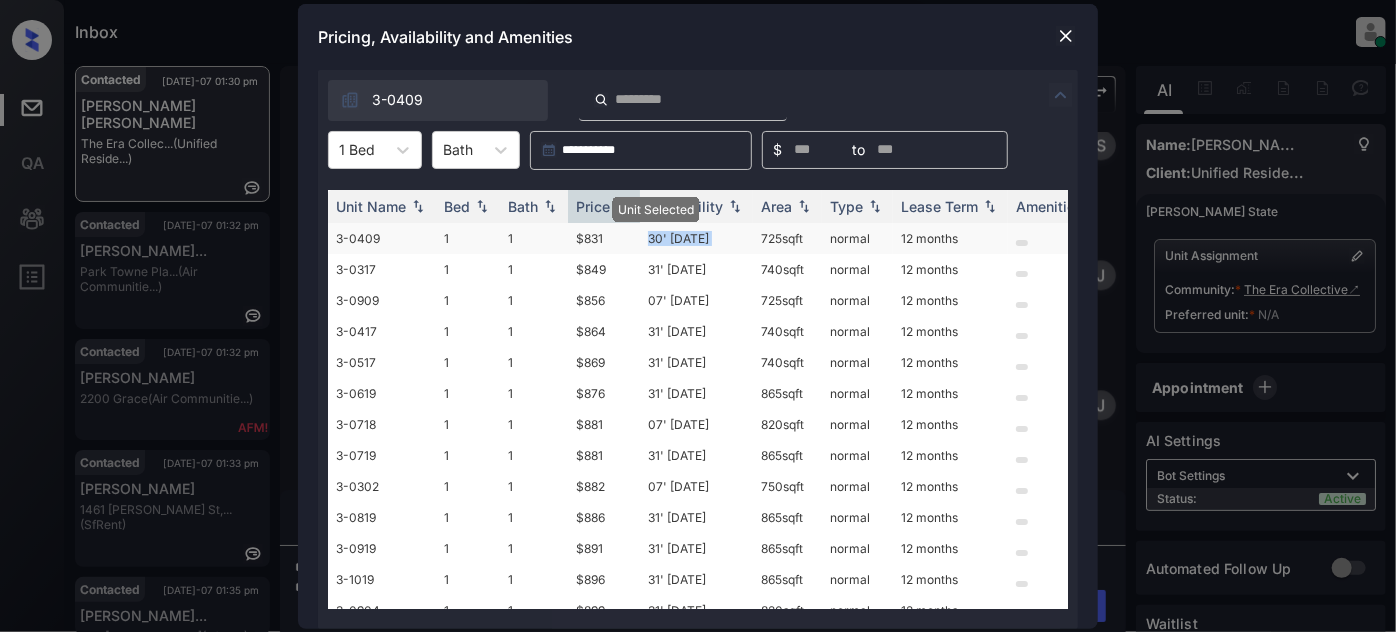click on "30' [DATE]" at bounding box center (696, 238) 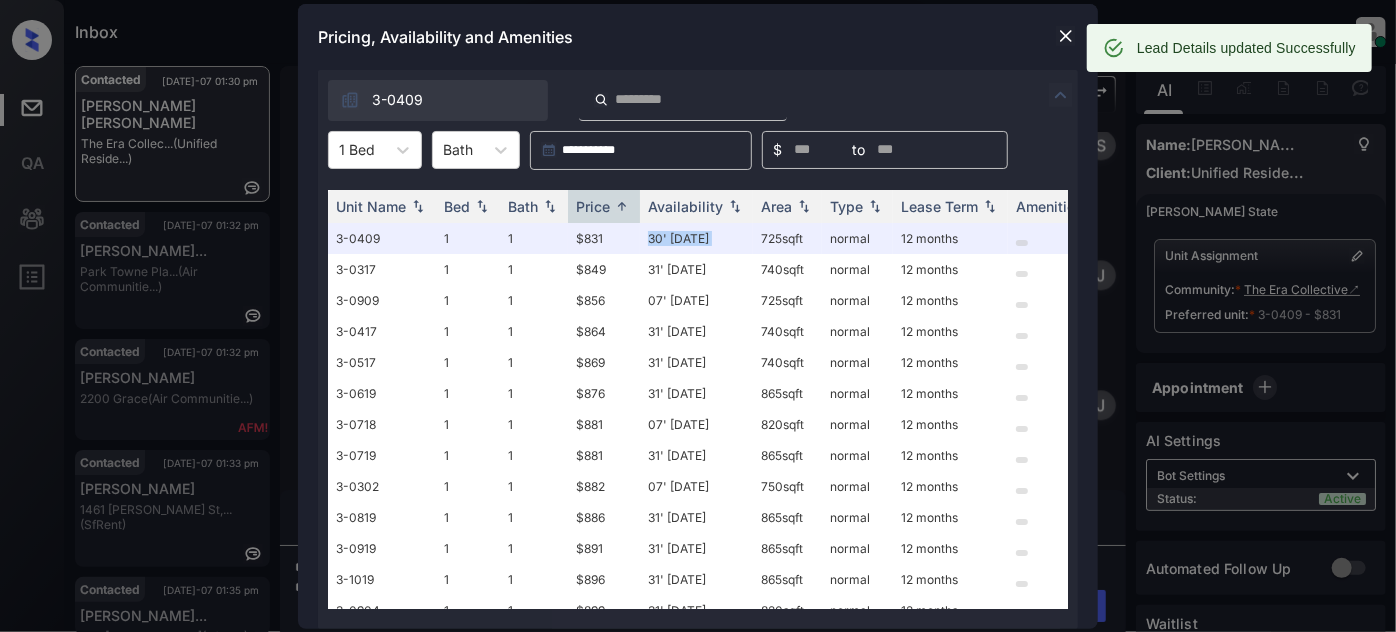 click at bounding box center (1066, 36) 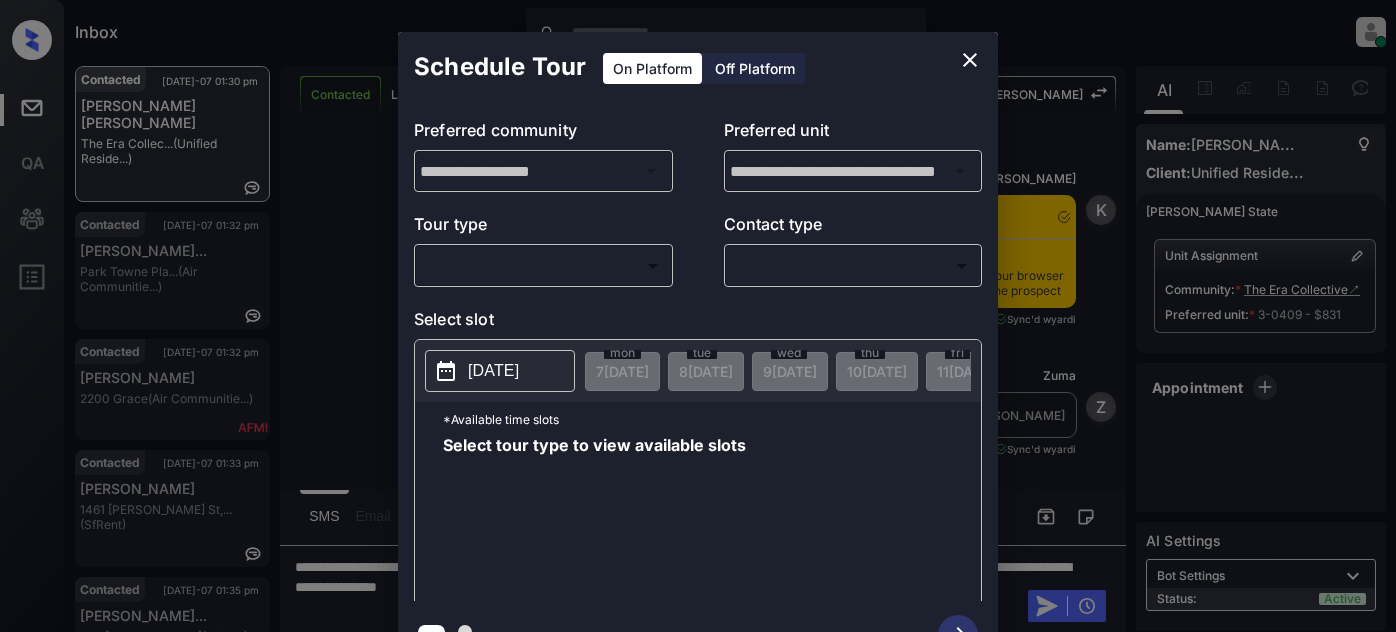 scroll, scrollTop: 0, scrollLeft: 0, axis: both 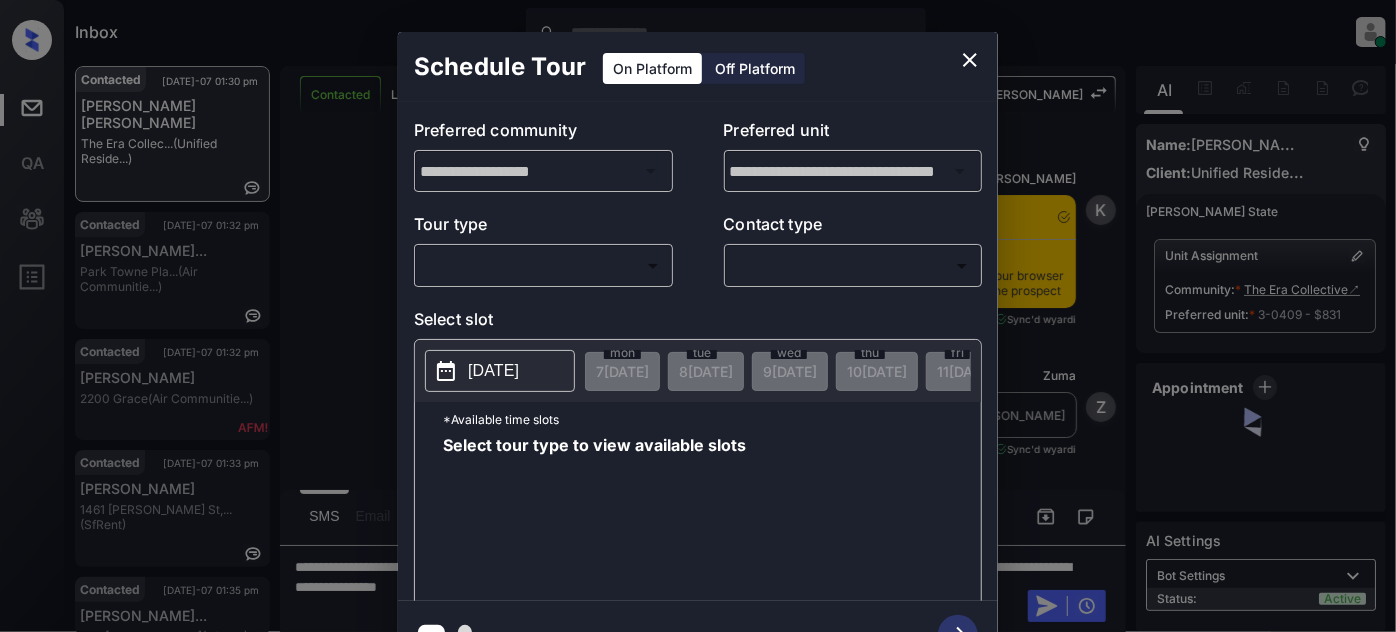 click on "Inbox Juan Carlos Manantan Online Set yourself   offline Set yourself   on break Profile Switch to  light  mode Sign out Contacted Jul-07 01:30 pm   Sawyer Eddins The Era Collec...  (Unified Reside...) Contacted Jul-07 01:32 pm   Sararose Gibne... Park Towne Pla...  (Air Communitie...) Contacted Jul-07 01:32 pm   Emanuel Perez 2200 Grace  (Air Communitie...) Contacted Jul-07 01:33 pm   Daniel Wilson 1461 Alice St,...  (SfRent) Contacted Jul-07 01:35 pm   Violeta Sanche... 1511 Jackson S...  (SfRent) Tour Scheduled Jul-07 01:36 pm   Tam Phan Park Towne Pla...  (Air Communitie...) Contacted Lost Lead Sentiment: Angry Upon sliding the acknowledgement:  Lead will move to lost stage. * ​ SMS and call option will be set to opt out. AFM will be turned off for the lead. Kelsey New Message Kelsey Notes Note: https://conversation.getzuma.com/686c16b6567c956bd3dcf60b - Paste this link into your browser to view Kelsey’s conversation with the prospect Jul 07, 2025 11:49 am  Sync'd w  yardi K New Message Zuma yardi Z A" at bounding box center (698, 316) 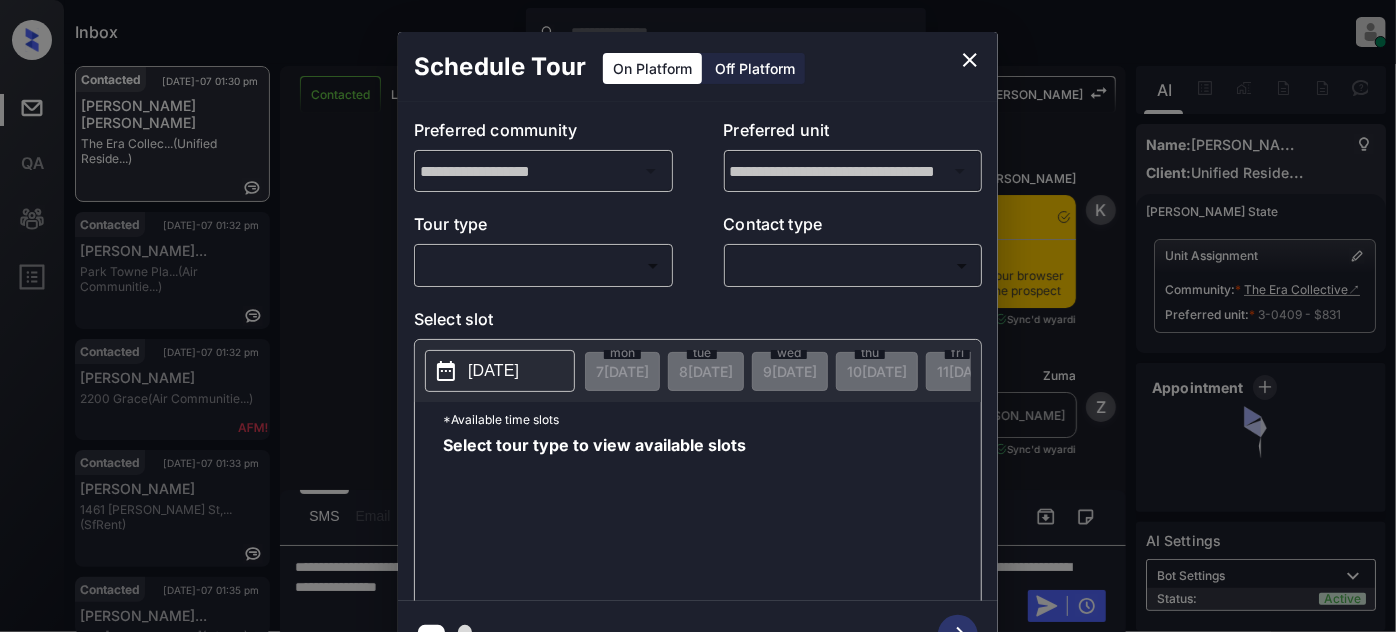 scroll, scrollTop: 3145, scrollLeft: 0, axis: vertical 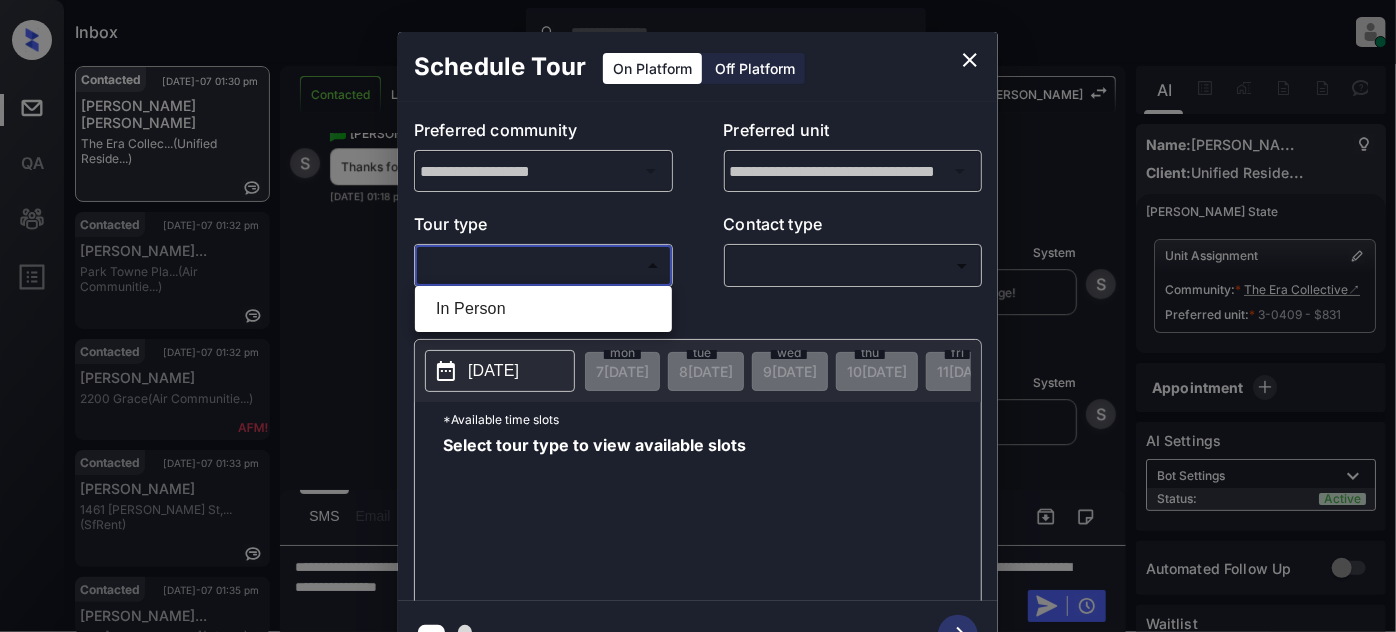 click on "In Person" at bounding box center (543, 309) 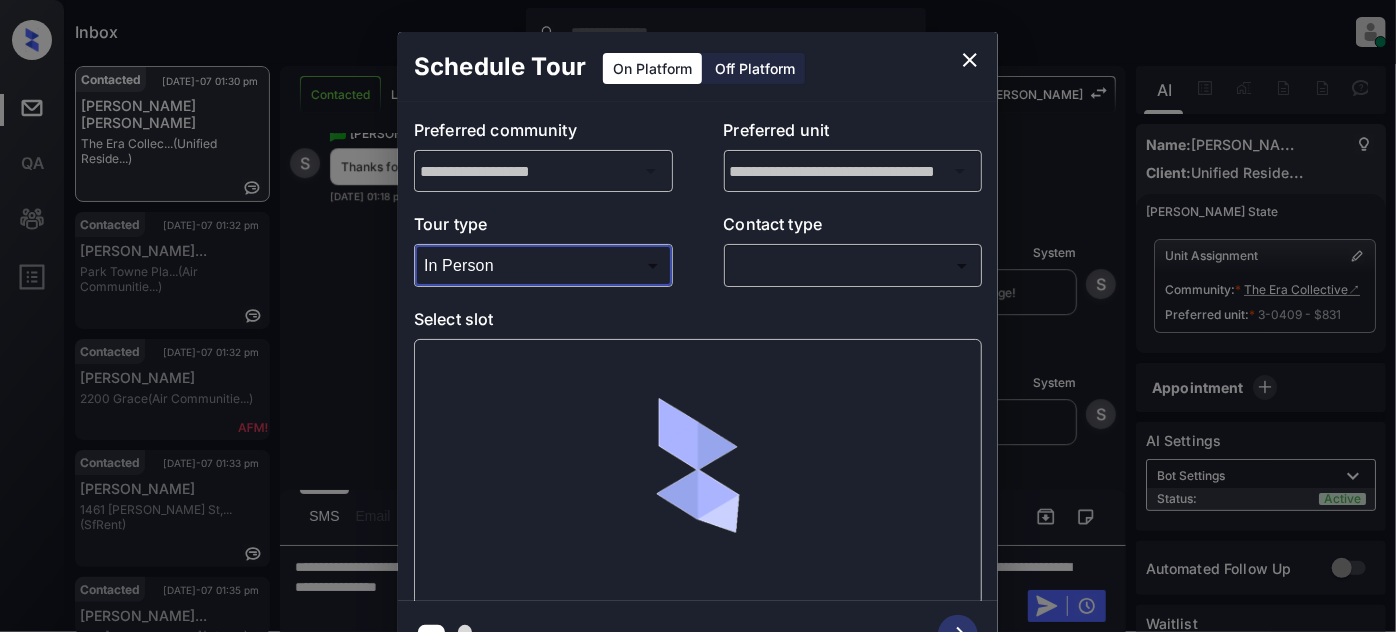 click on "Inbox Juan Carlos Manantan Online Set yourself   offline Set yourself   on break Profile Switch to  light  mode Sign out Contacted Jul-07 01:30 pm   Sawyer Eddins The Era Collec...  (Unified Reside...) Contacted Jul-07 01:32 pm   Sararose Gibne... Park Towne Pla...  (Air Communitie...) Contacted Jul-07 01:32 pm   Emanuel Perez 2200 Grace  (Air Communitie...) Contacted Jul-07 01:33 pm   Daniel Wilson 1461 Alice St,...  (SfRent) Contacted Jul-07 01:35 pm   Violeta Sanche... 1511 Jackson S...  (SfRent) Tour Scheduled Jul-07 01:36 pm   Tam Phan Park Towne Pla...  (Air Communitie...) Contacted Lost Lead Sentiment: Angry Upon sliding the acknowledgement:  Lead will move to lost stage. * ​ SMS and call option will be set to opt out. AFM will be turned off for the lead. Kelsey New Message Kelsey Notes Note: https://conversation.getzuma.com/686c16b6567c956bd3dcf60b - Paste this link into your browser to view Kelsey’s conversation with the prospect Jul 07, 2025 11:49 am  Sync'd w  yardi K New Message Zuma yardi Z A" at bounding box center [698, 316] 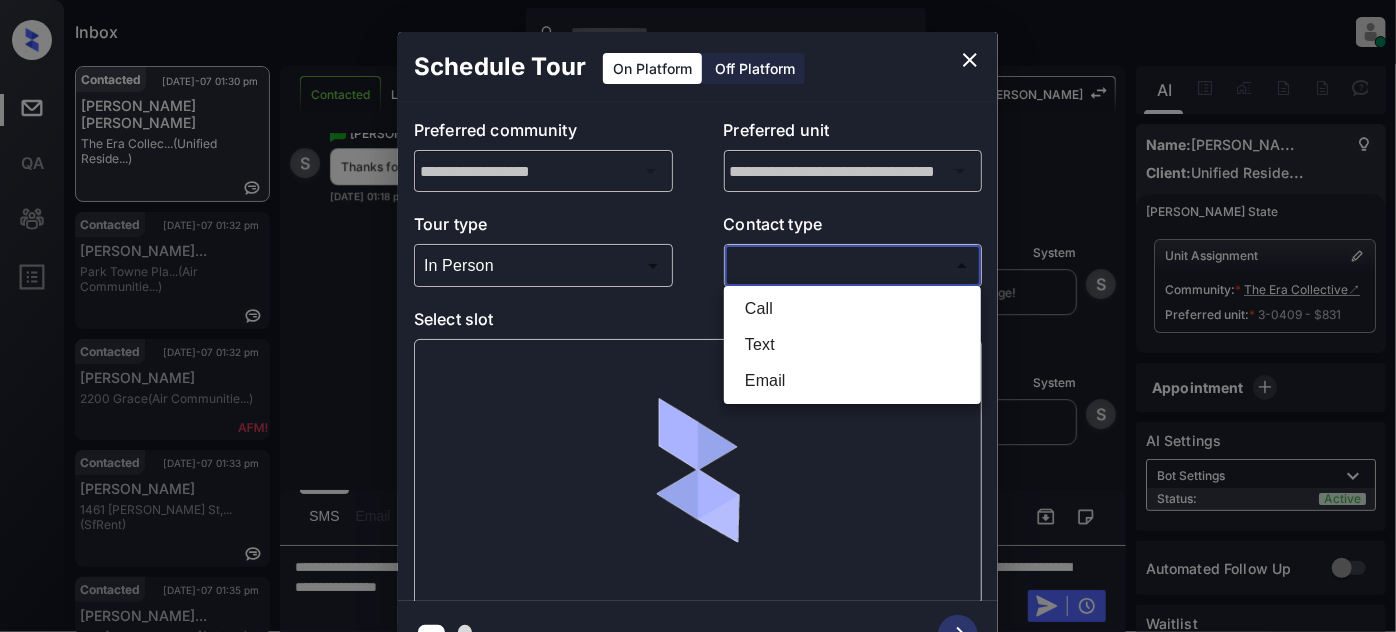 click on "Text" at bounding box center (852, 345) 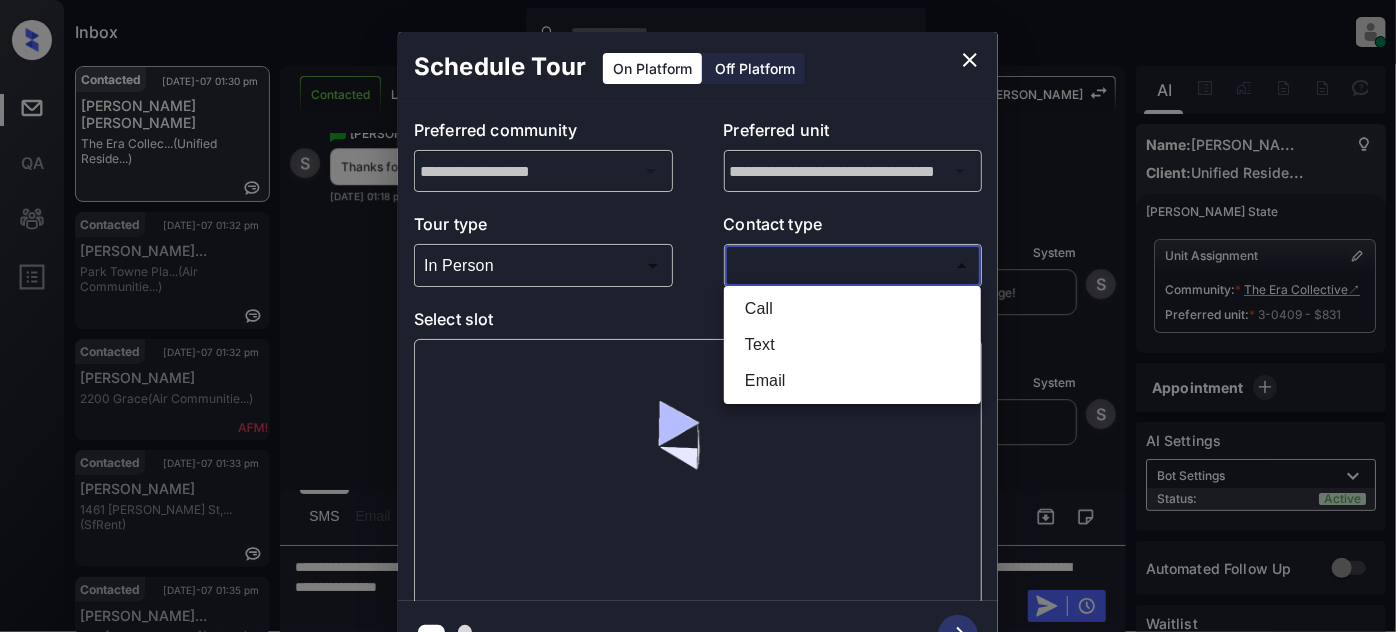 type on "****" 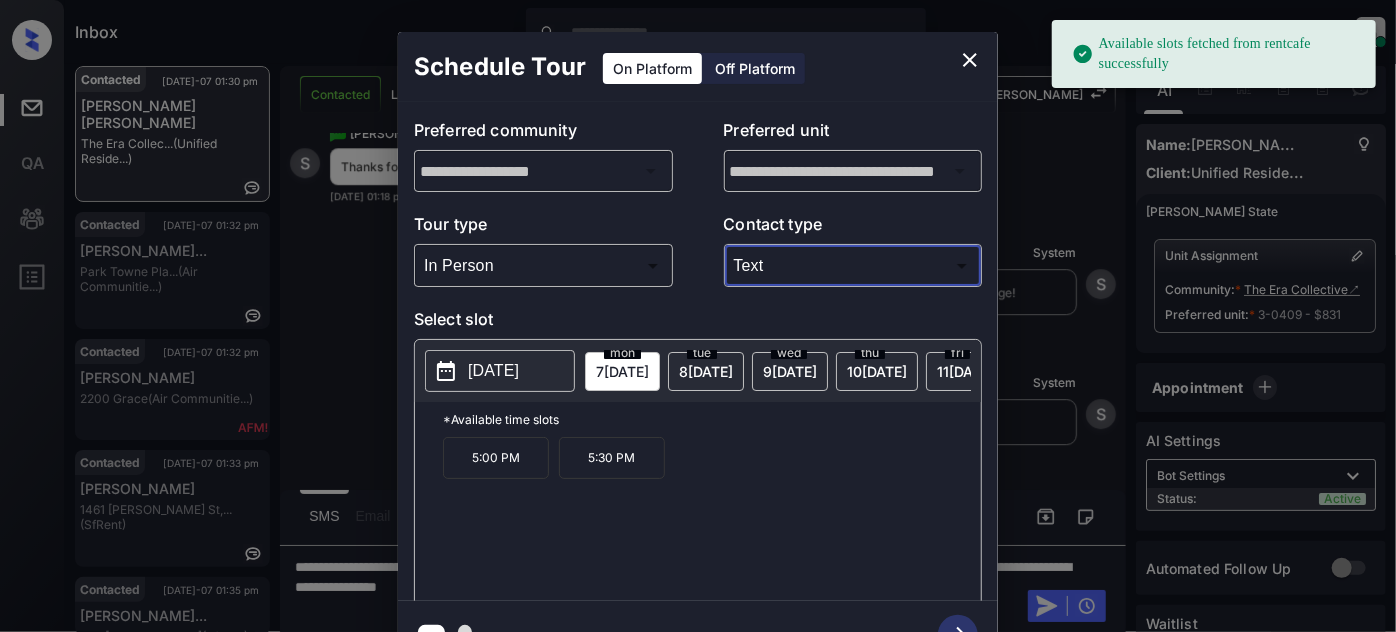 click on "8 JUL" at bounding box center [622, 371] 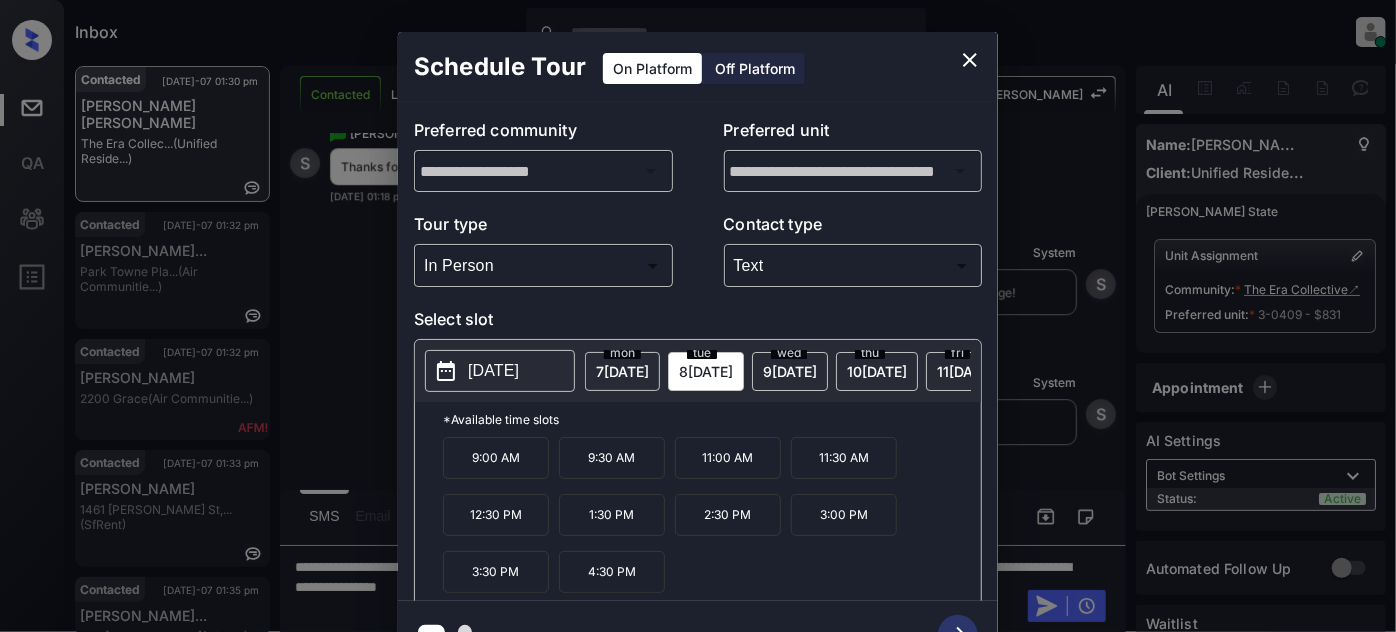 click on "4:30 PM" at bounding box center [612, 572] 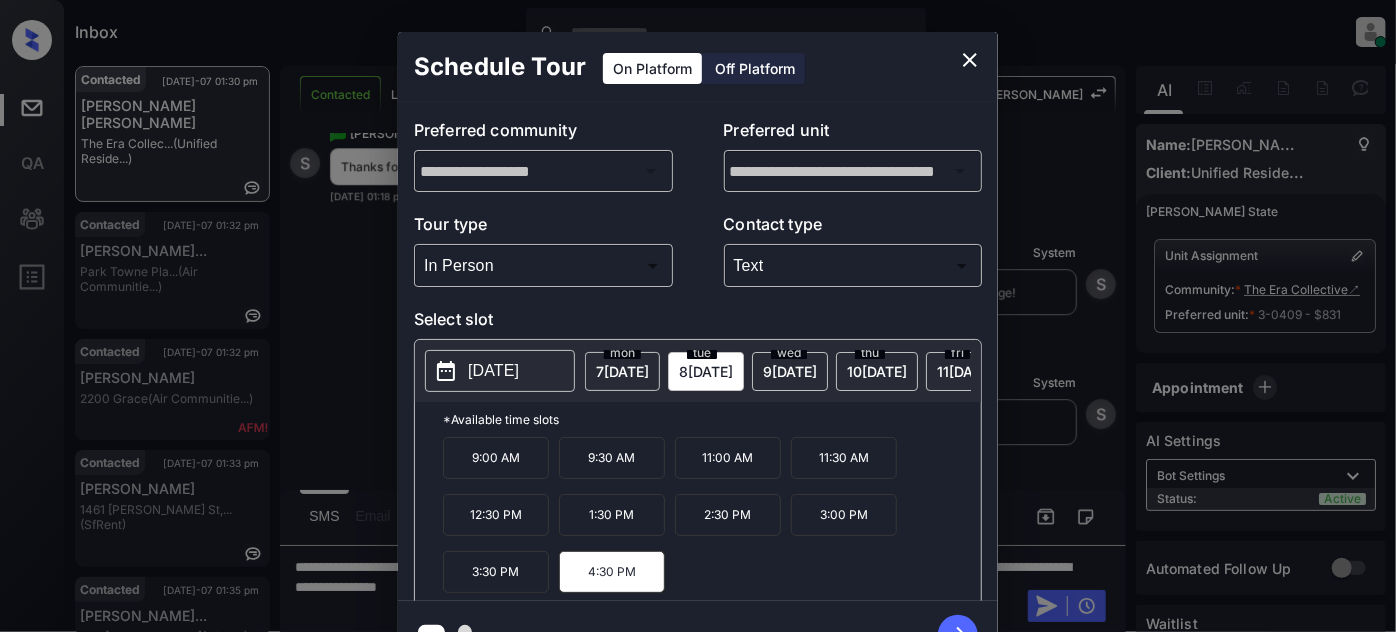 click 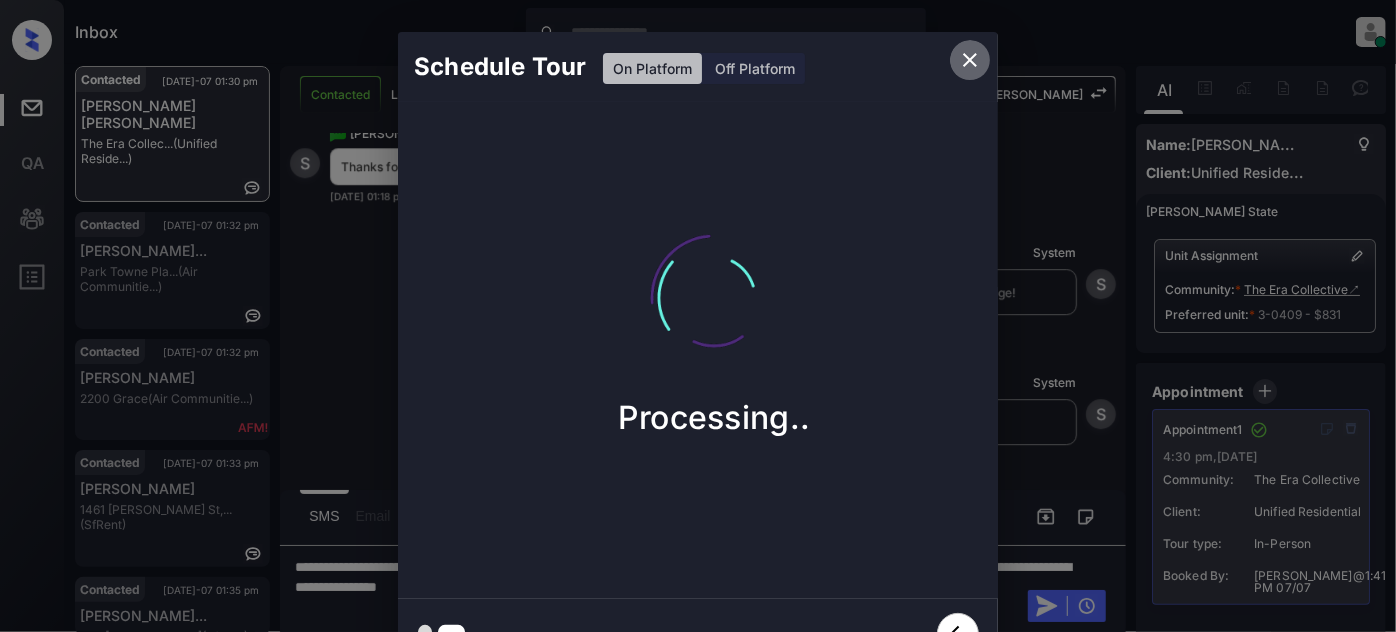 click 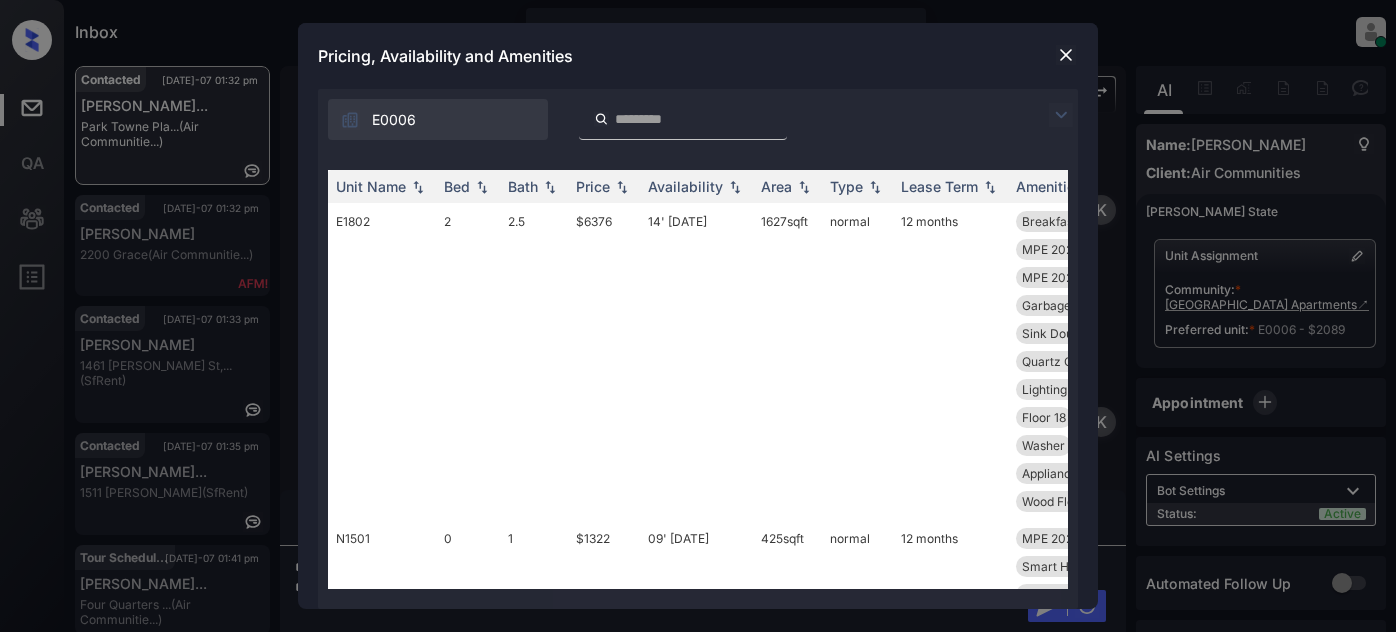 scroll, scrollTop: 0, scrollLeft: 0, axis: both 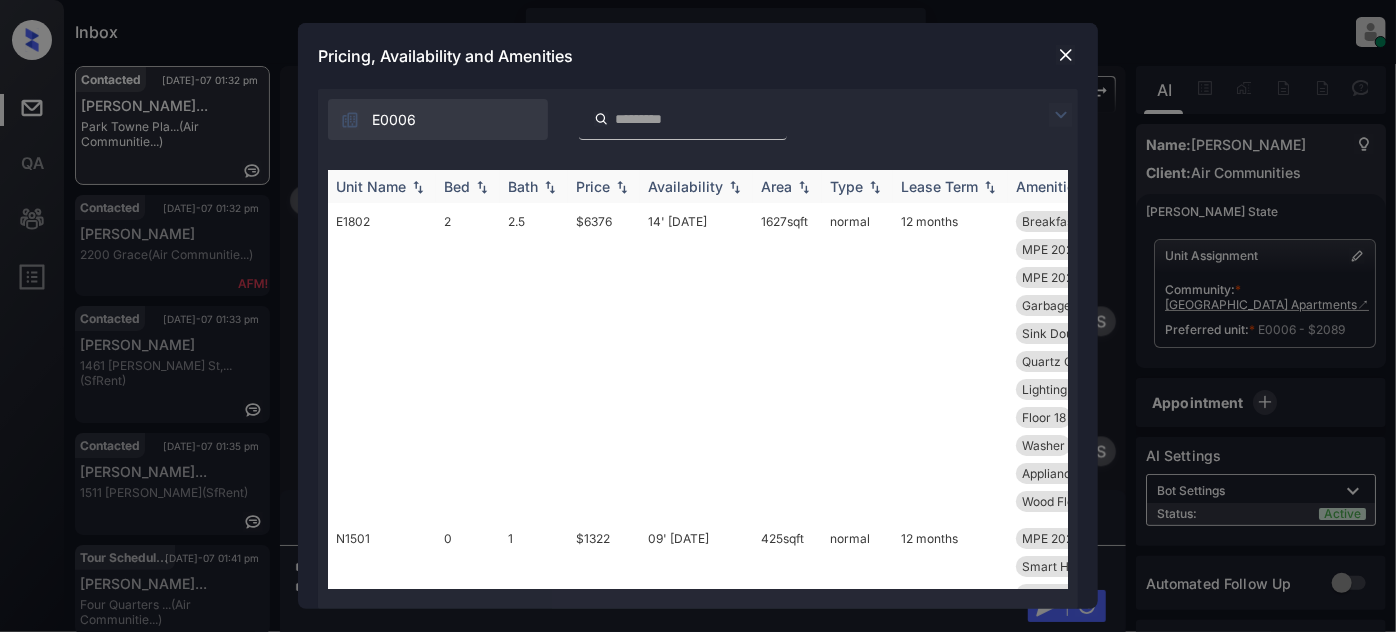 click at bounding box center (1061, 115) 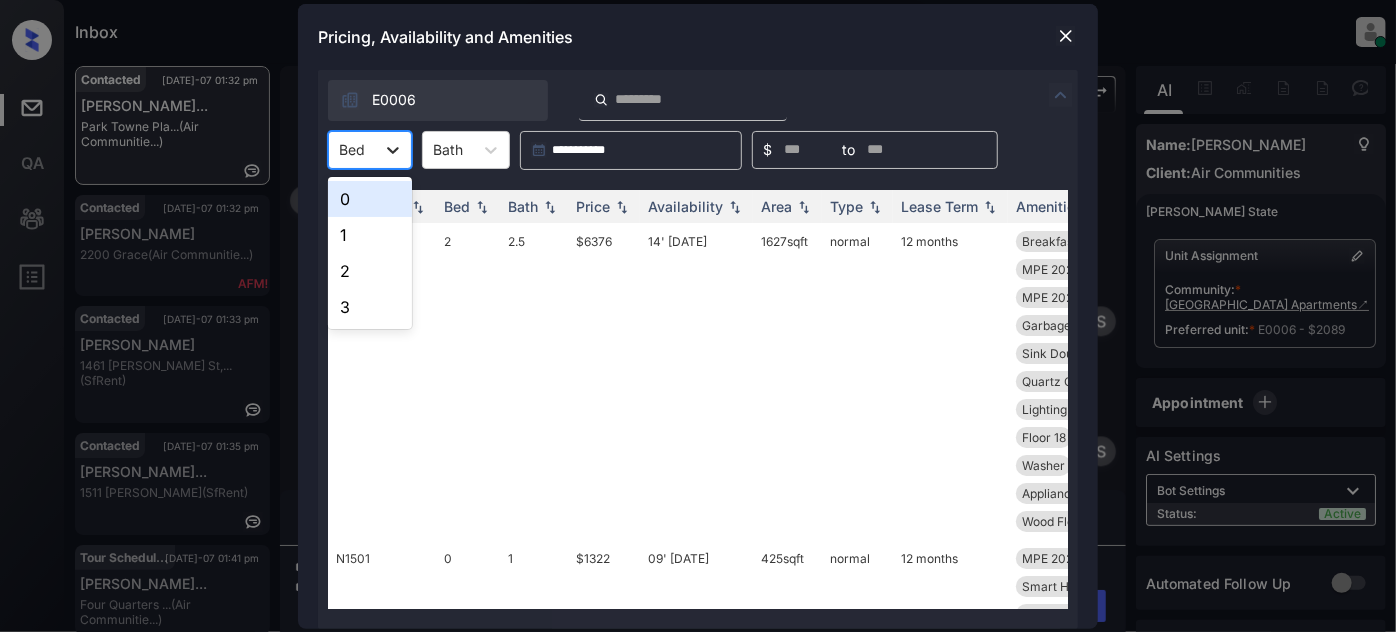 click at bounding box center [393, 150] 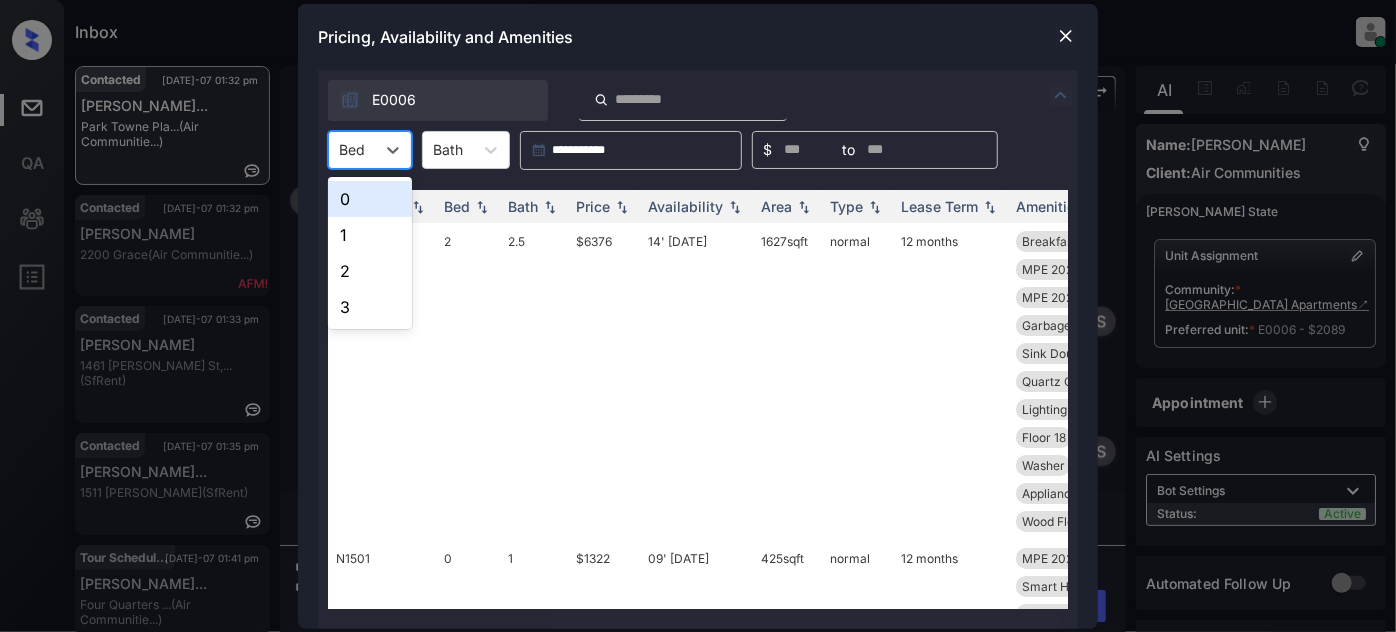 click on "0" at bounding box center (370, 199) 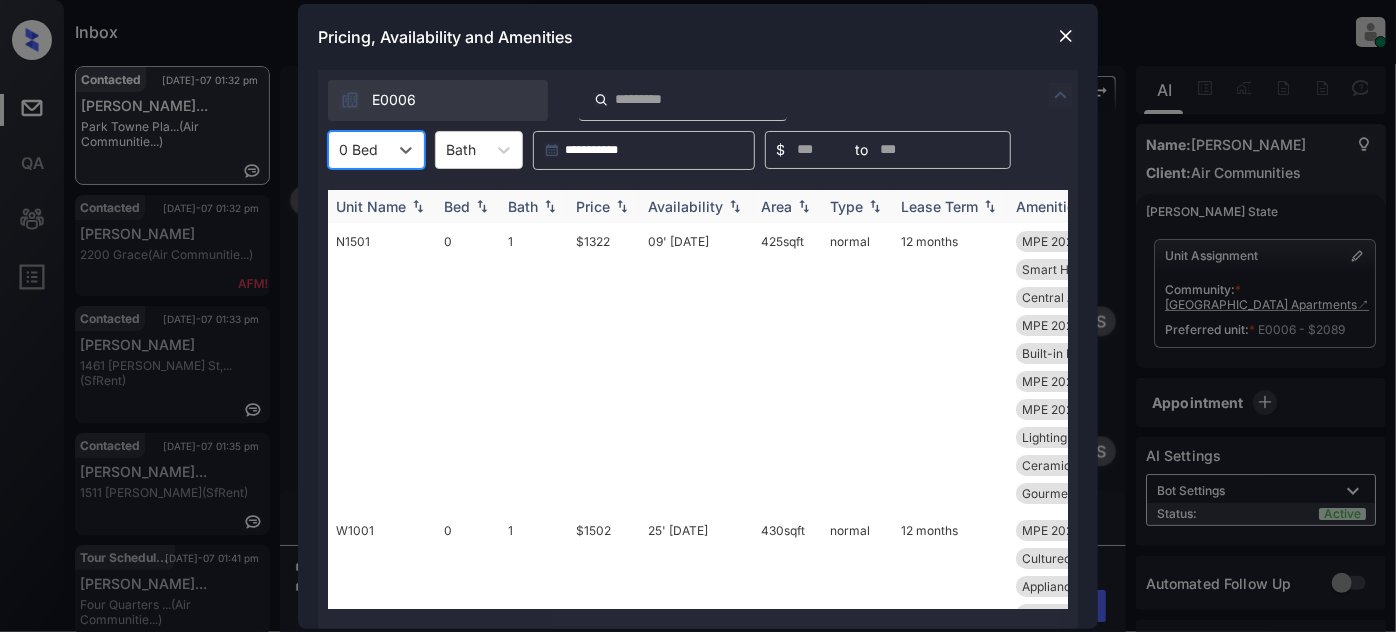click on "Price" at bounding box center [604, 206] 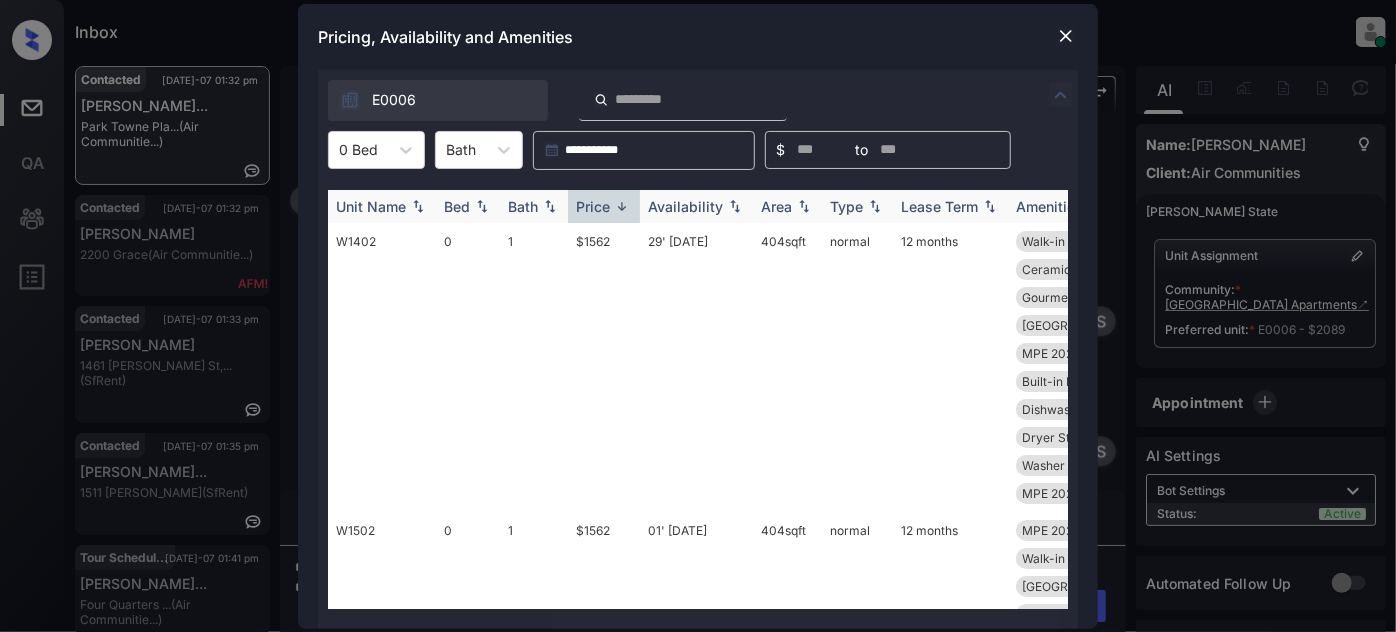 click on "Price" at bounding box center (604, 206) 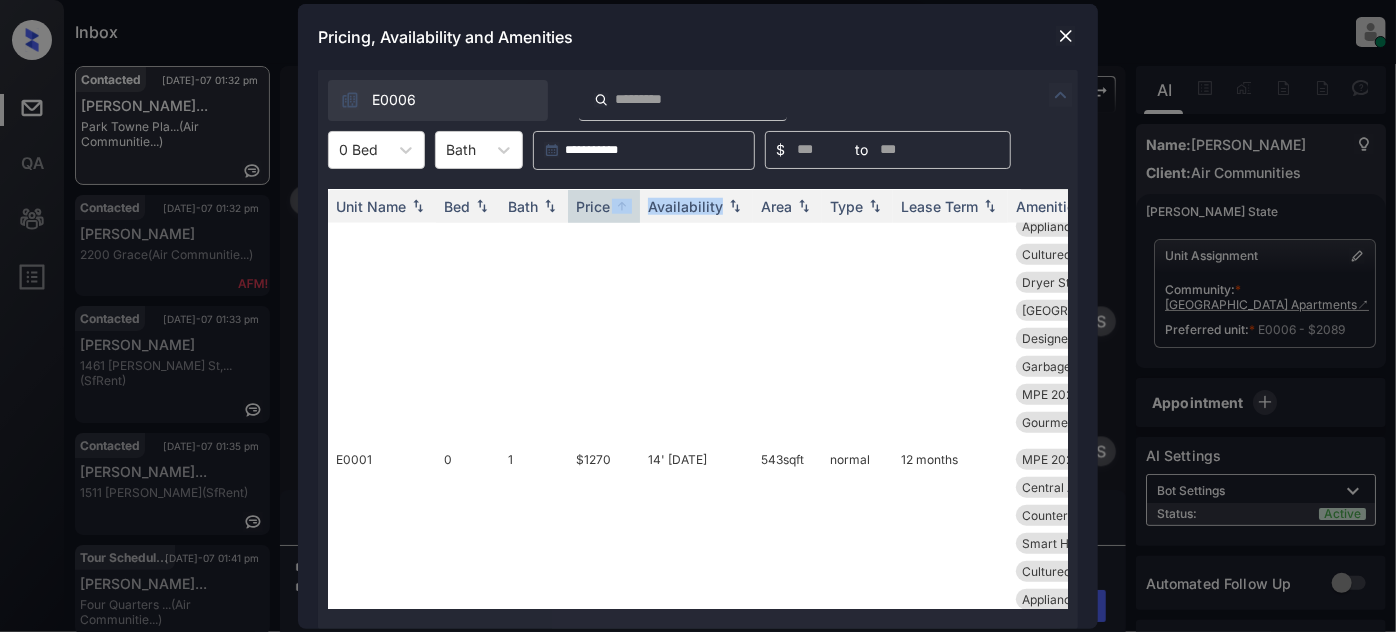 scroll, scrollTop: 1000, scrollLeft: 0, axis: vertical 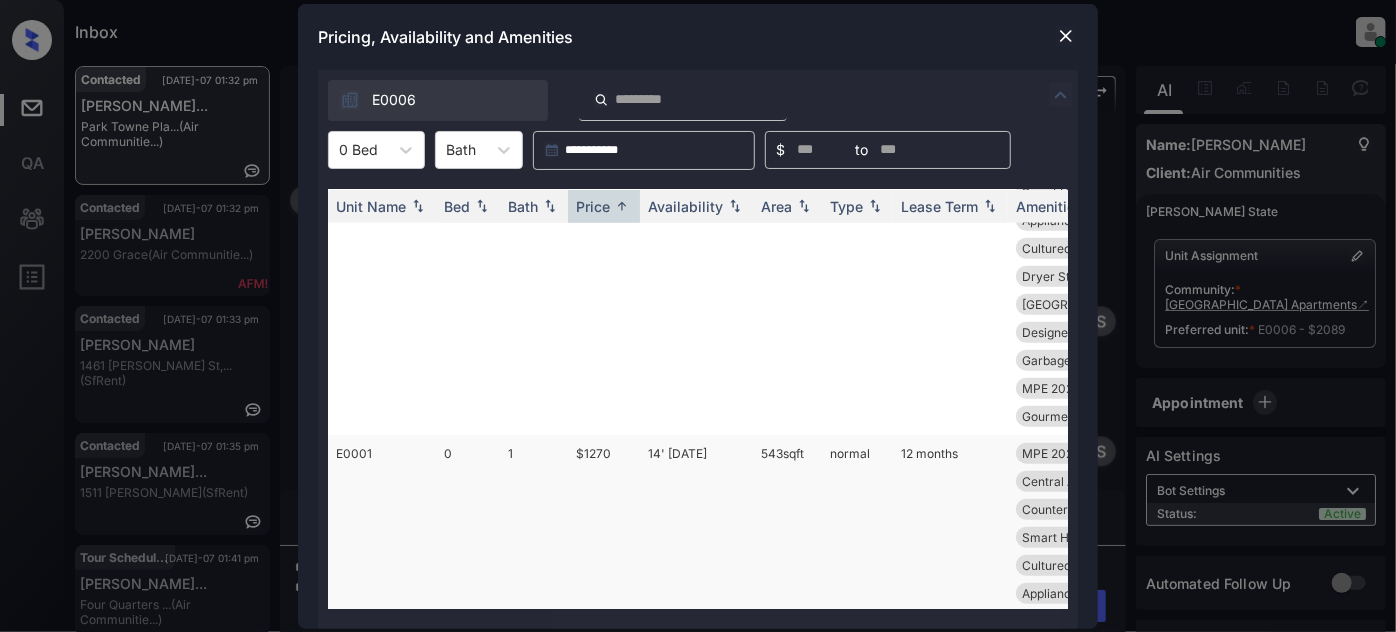 click on "14' Jun 25" at bounding box center (696, 579) 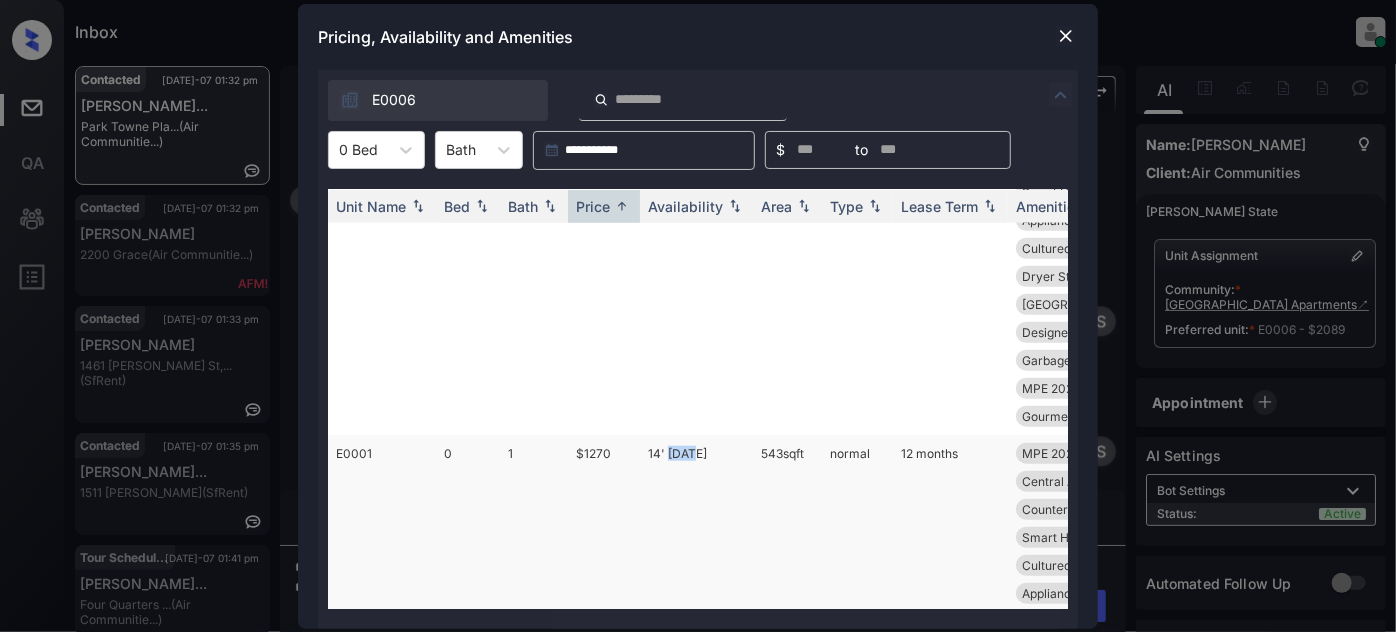 click on "14' Jun 25" at bounding box center [696, 579] 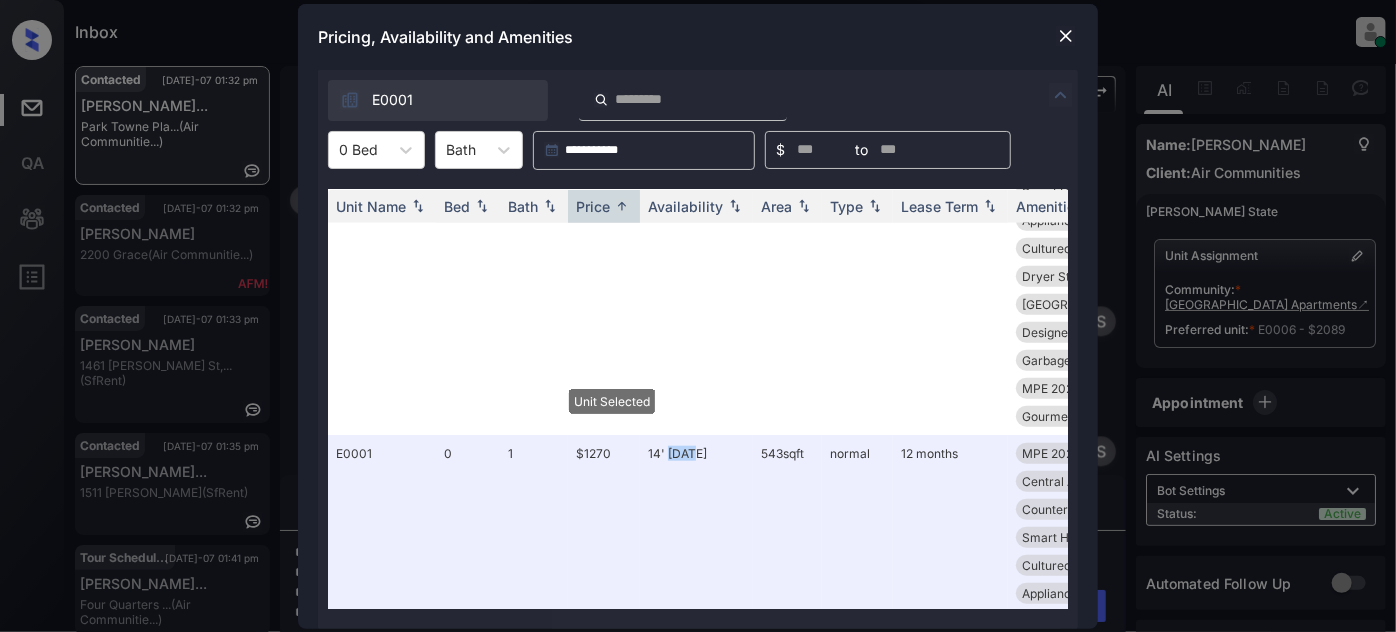 click at bounding box center (1066, 36) 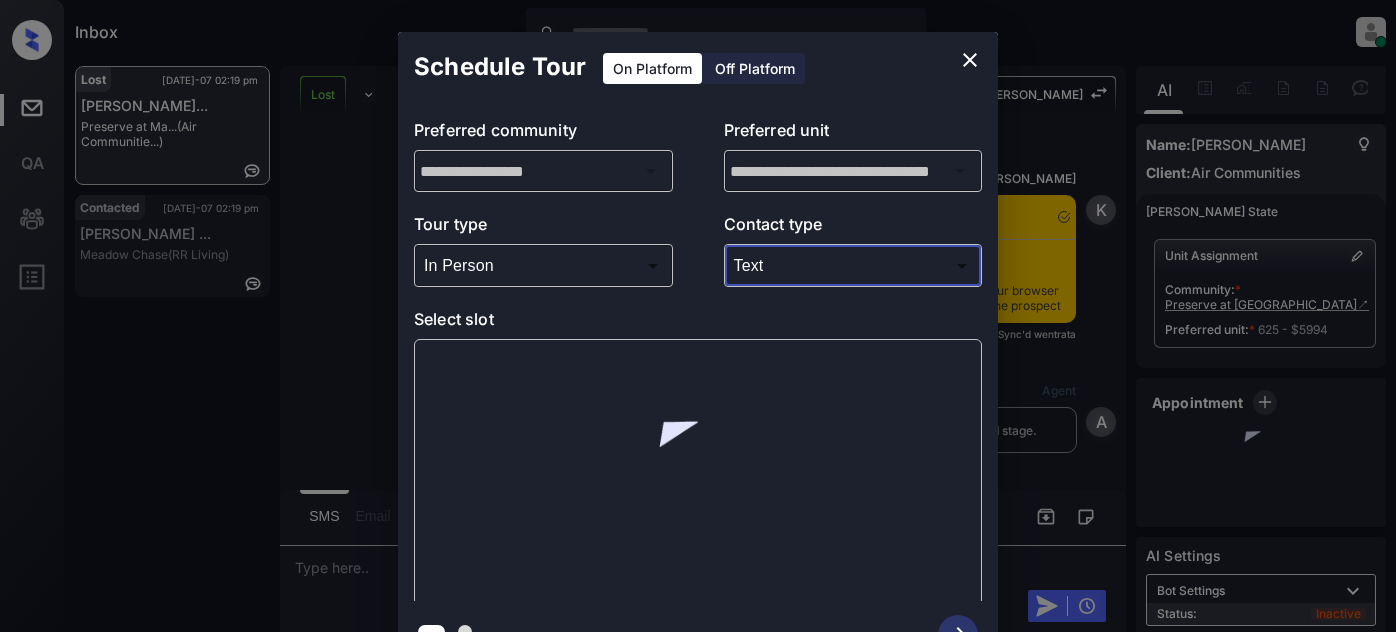 scroll, scrollTop: 0, scrollLeft: 0, axis: both 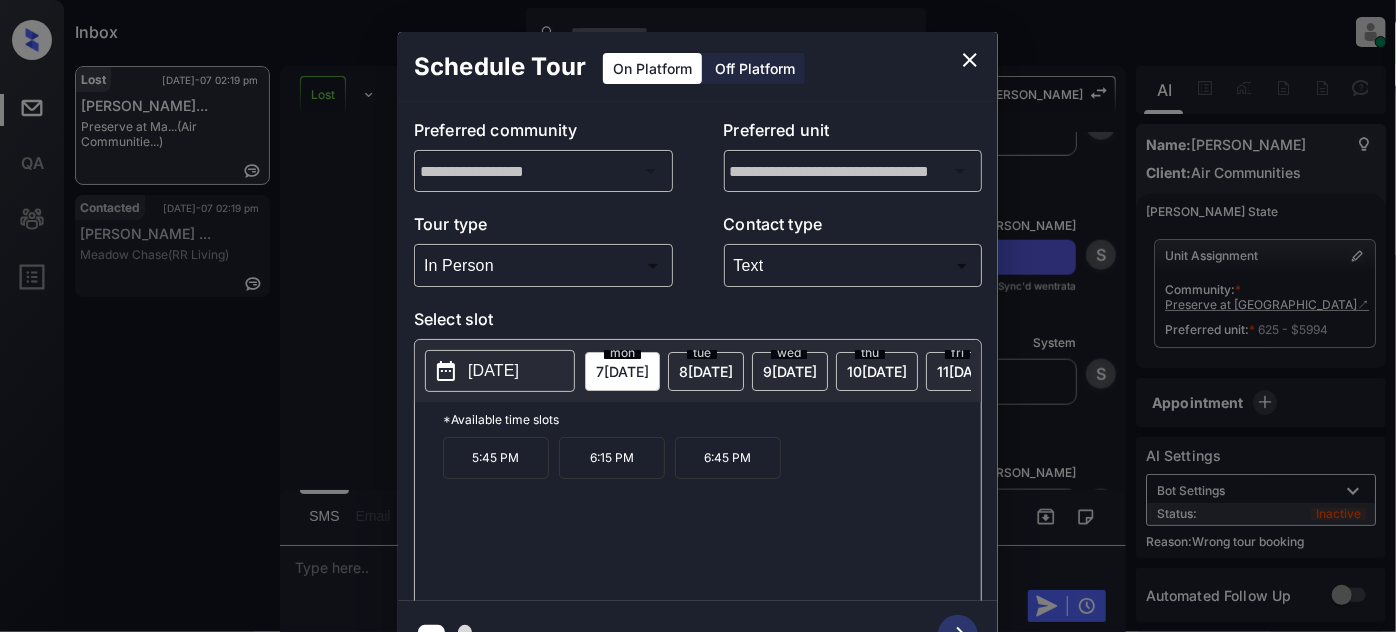 click on "5:45 PM" at bounding box center [496, 458] 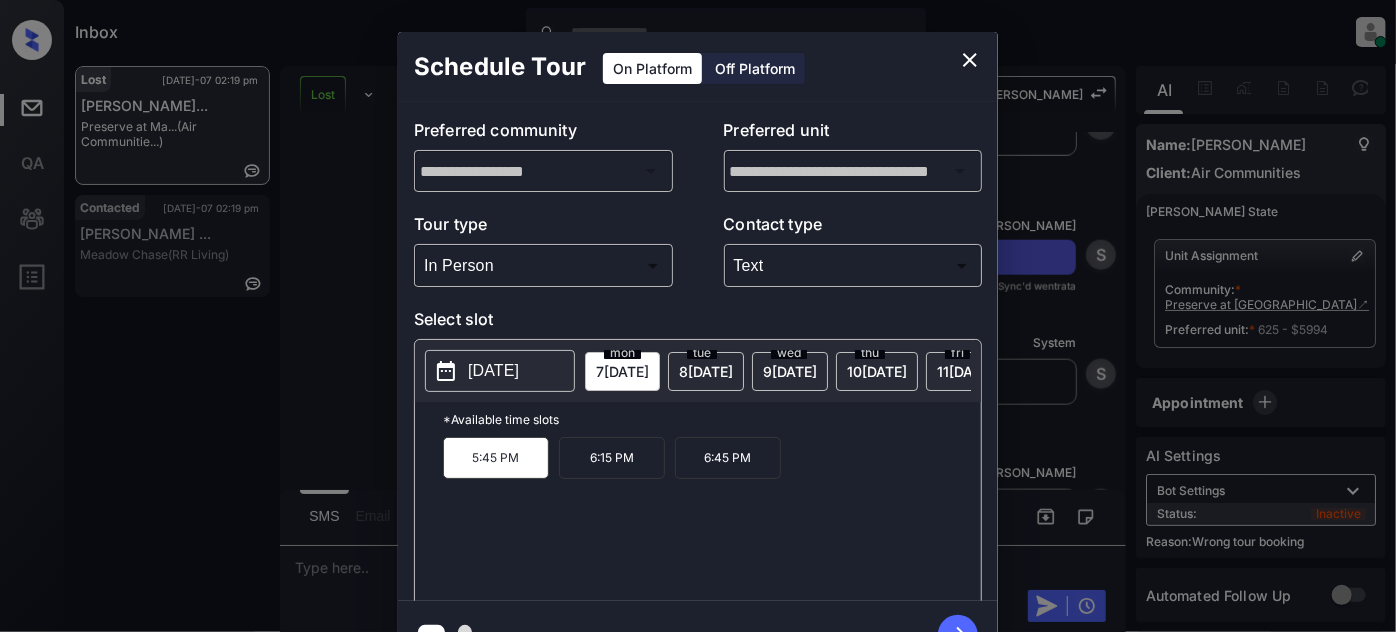 click 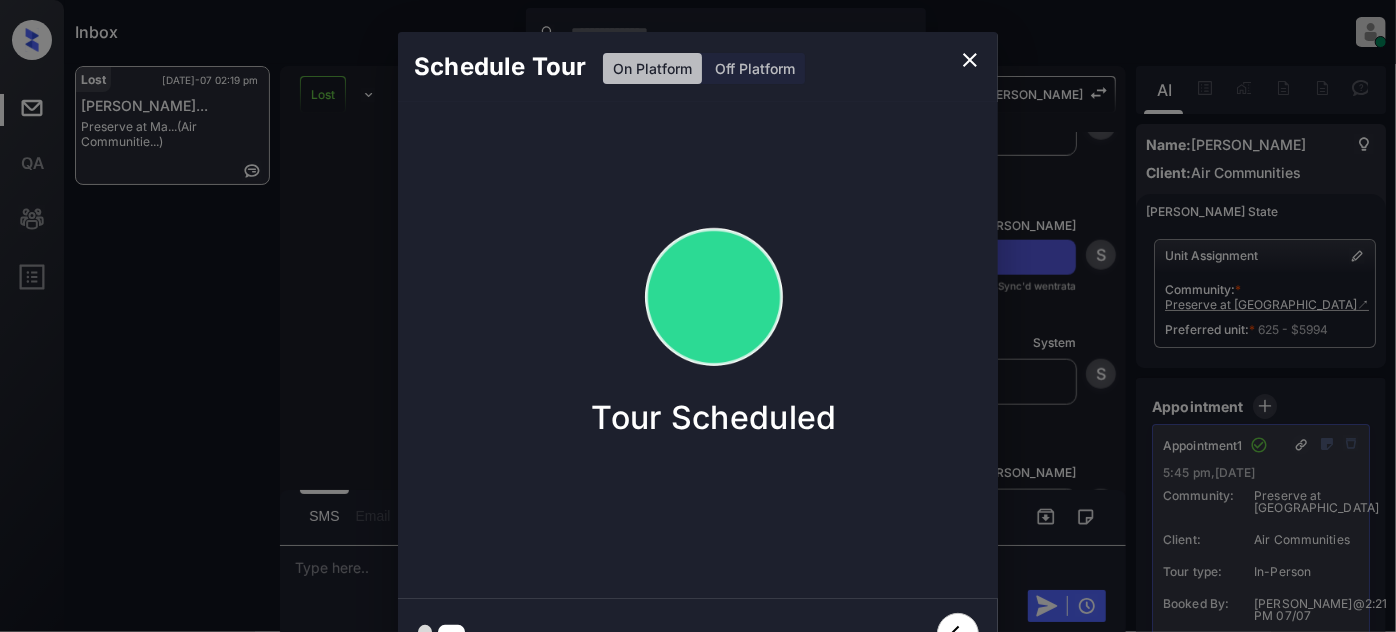 click 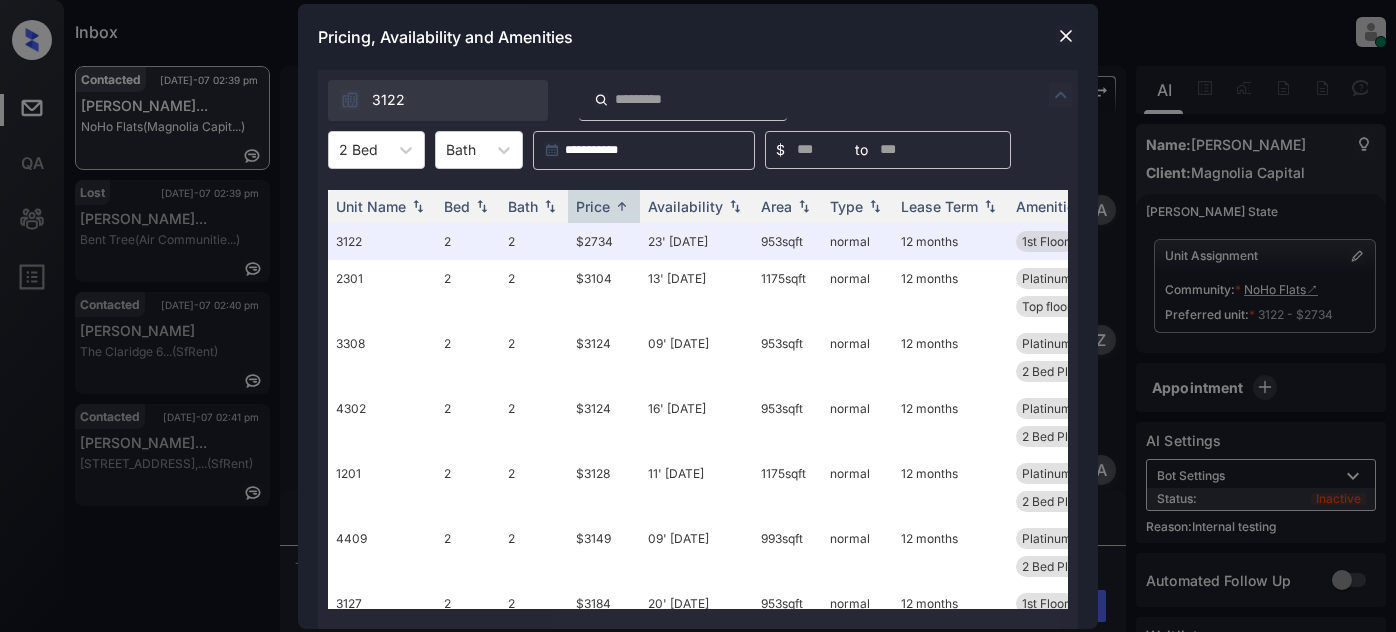 scroll, scrollTop: 0, scrollLeft: 0, axis: both 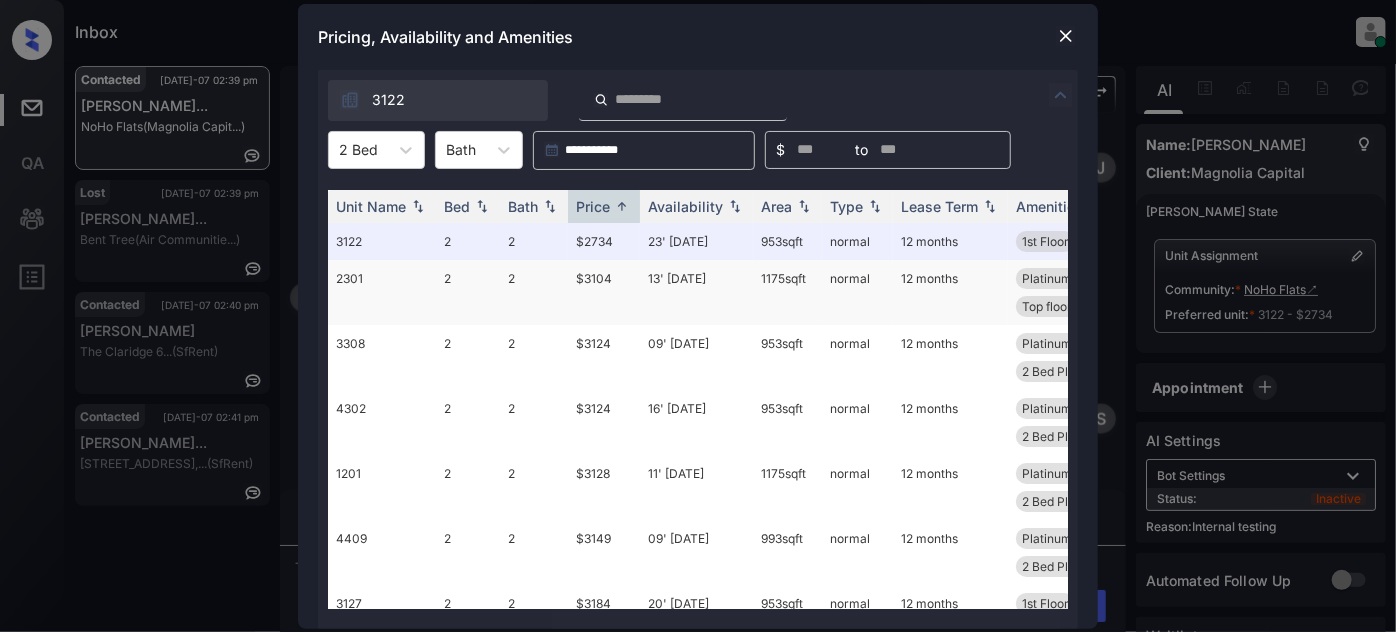 click on "13' [DATE]" at bounding box center (696, 292) 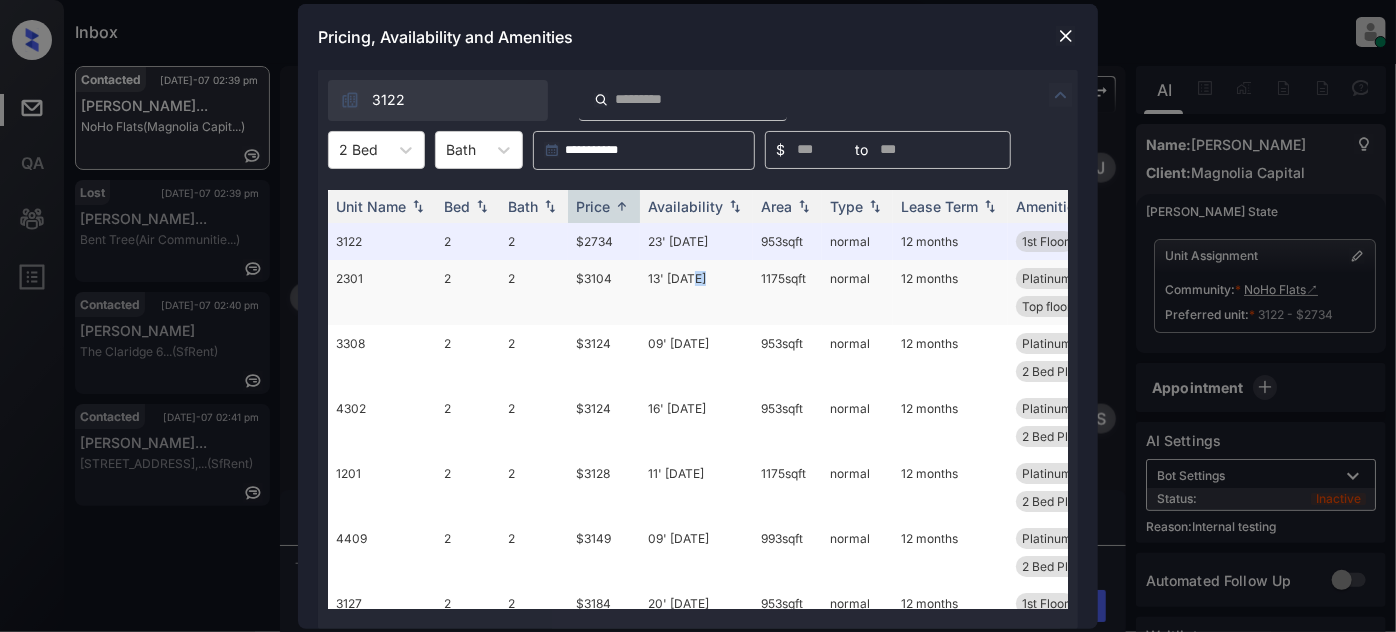 click on "13' [DATE]" at bounding box center (696, 292) 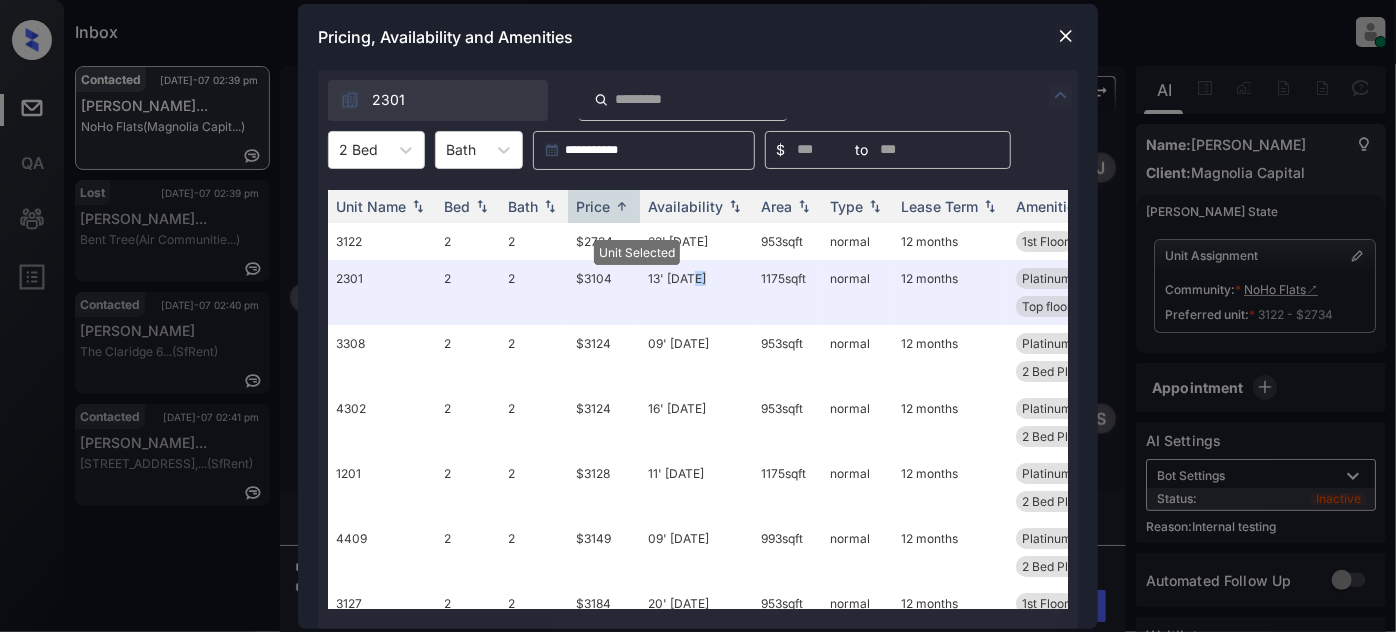click at bounding box center (1066, 36) 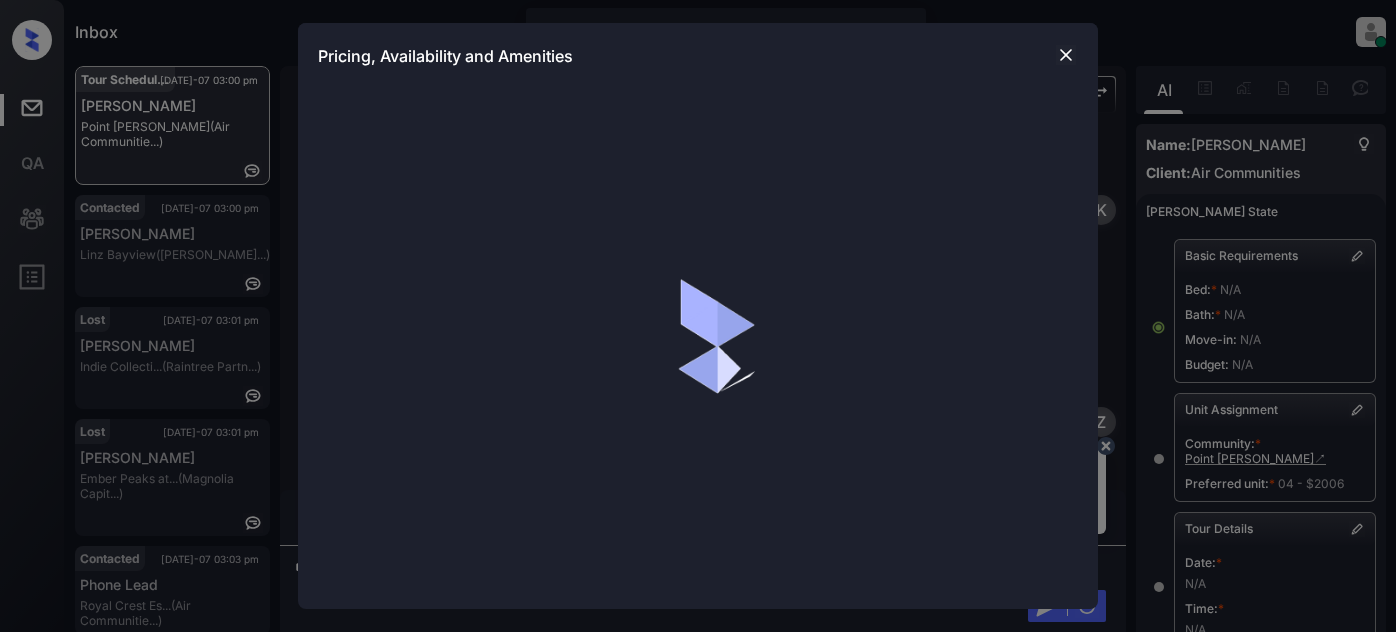 scroll, scrollTop: 0, scrollLeft: 0, axis: both 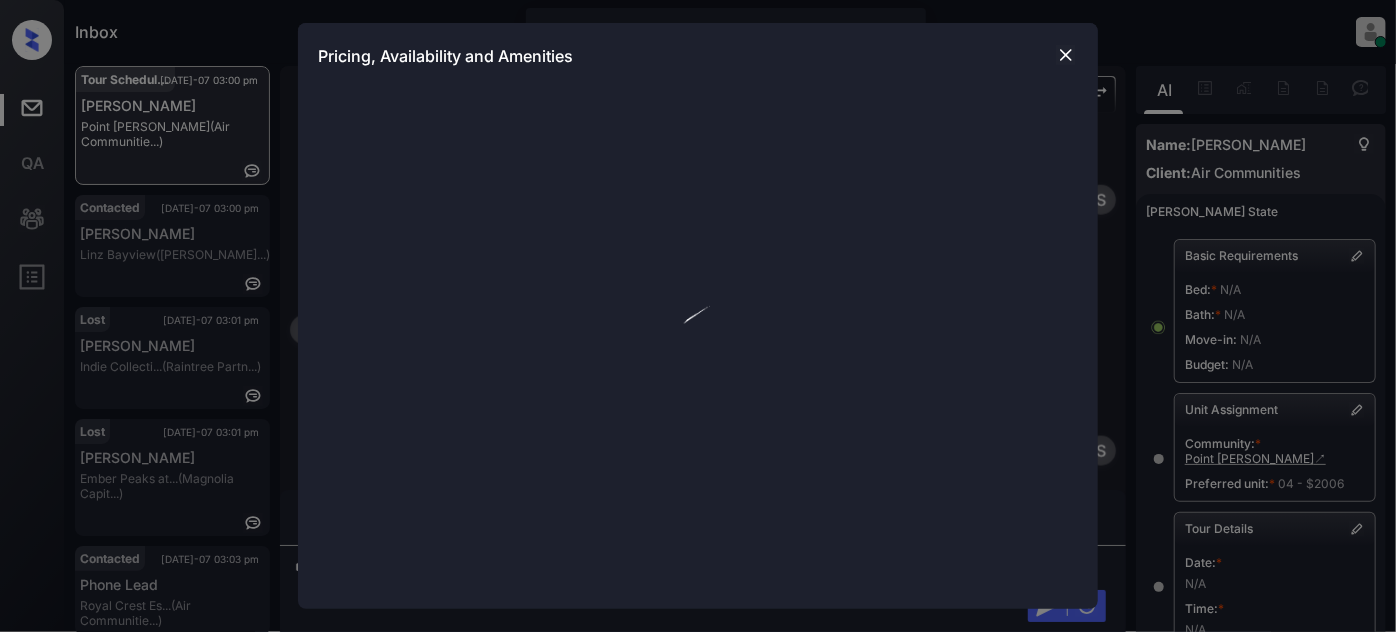 click at bounding box center [1066, 55] 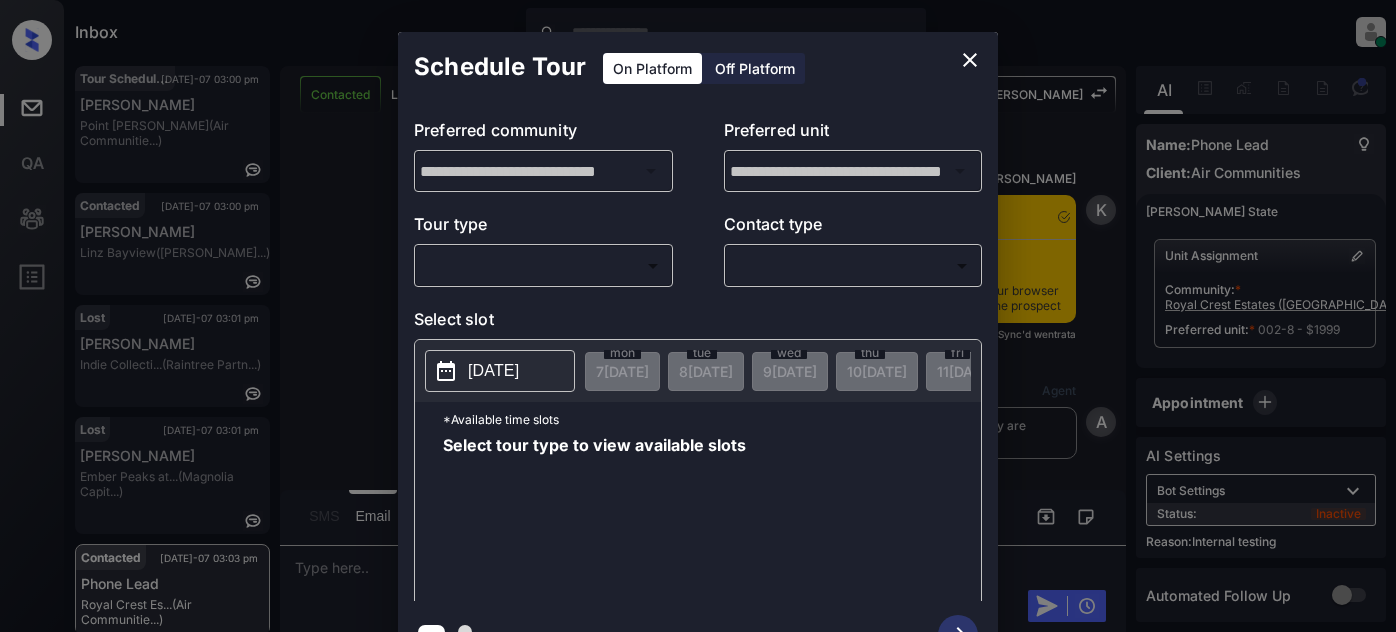 scroll, scrollTop: 0, scrollLeft: 0, axis: both 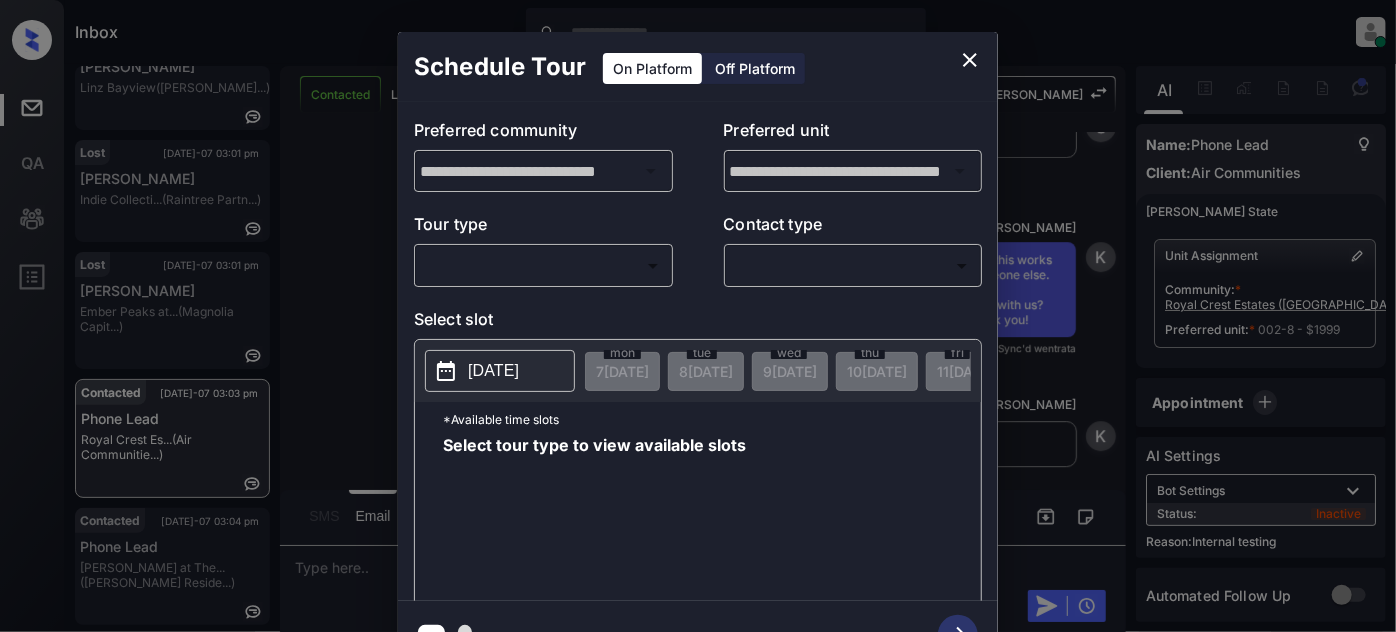 click on "Inbox Juan Carlos Manantan Online Set yourself   offline Set yourself   on break Profile Switch to  light  mode Sign out Tour Scheduled Jul-07 03:00 pm   Divina Gardner Point Bonita  (Air Communitie...) Contacted Jul-07 03:00 pm   Leandrea Linz Bayview  (Davis Developm...) Lost Jul-07 03:01 pm   Inna Saakian Indie Collecti...  (Raintree Partn...) Lost Jul-07 03:01 pm   Austin Taylor Ember Peaks at...  (Magnolia Capit...) Contacted Jul-07 03:03 pm   Phone Lead Royal Crest Es...  (Air Communitie...) Contacted Jul-07 03:04 pm   Phone Lead Griffis at The...  (Griffis Reside...) Contacted Lost Lead Sentiment: Angry Upon sliding the acknowledgement:  Lead will move to lost stage. * ​ SMS and call option will be set to opt out. AFM will be turned off for the lead. Kelsey New Message Kelsey Notes Note: <a href="https://conversation.getzuma.com/686c40a0cef82fce9f7068a7">https://conversation.getzuma.com/686c40a0cef82fce9f7068a7</a> - Paste this link into your browser to view Kelsey’s conversation with the prospect" at bounding box center (698, 316) 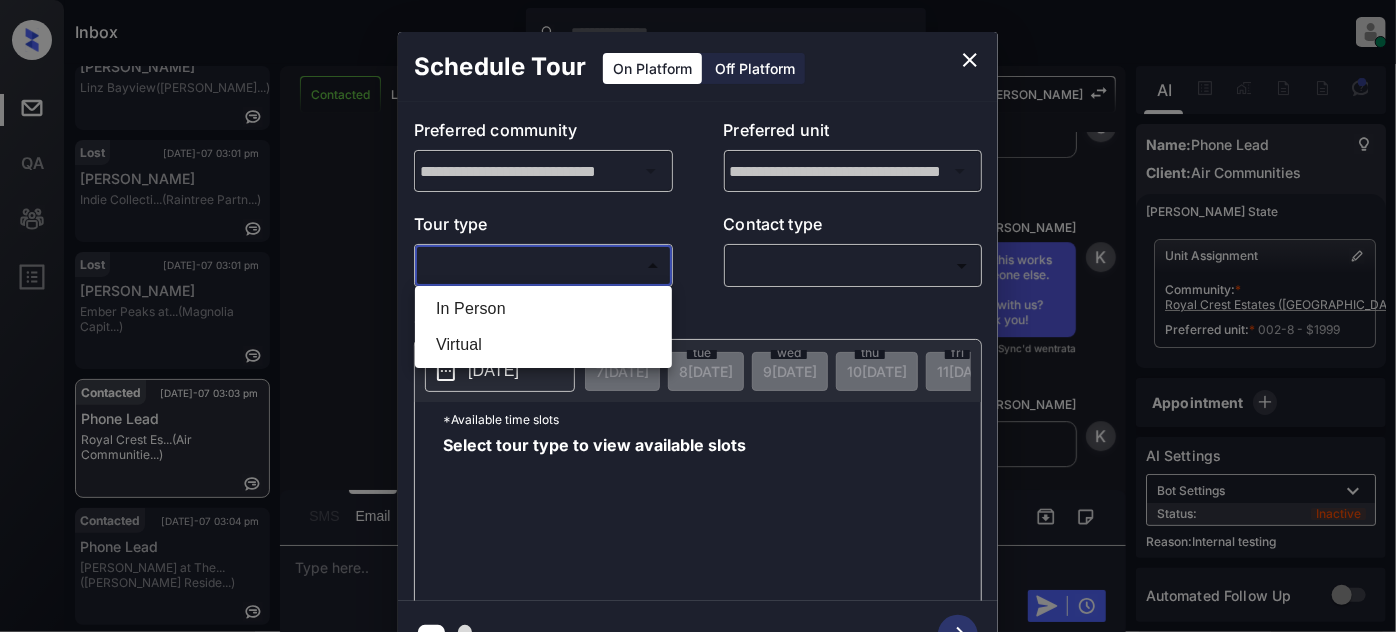 click at bounding box center [698, 316] 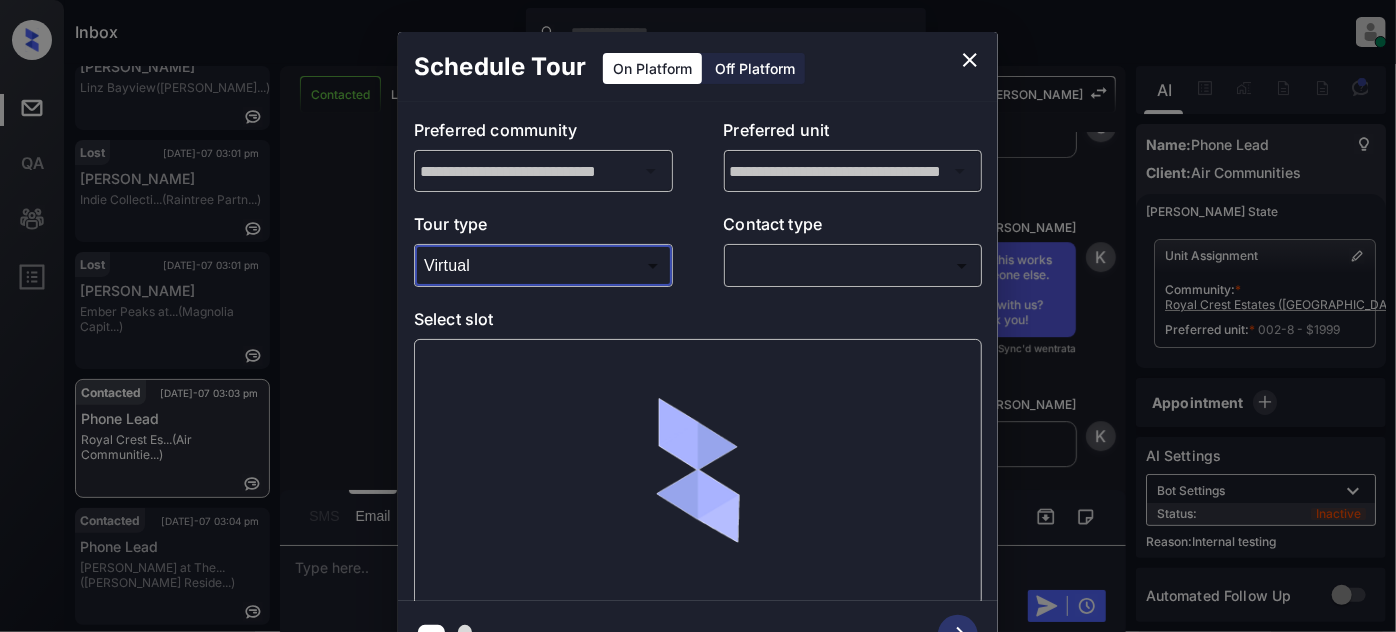 click on "Inbox Juan Carlos Manantan Online Set yourself   offline Set yourself   on break Profile Switch to  light  mode Sign out Tour Scheduled Jul-07 03:00 pm   Divina Gardner Point Bonita  (Air Communitie...) Contacted Jul-07 03:00 pm   Leandrea Linz Bayview  (Davis Developm...) Lost Jul-07 03:01 pm   Inna Saakian Indie Collecti...  (Raintree Partn...) Lost Jul-07 03:01 pm   Austin Taylor Ember Peaks at...  (Magnolia Capit...) Contacted Jul-07 03:03 pm   Phone Lead Royal Crest Es...  (Air Communitie...) Contacted Jul-07 03:04 pm   Phone Lead Griffis at The...  (Griffis Reside...) Contacted Lost Lead Sentiment: Angry Upon sliding the acknowledgement:  Lead will move to lost stage. * ​ SMS and call option will be set to opt out. AFM will be turned off for the lead. Kelsey New Message Kelsey Notes Note: <a href="https://conversation.getzuma.com/686c40a0cef82fce9f7068a7">https://conversation.getzuma.com/686c40a0cef82fce9f7068a7</a> - Paste this link into your browser to view Kelsey’s conversation with the prospect" at bounding box center (698, 316) 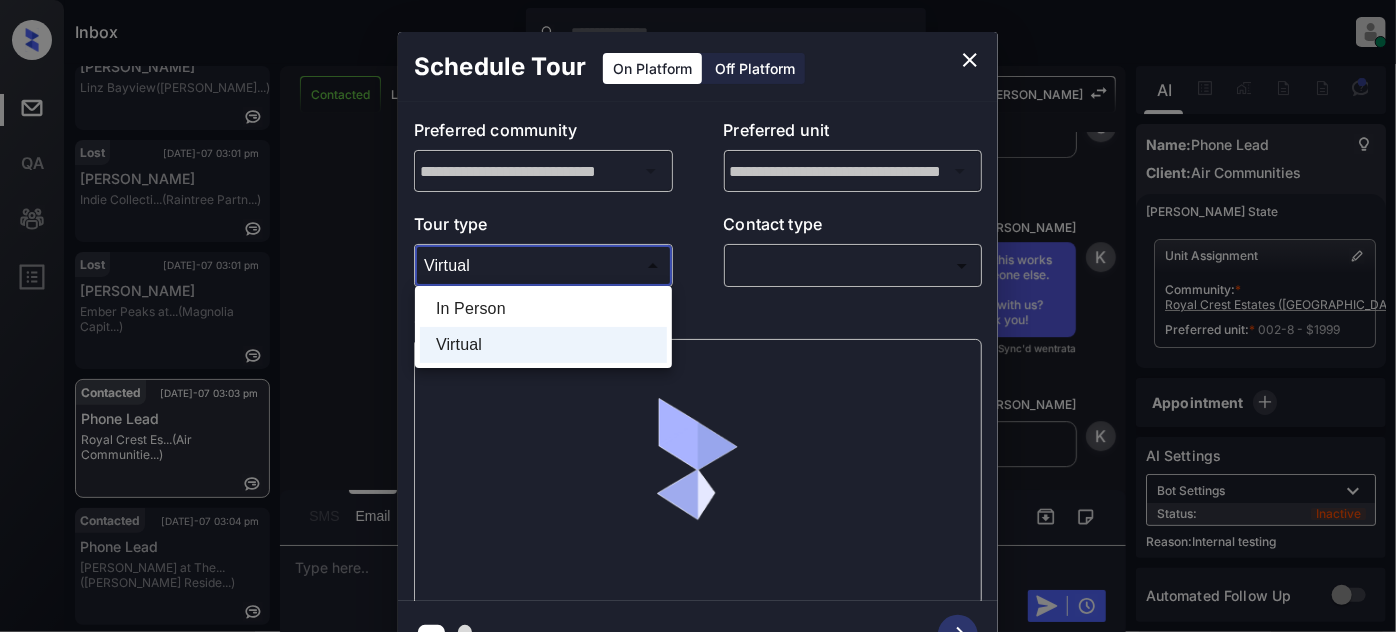 click on "In Person" at bounding box center (543, 309) 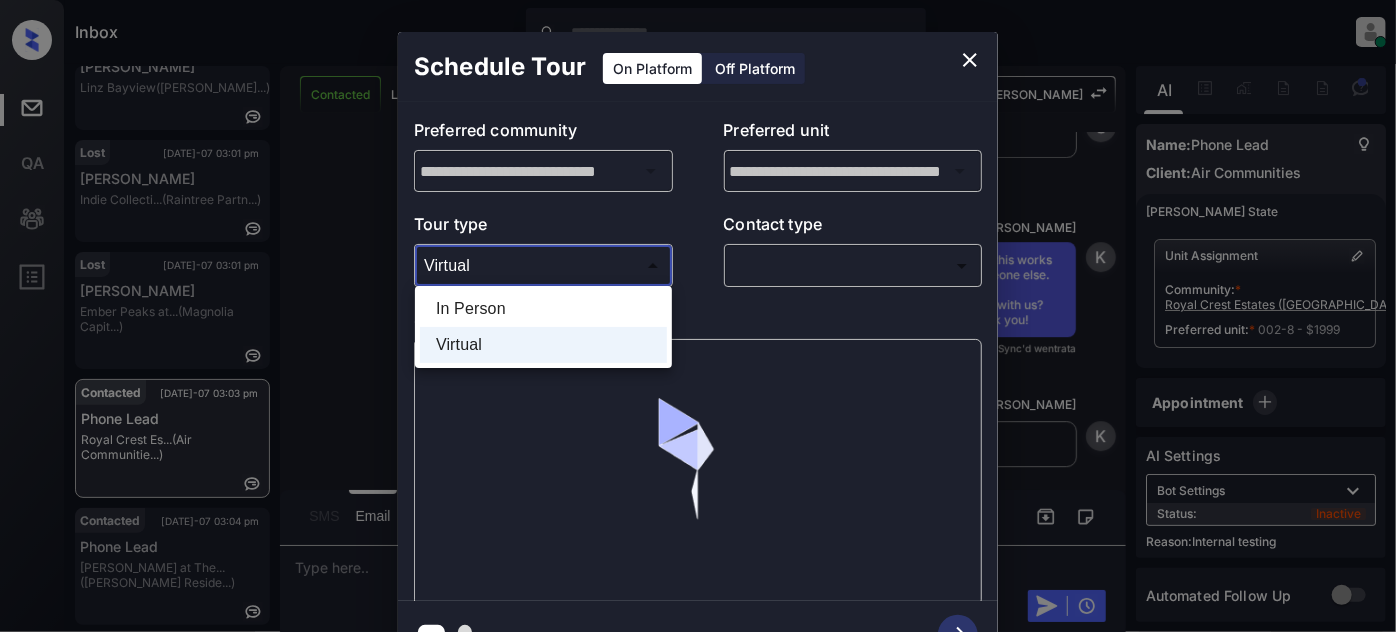 type on "********" 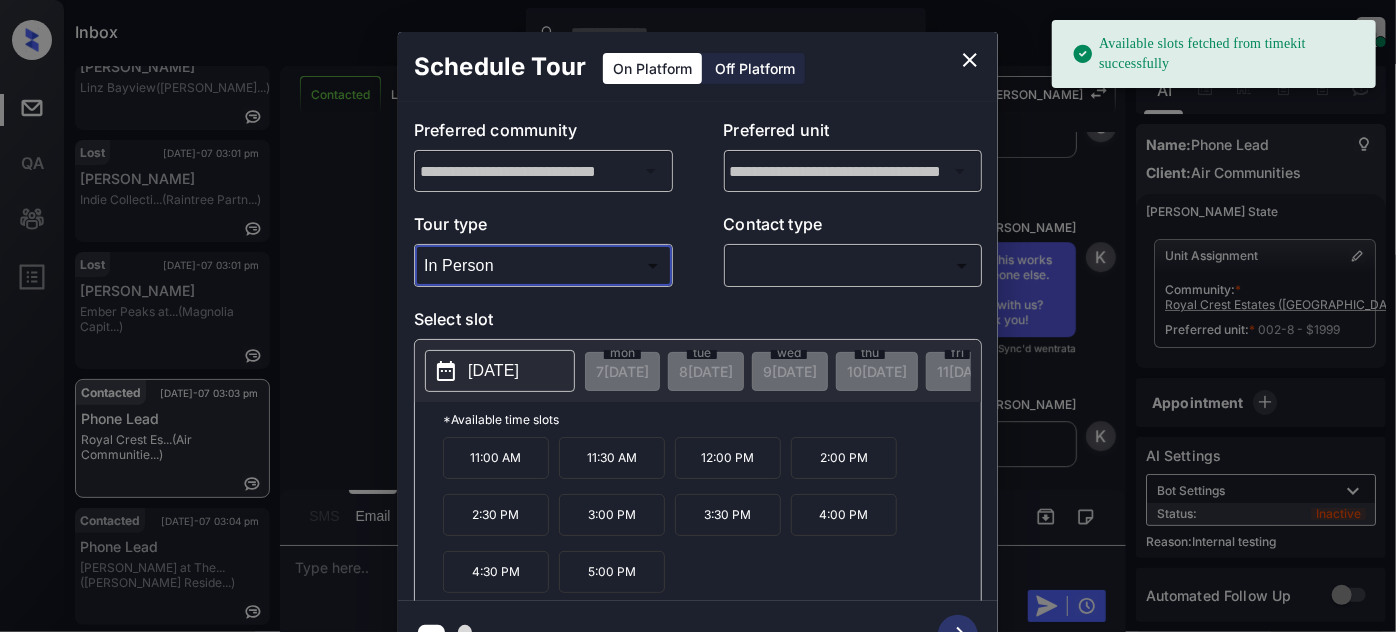click on "Available slots fetched from timekit successfully Inbox Juan Carlos Manantan Online Set yourself   offline Set yourself   on break Profile Switch to  light  mode Sign out Tour Scheduled Jul-07 03:00 pm   Divina Gardner Point Bonita  (Air Communitie...) Contacted Jul-07 03:00 pm   Leandrea Linz Bayview  (Davis Developm...) Lost Jul-07 03:01 pm   Inna Saakian Indie Collecti...  (Raintree Partn...) Lost Jul-07 03:01 pm   Austin Taylor Ember Peaks at...  (Magnolia Capit...) Contacted Jul-07 03:03 pm   Phone Lead Royal Crest Es...  (Air Communitie...) Contacted Jul-07 03:04 pm   Phone Lead Griffis at The...  (Griffis Reside...) Contacted Lost Lead Sentiment: Angry Upon sliding the acknowledgement:  Lead will move to lost stage. * ​ SMS and call option will be set to opt out. AFM will be turned off for the lead. Kelsey New Message Kelsey Notes Note: Jul 07, 2025 02:48 pm  Sync'd w  entrata K New Message Agent Lead created because they indicated they are interested in leasing via Zuma IVR. Jul 07, 2025 02:48 pm A" at bounding box center [698, 316] 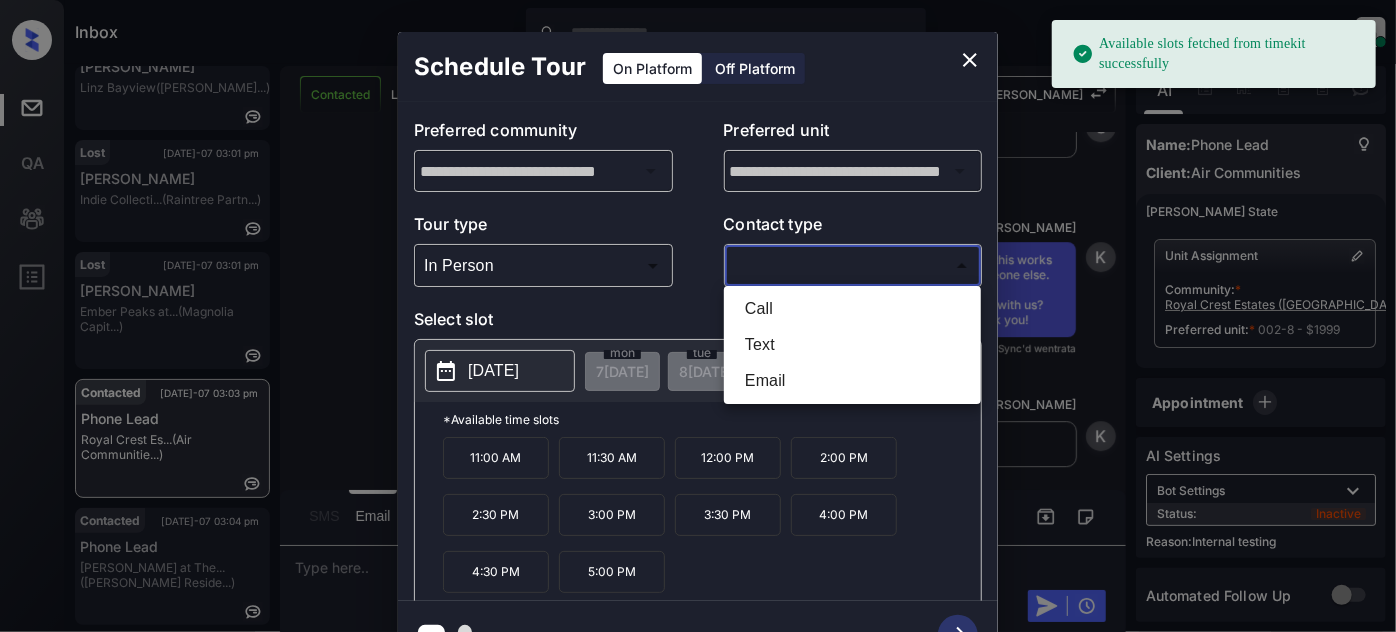 click on "Text" at bounding box center (852, 345) 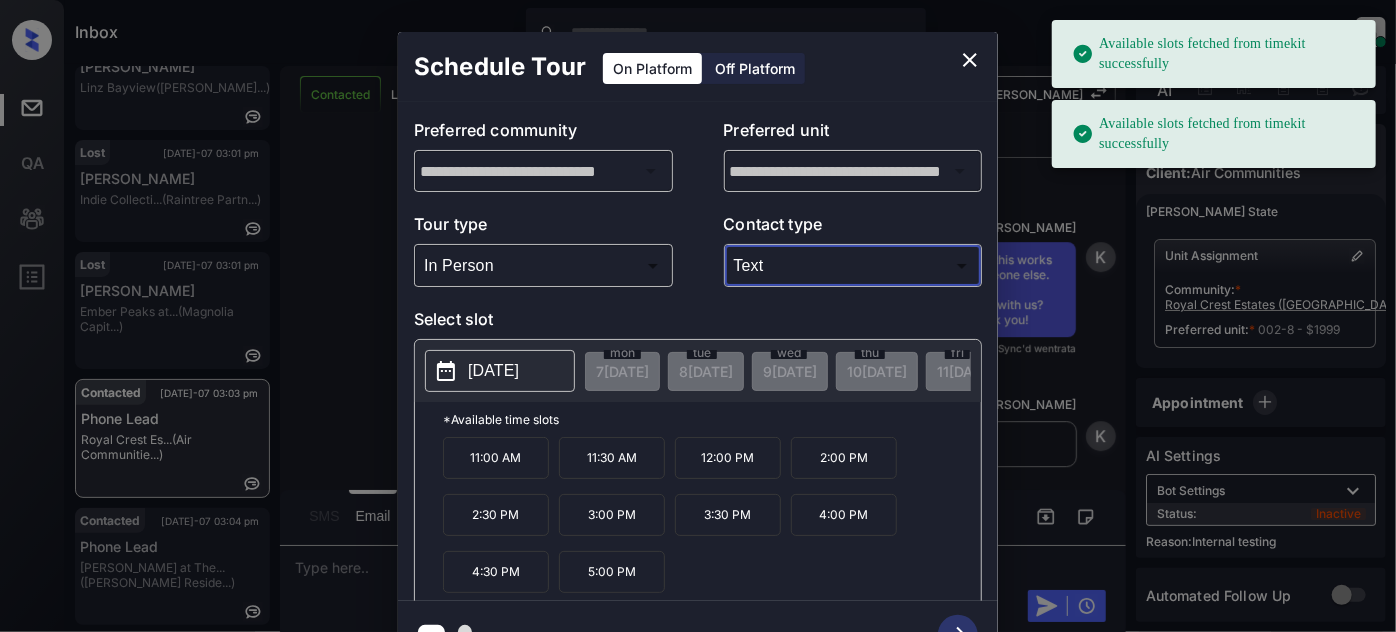 type on "****" 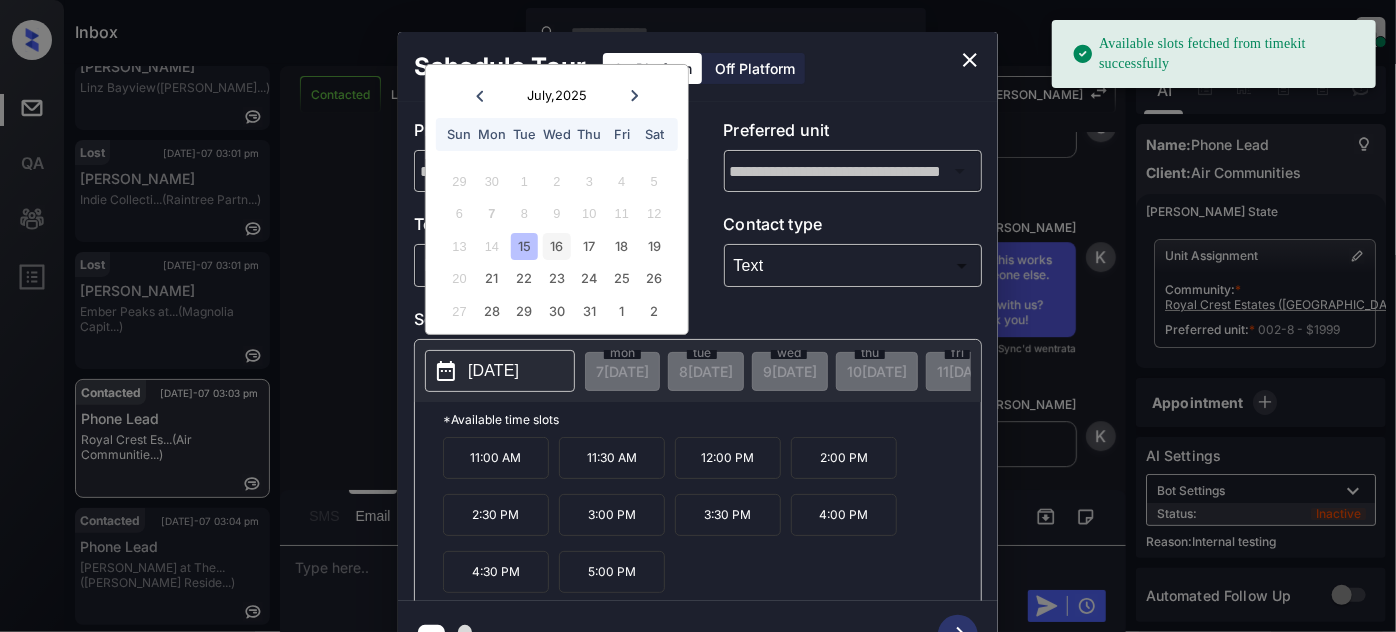 click on "16" at bounding box center [556, 246] 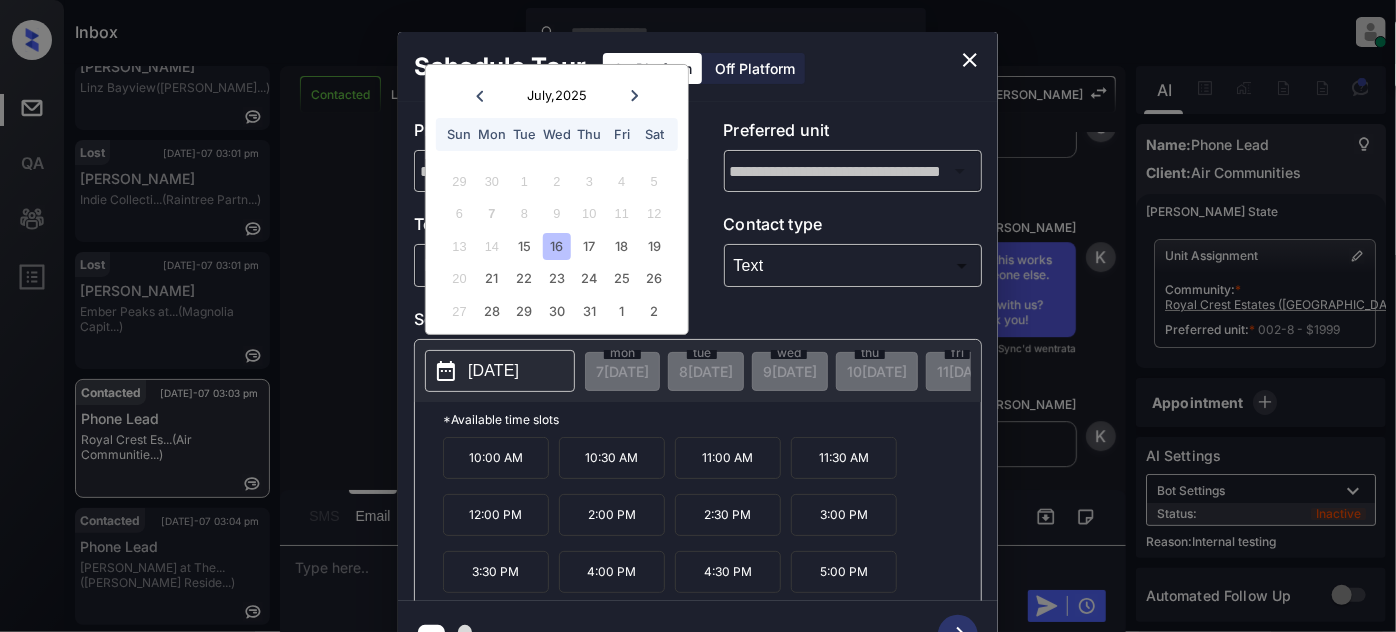 scroll, scrollTop: 62, scrollLeft: 0, axis: vertical 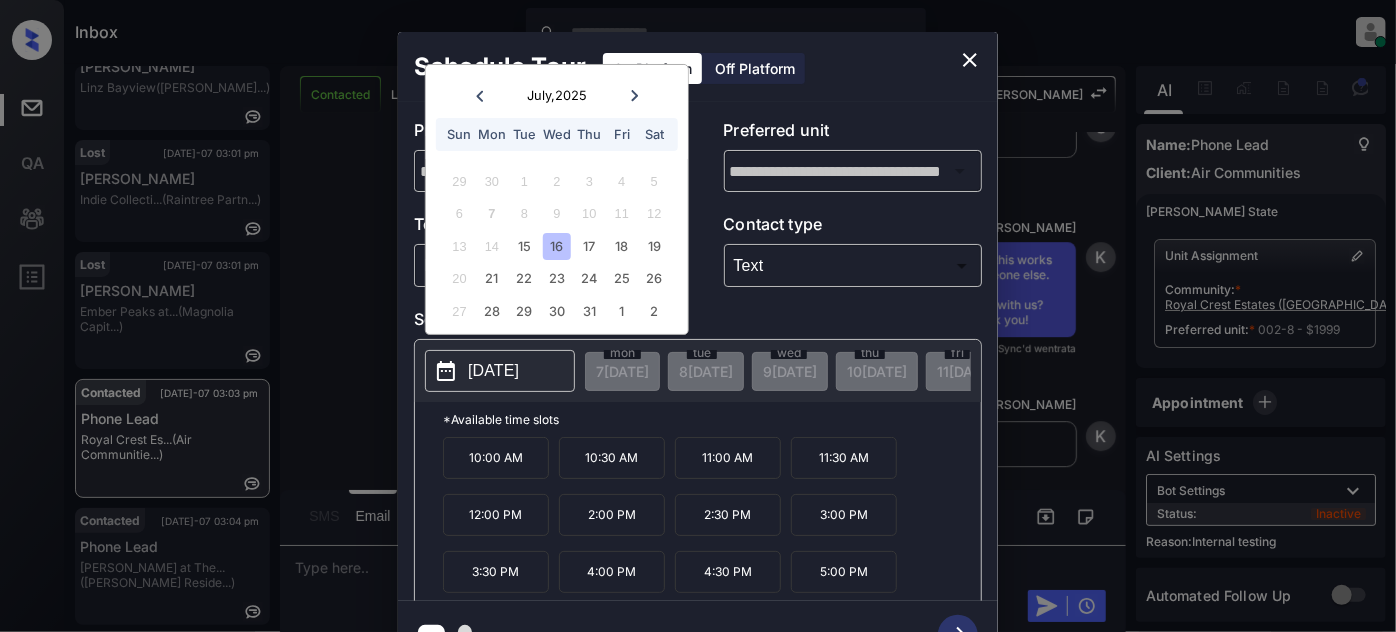 click on "11:00 AM" at bounding box center [728, 458] 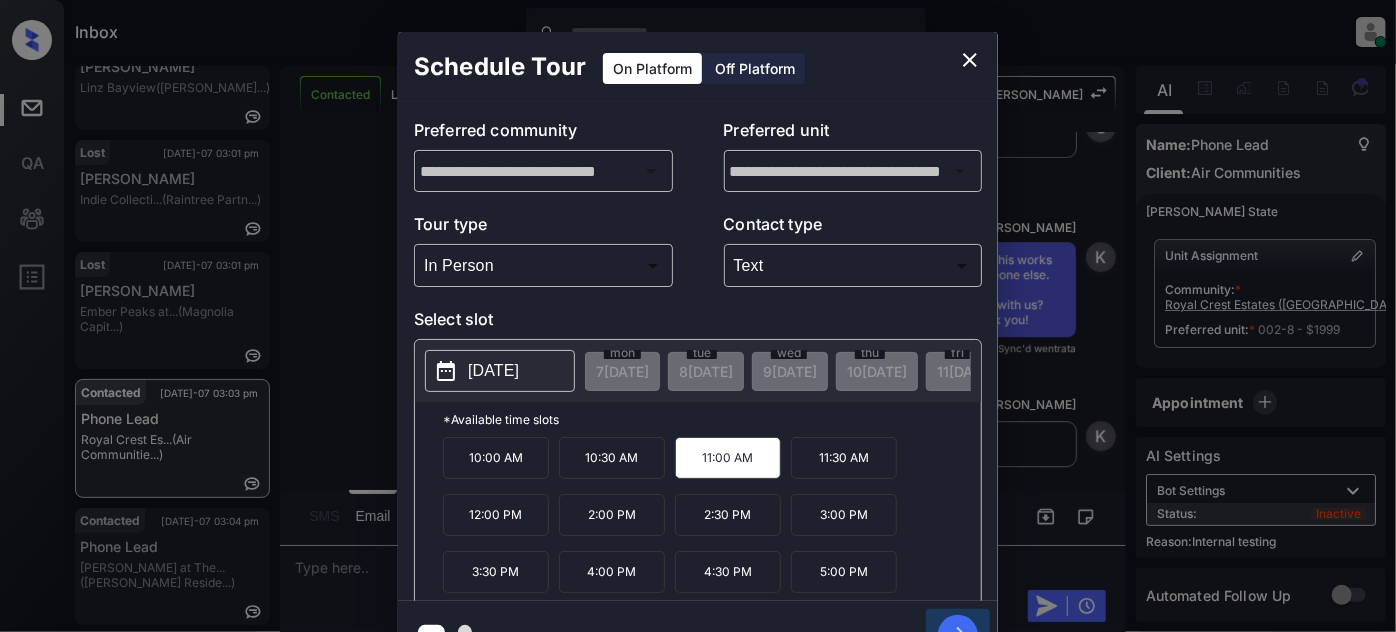 click 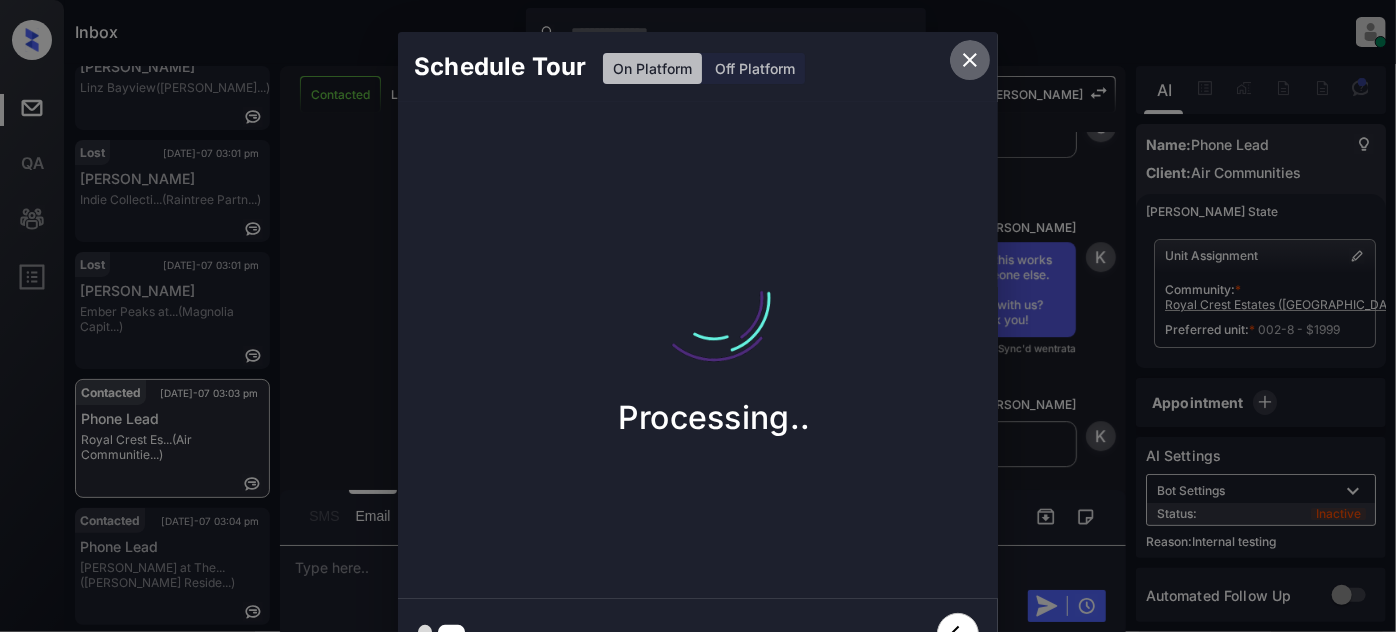 click 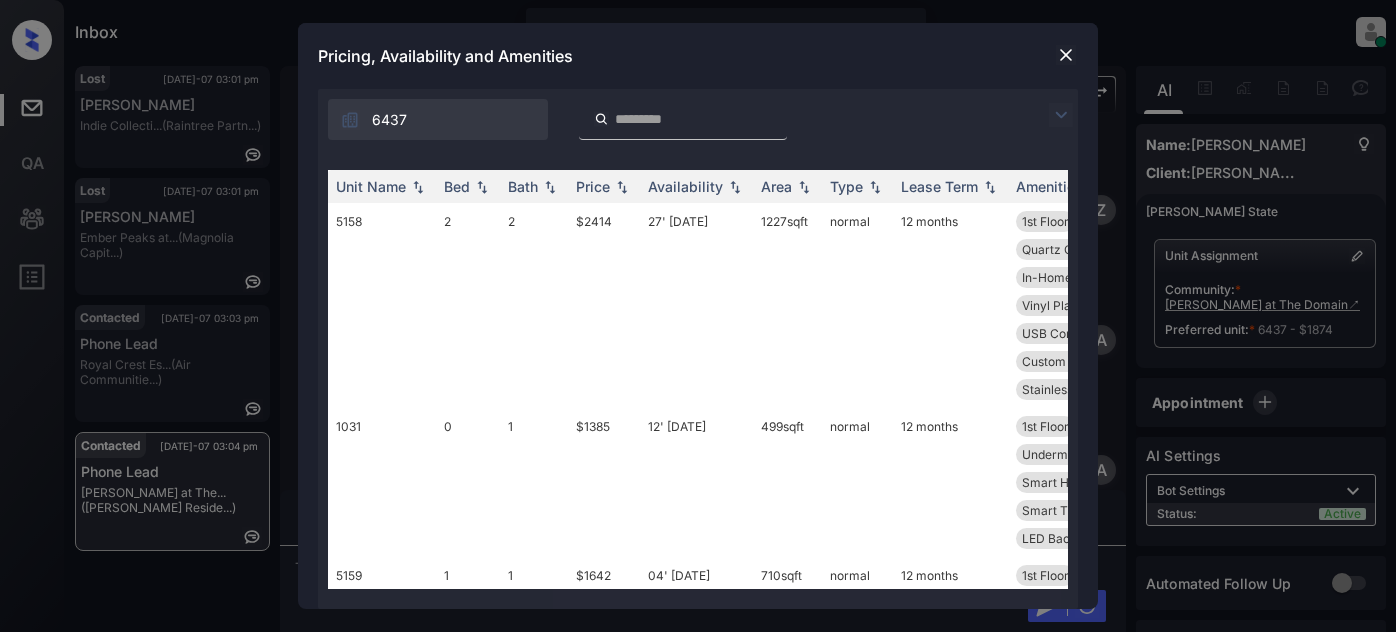 scroll, scrollTop: 0, scrollLeft: 0, axis: both 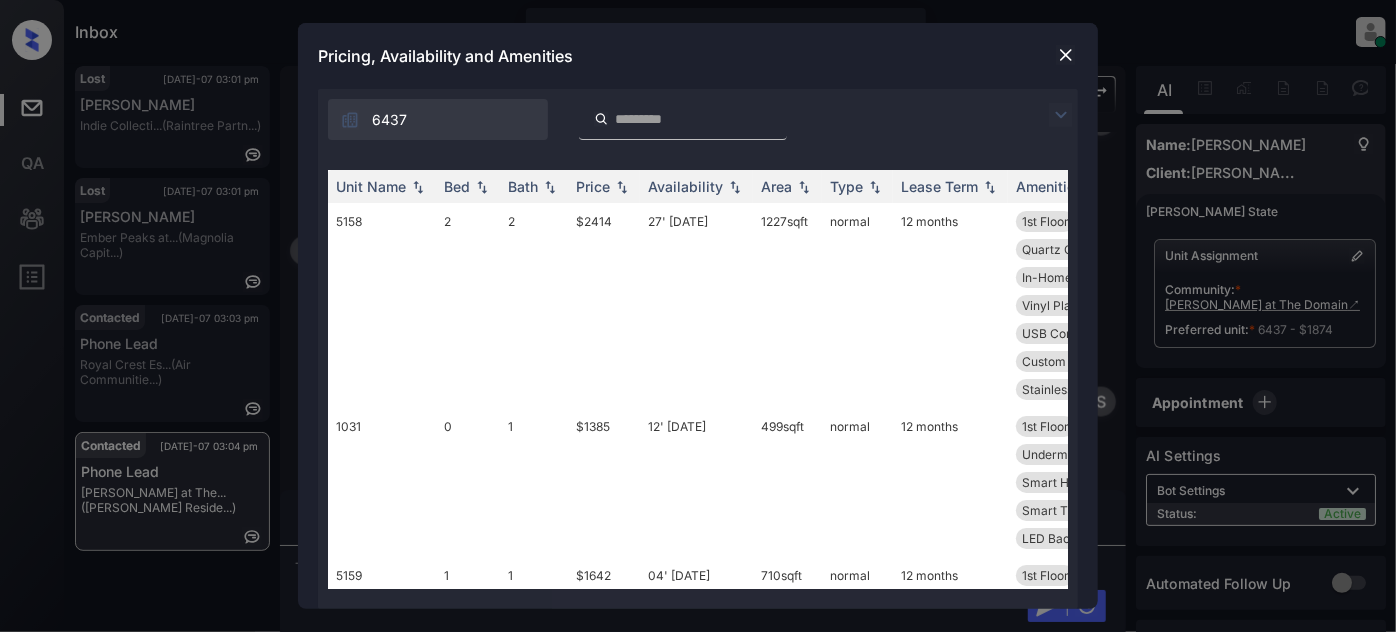 click at bounding box center (1061, 115) 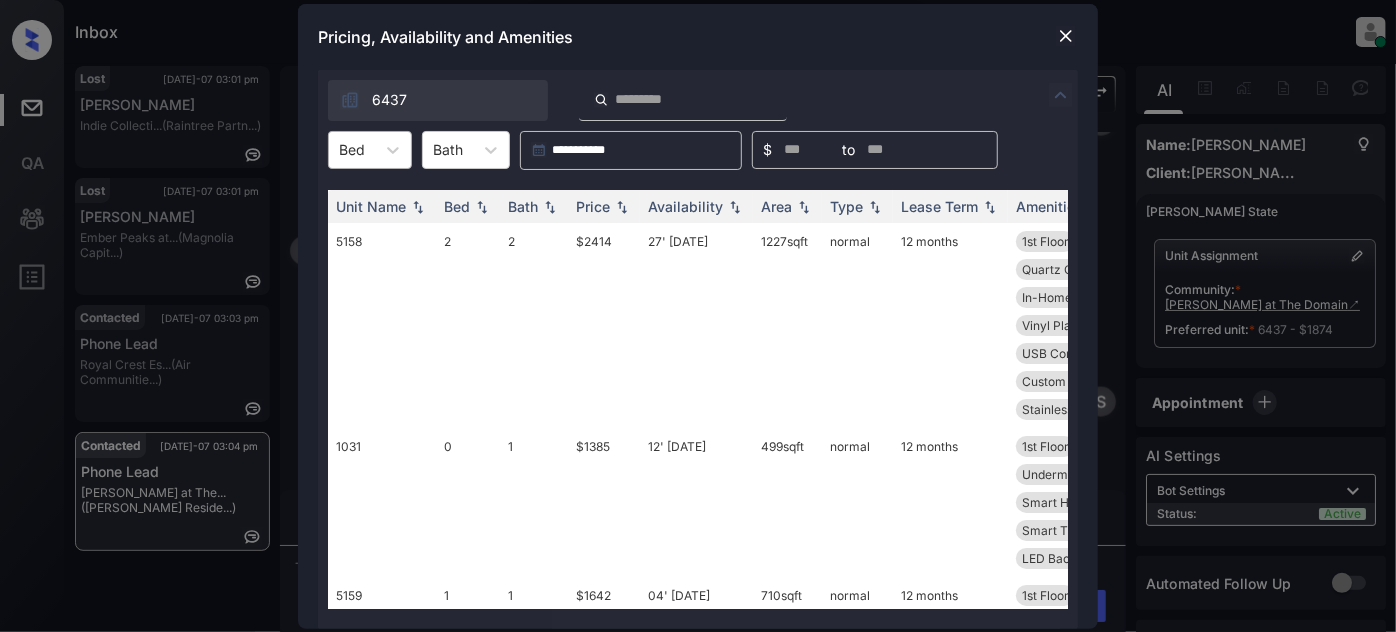 click on "Bed" at bounding box center [352, 149] 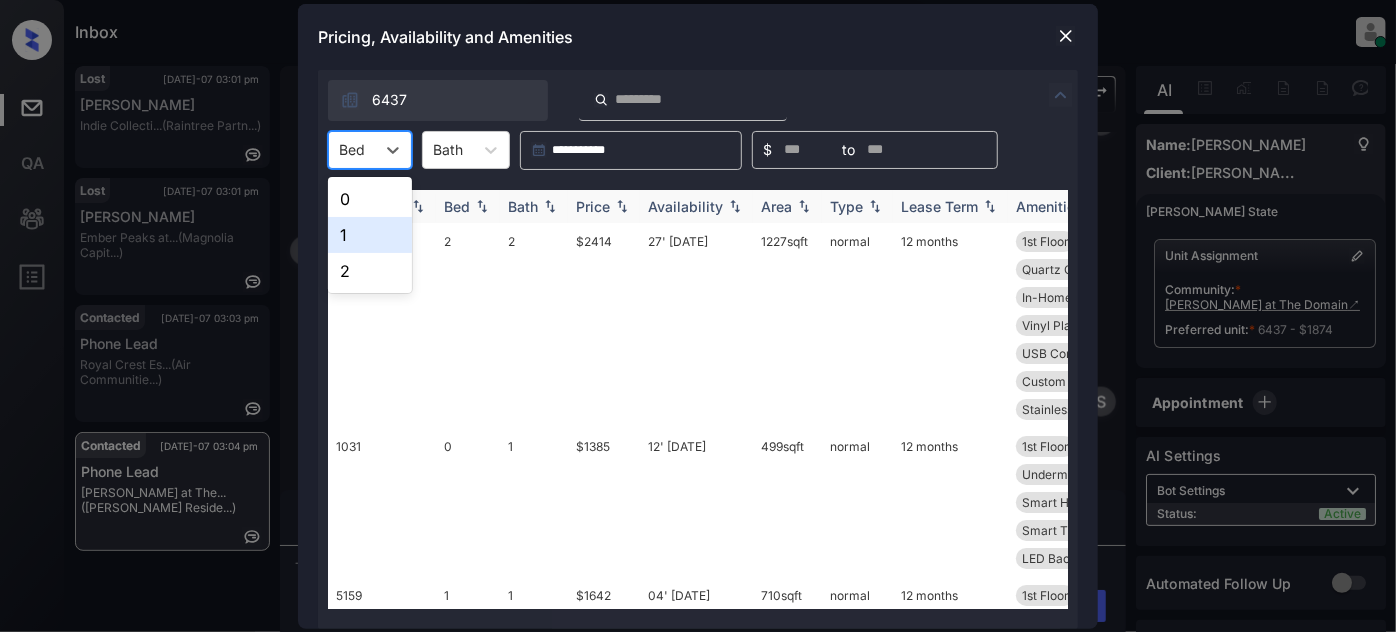 click on "2" at bounding box center [370, 271] 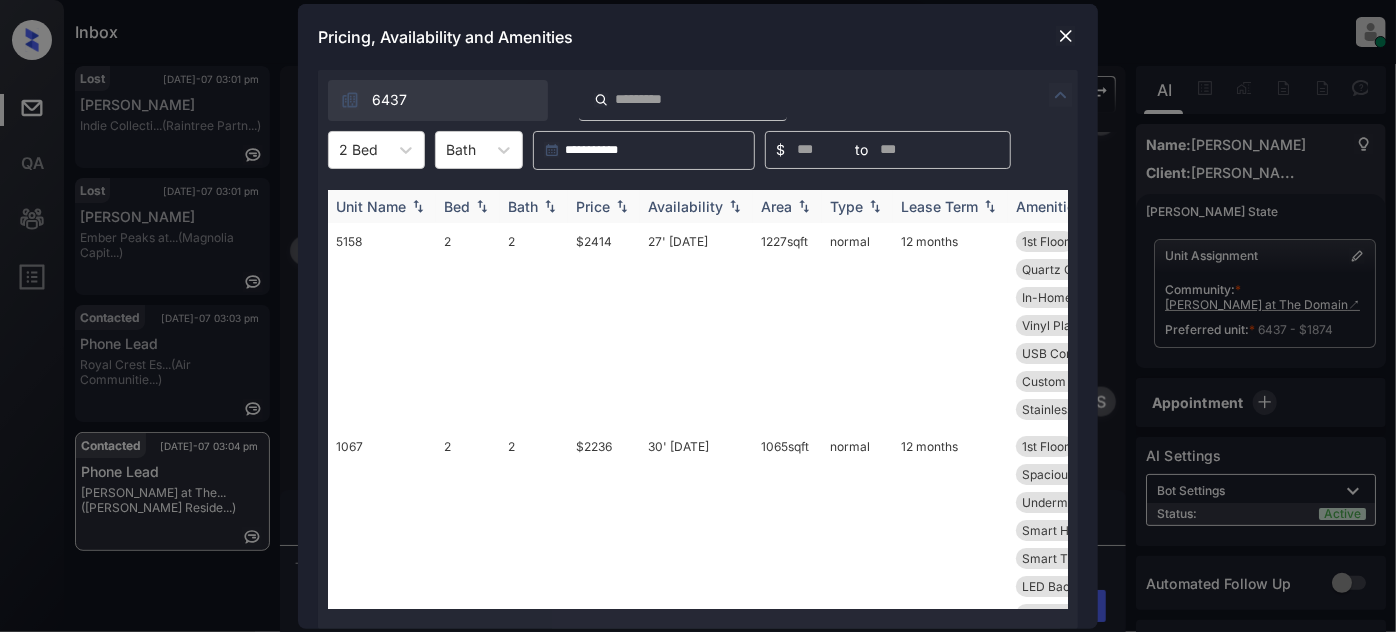 click on "Price" at bounding box center [593, 206] 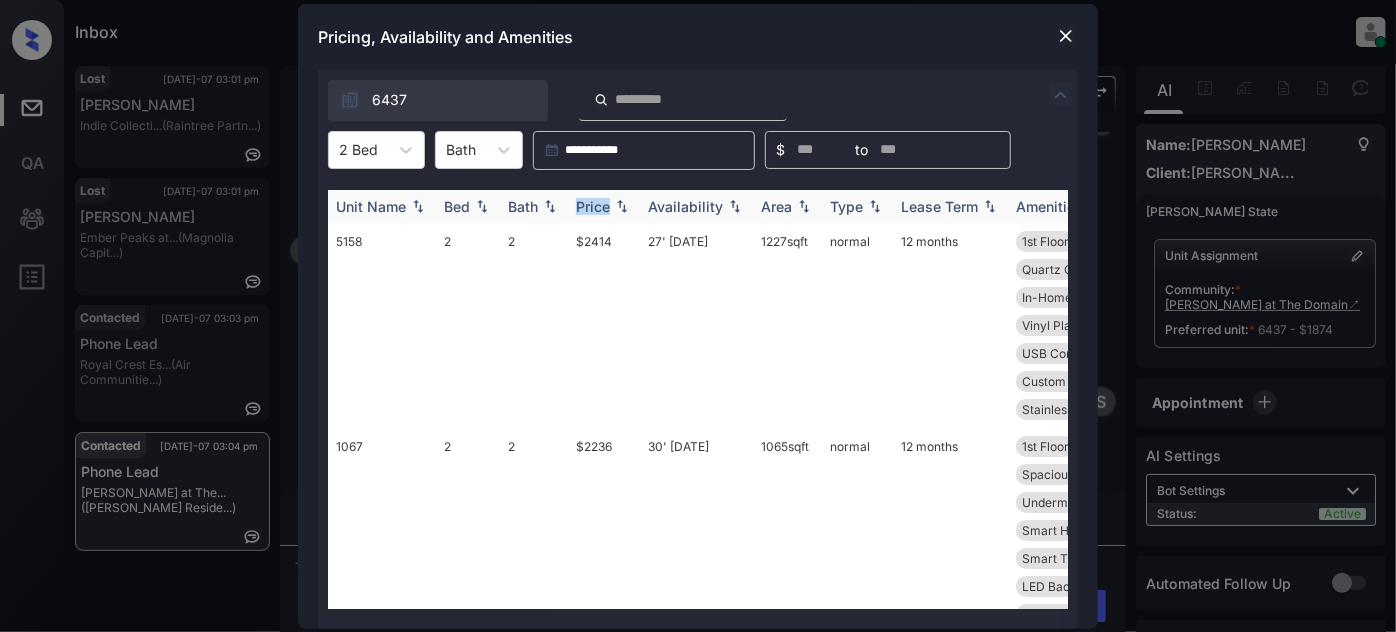 click on "Price" at bounding box center [593, 206] 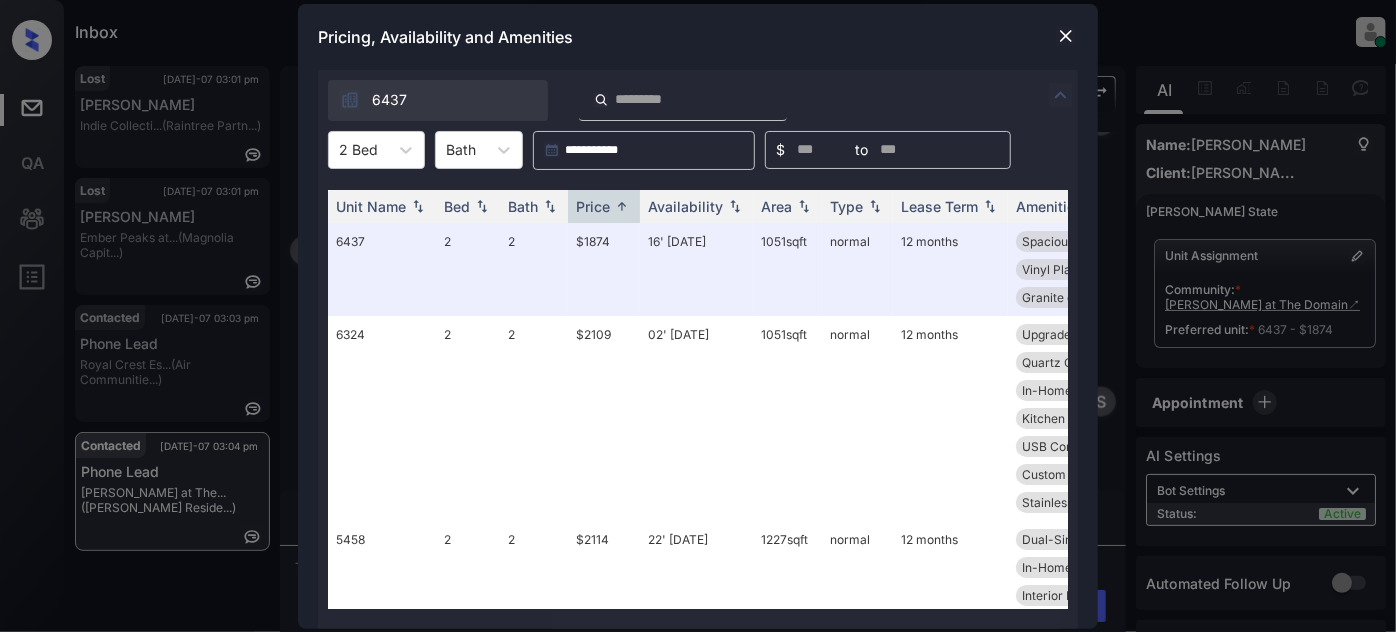 click at bounding box center [1066, 36] 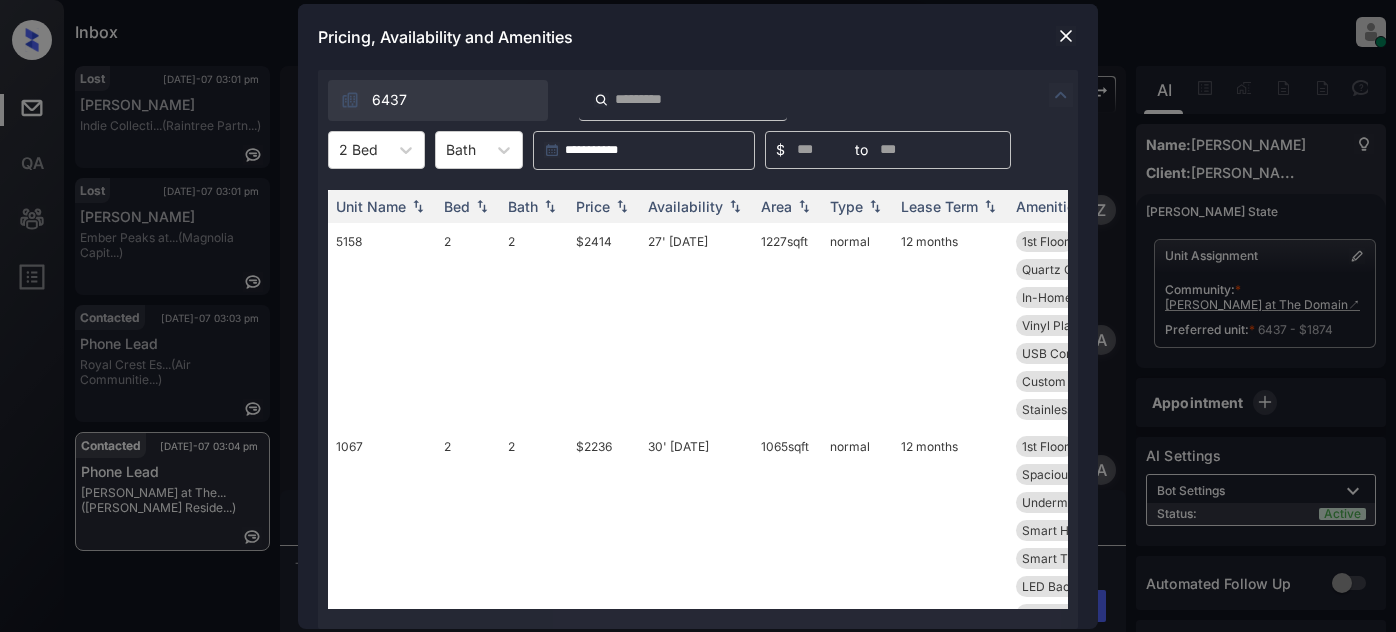 scroll, scrollTop: 0, scrollLeft: 0, axis: both 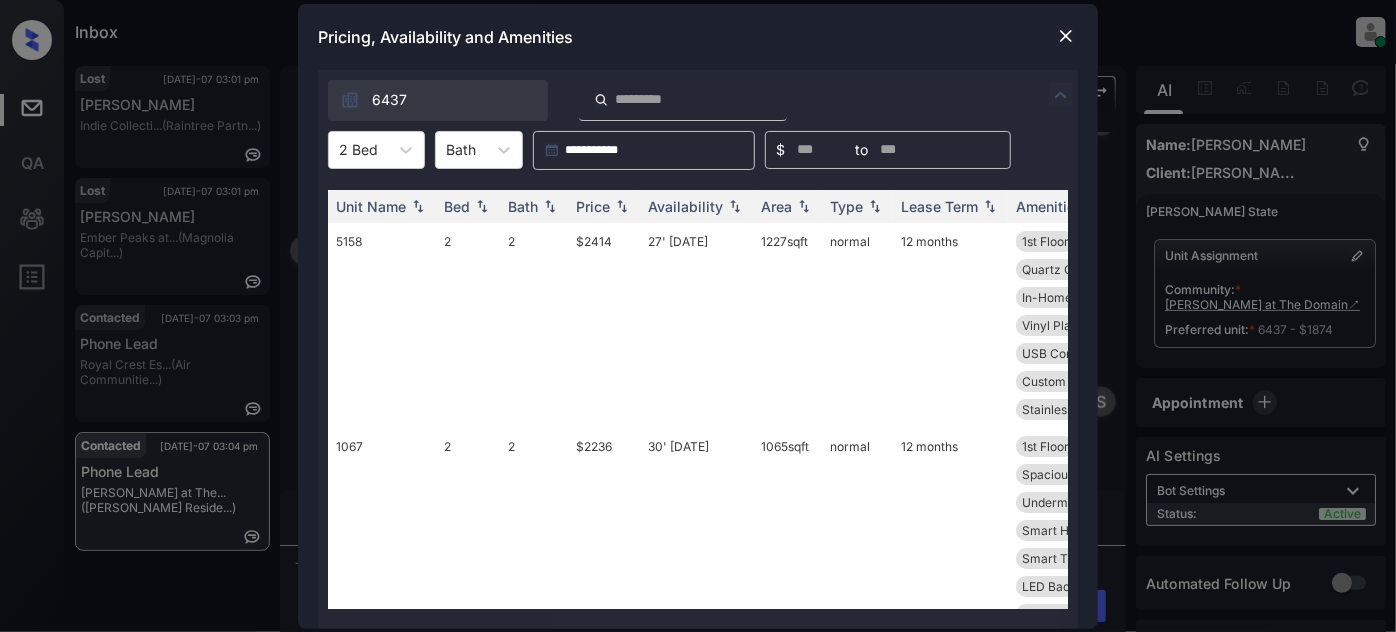 click at bounding box center [1061, 95] 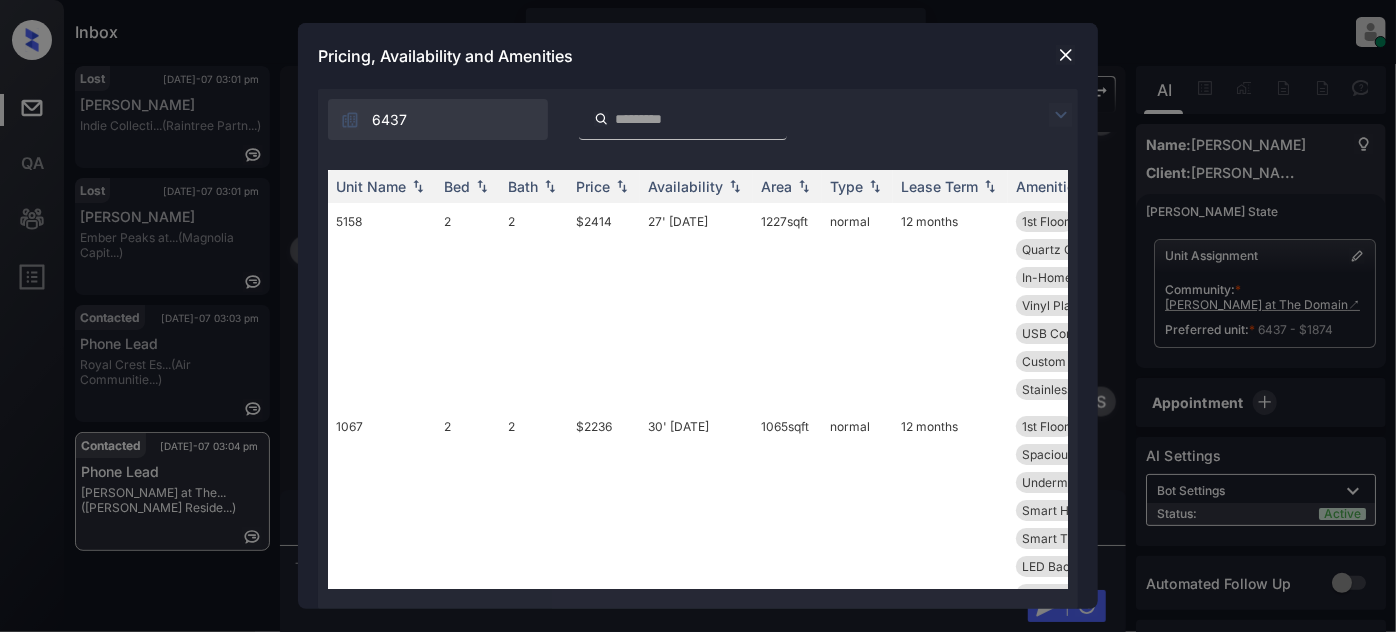 click at bounding box center (1061, 115) 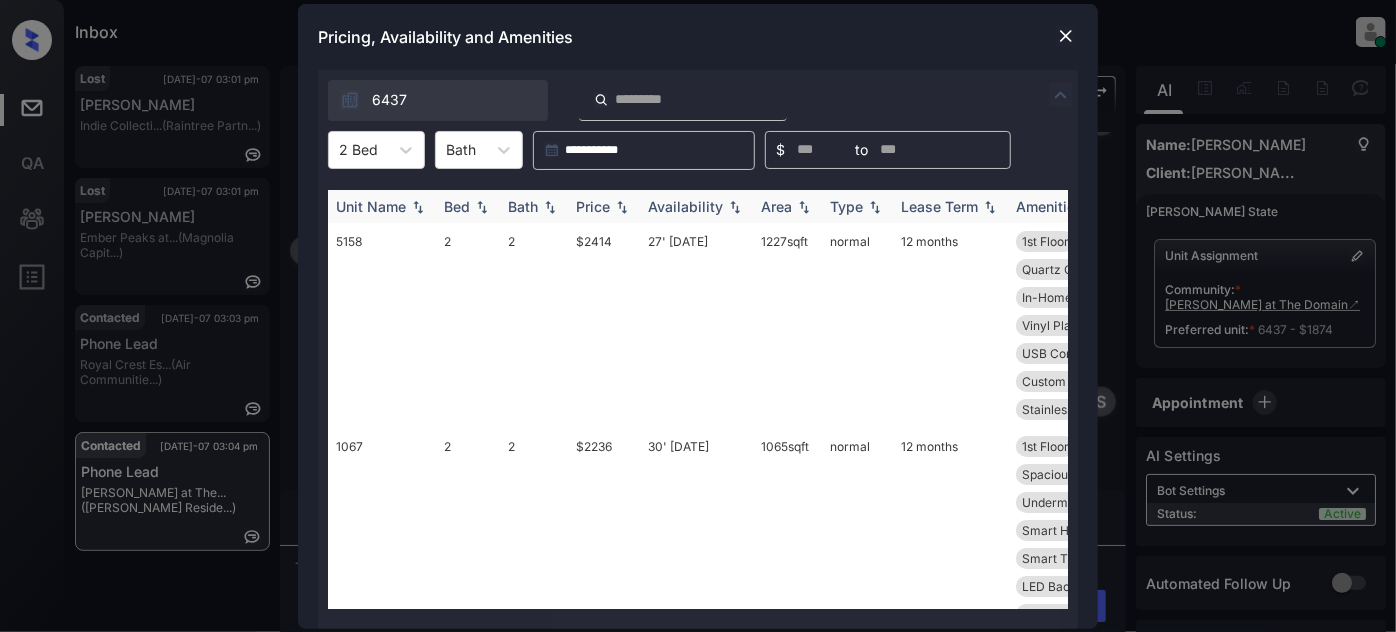 click on "Price" at bounding box center (593, 206) 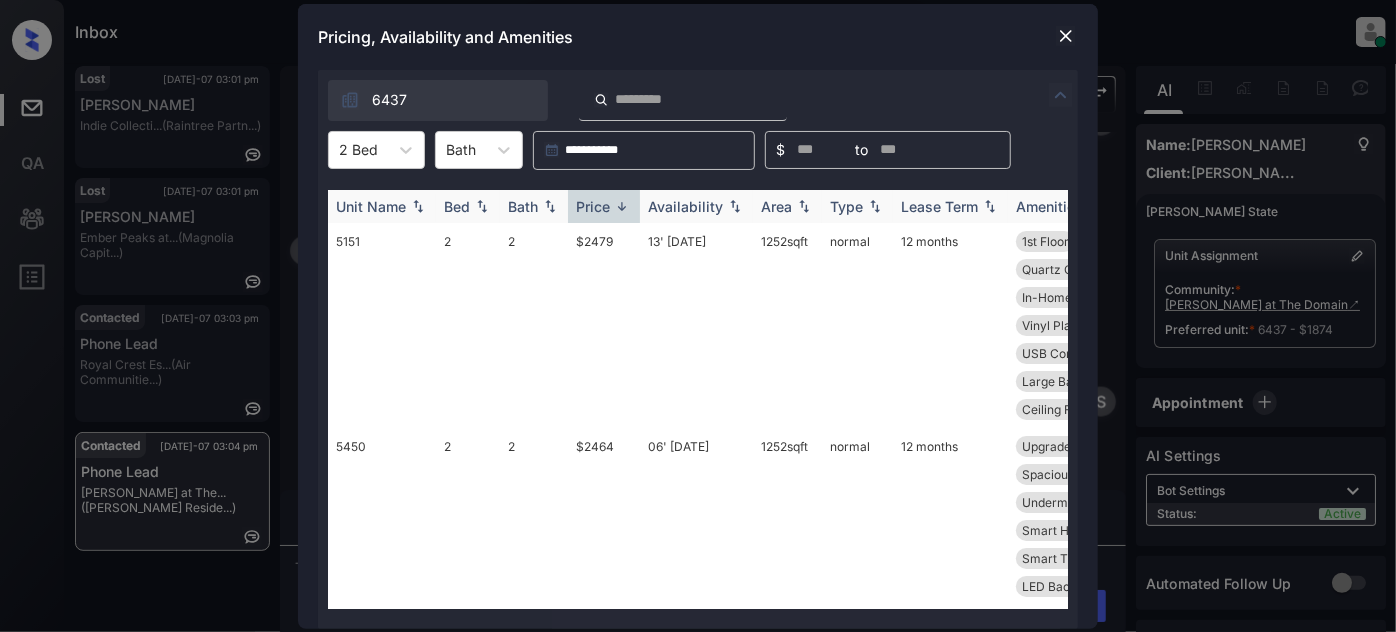 click at bounding box center [622, 206] 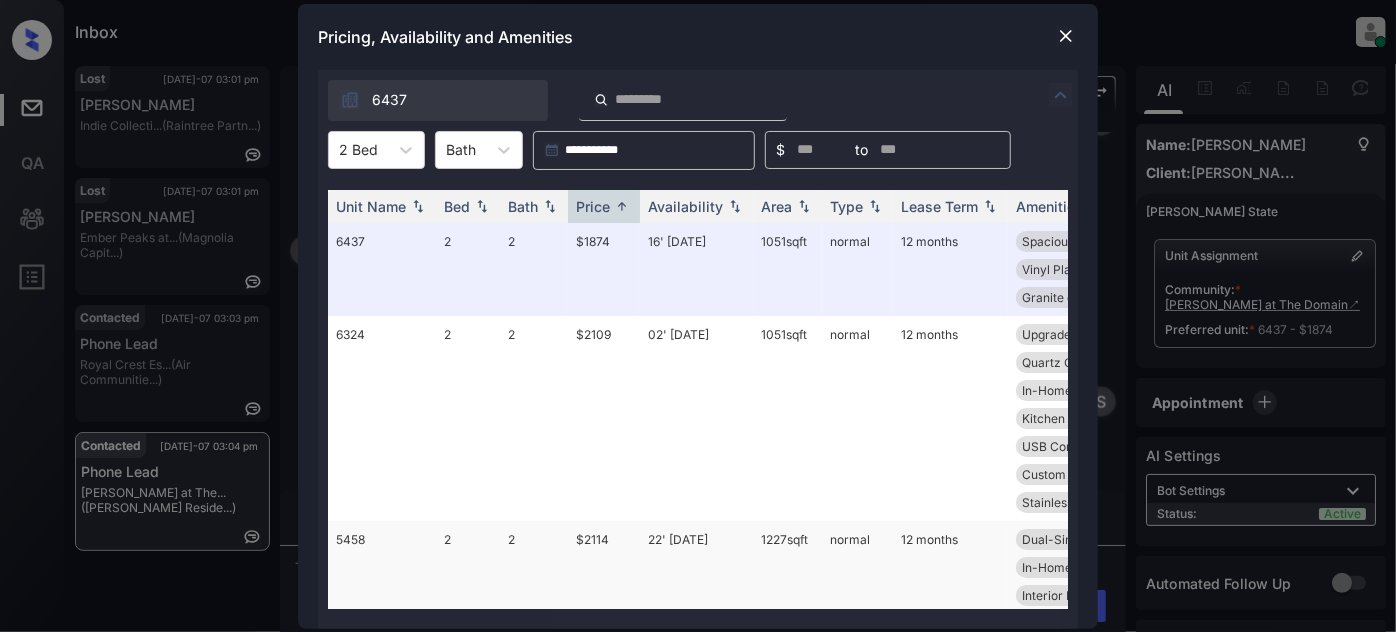 click on "22' [DATE]" at bounding box center (696, 581) 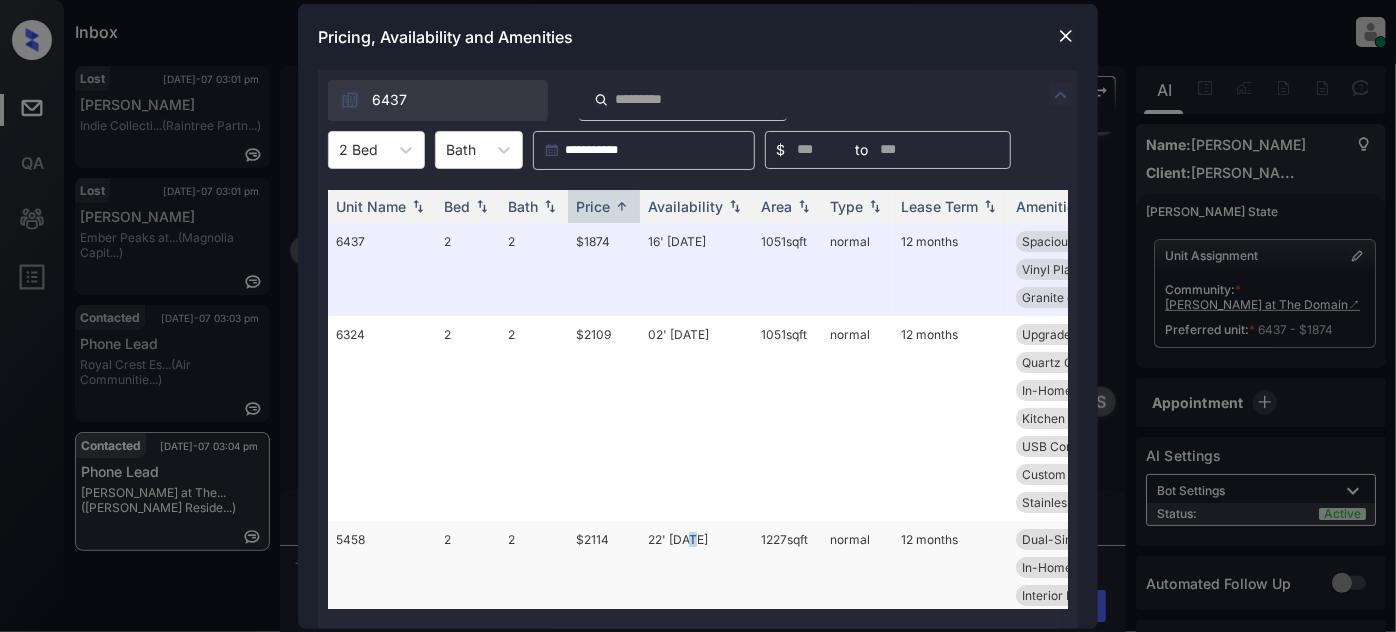 click on "22' Jul 25" at bounding box center (696, 581) 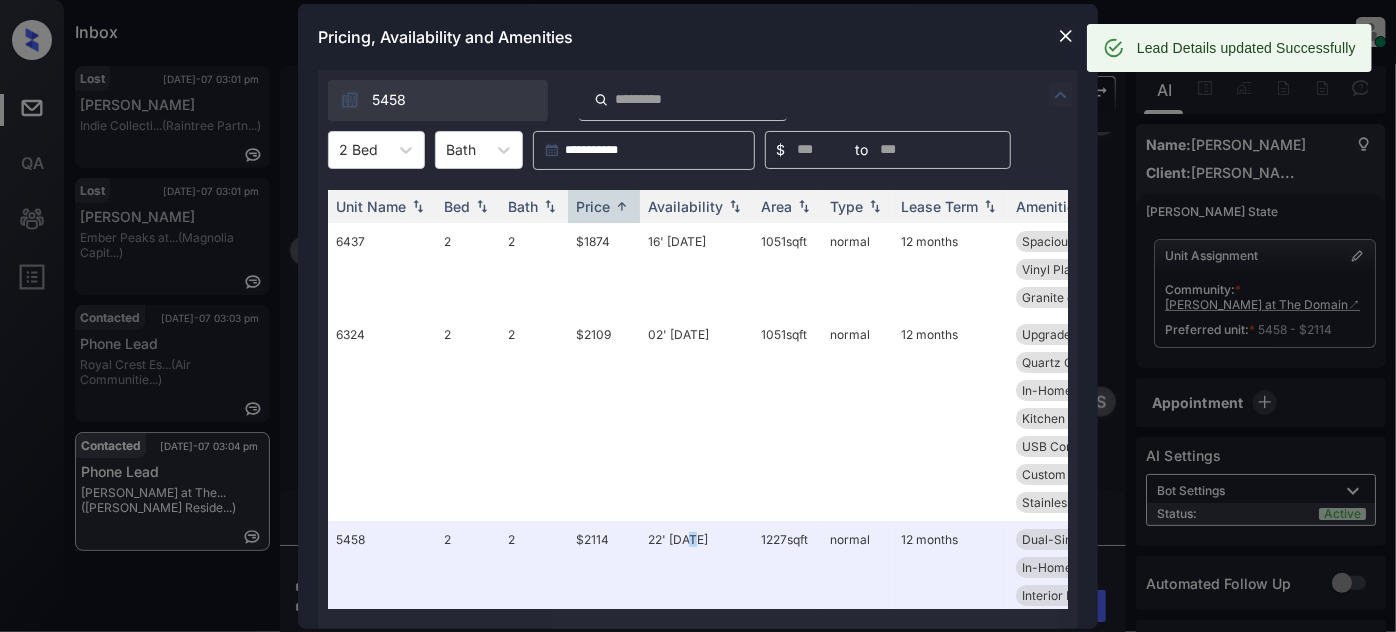 click at bounding box center (1066, 36) 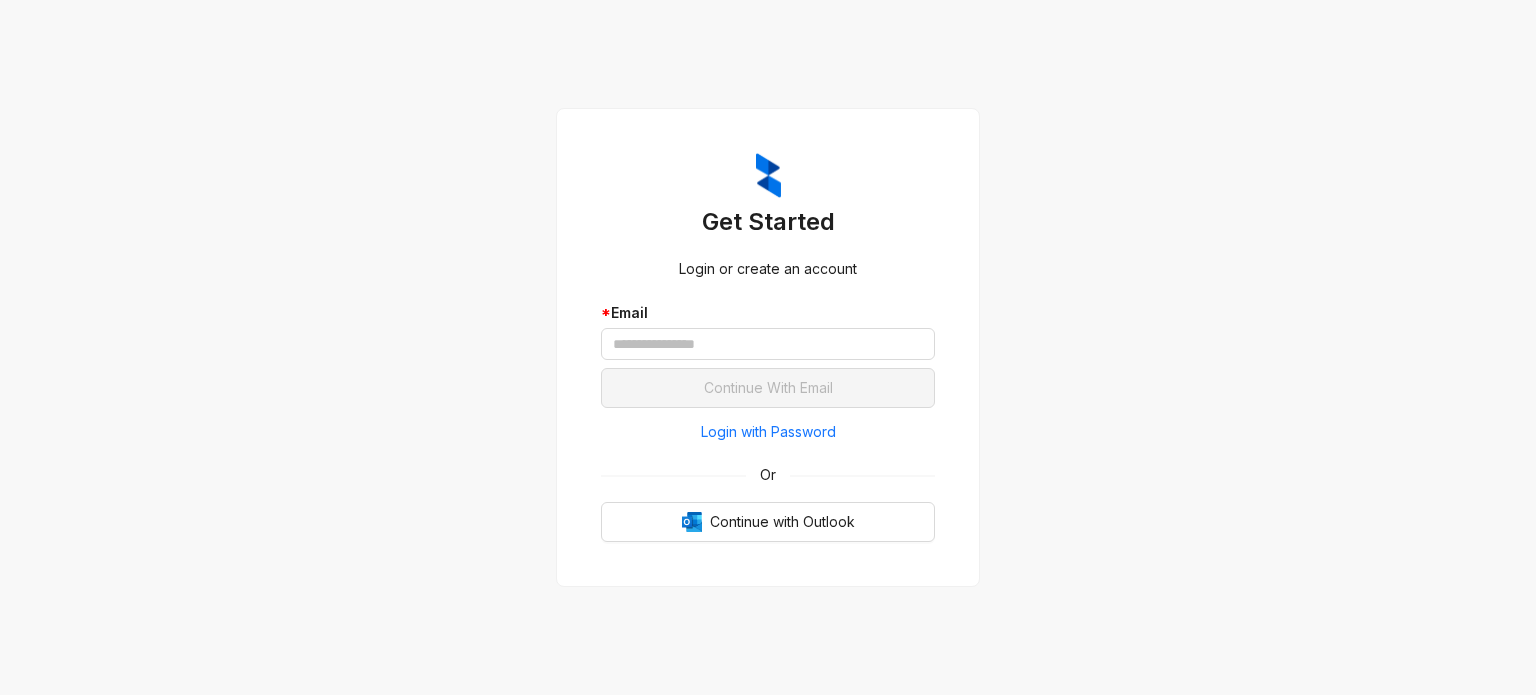 scroll, scrollTop: 0, scrollLeft: 0, axis: both 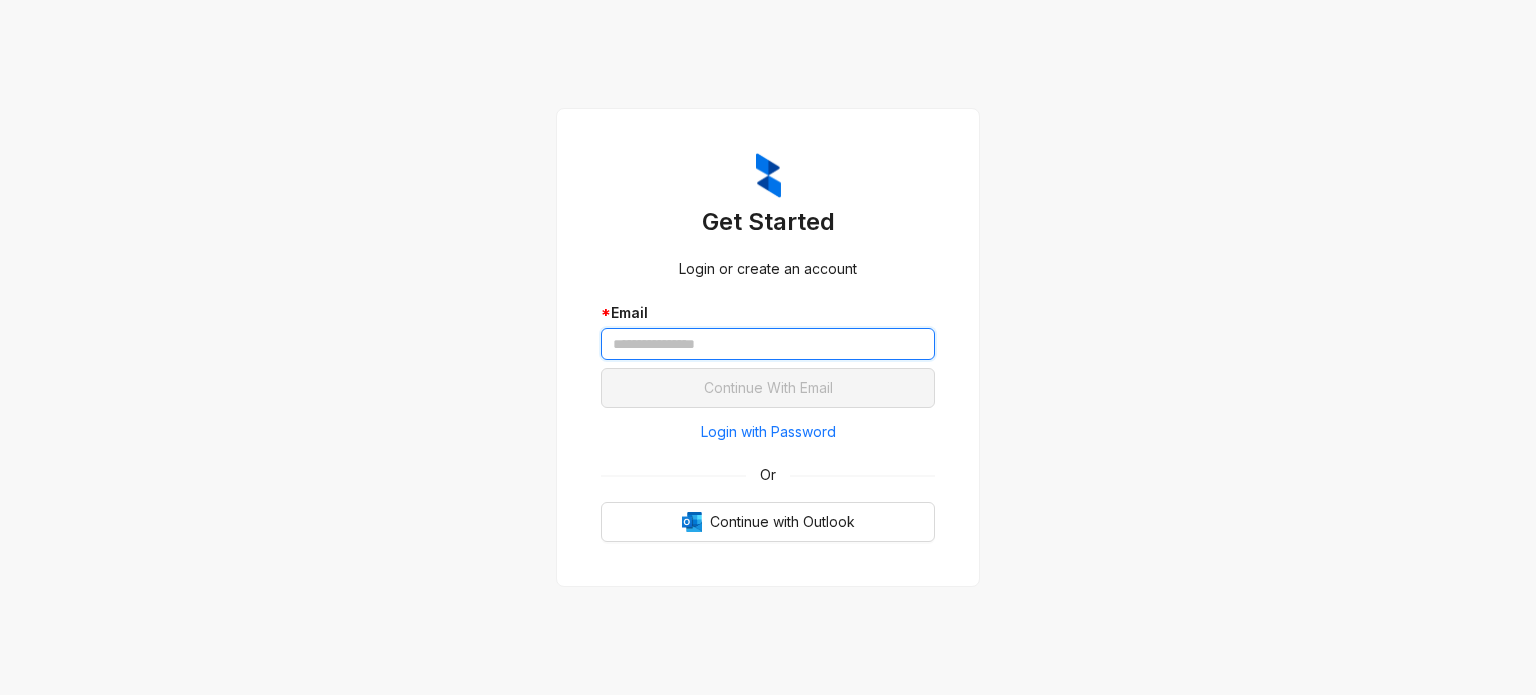 click at bounding box center (768, 344) 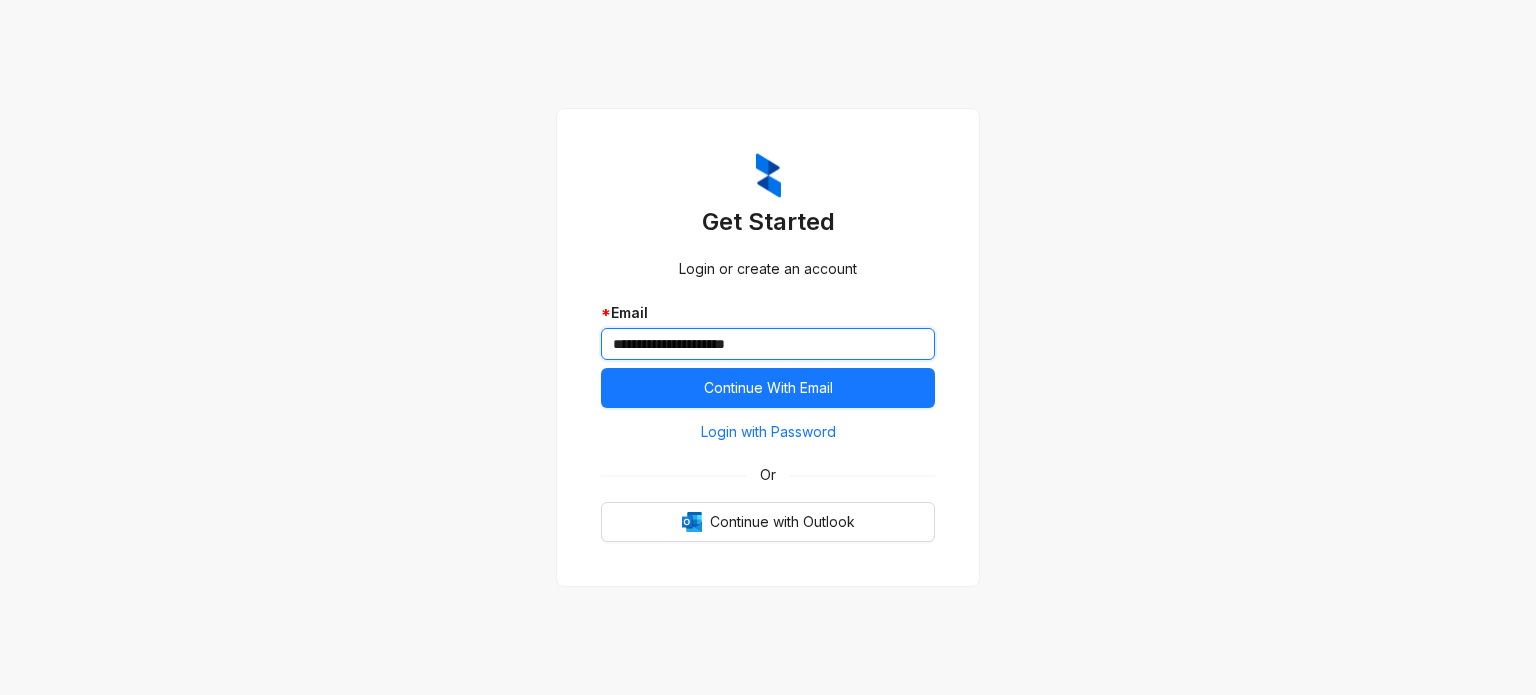 type on "**********" 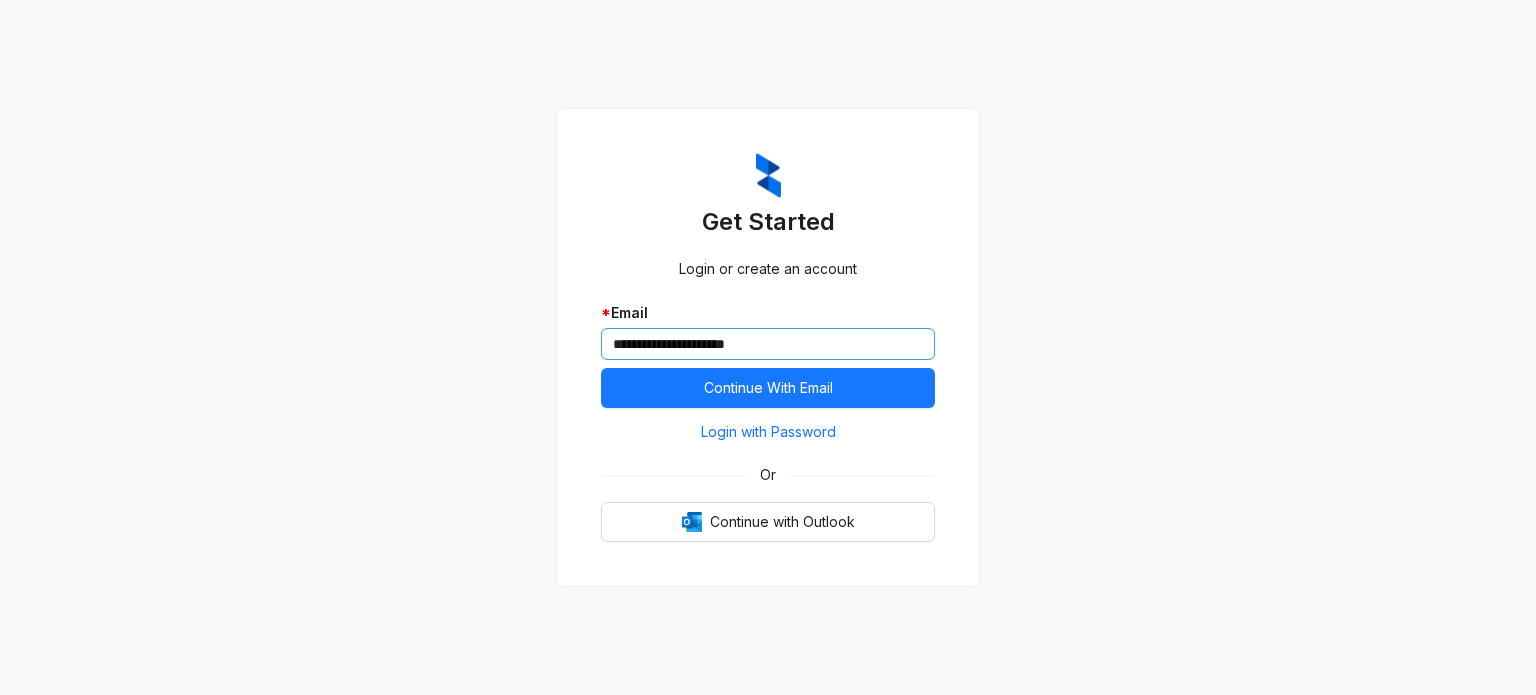 type 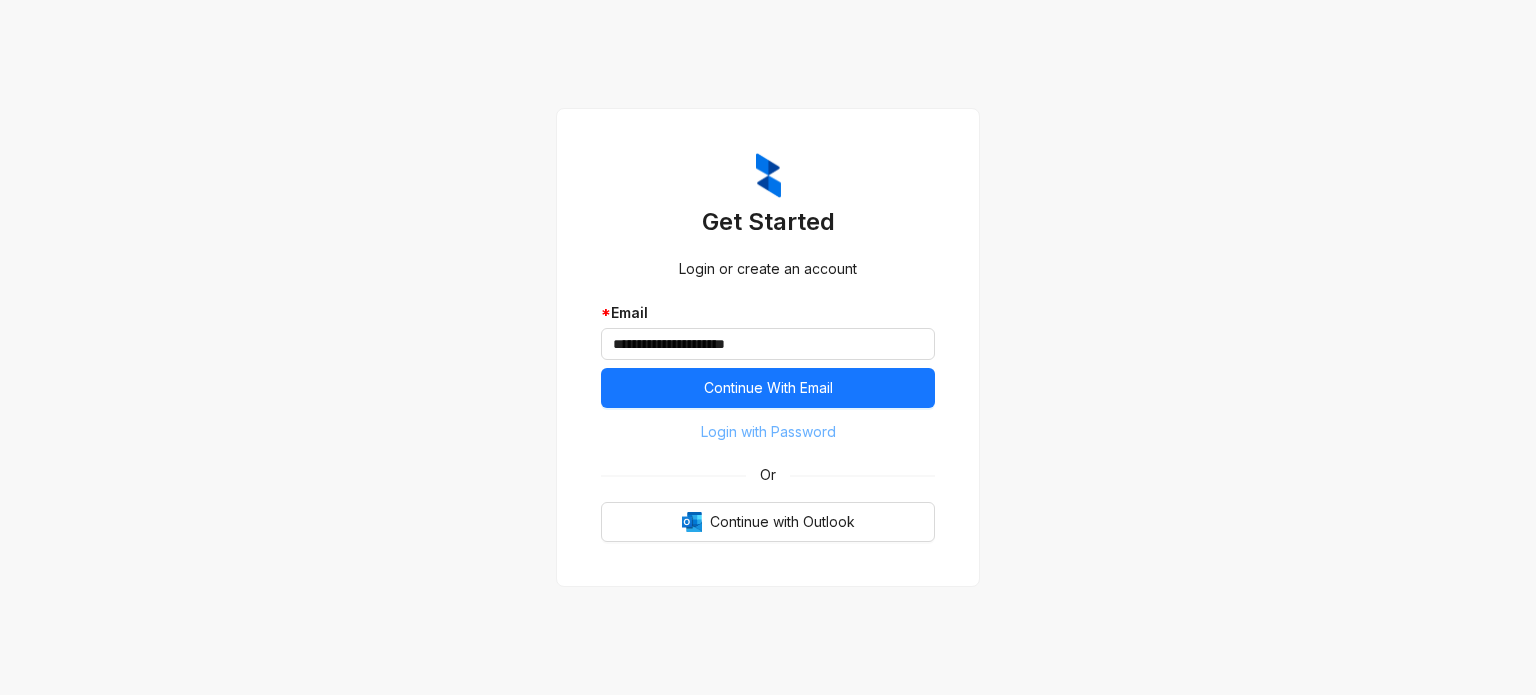 click on "Login with Password" at bounding box center [768, 432] 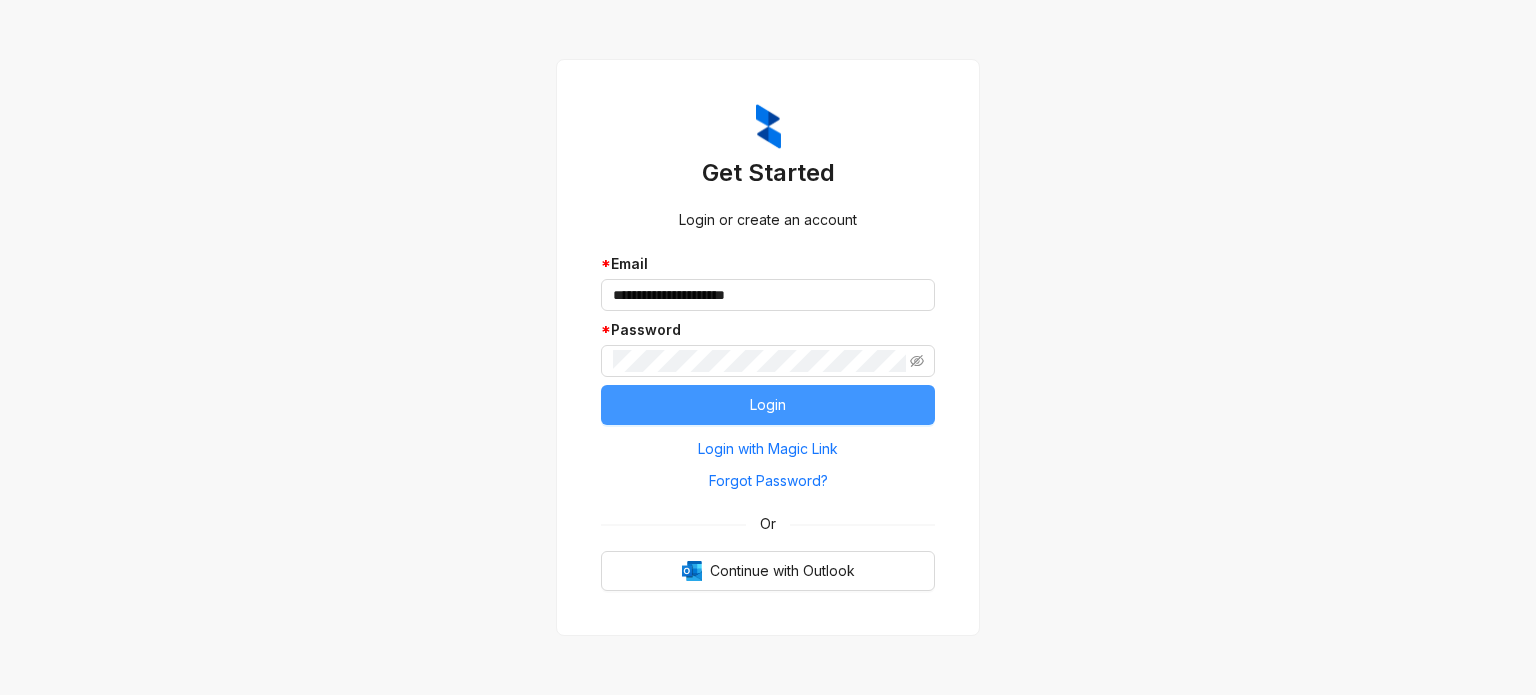 click on "Login" at bounding box center (768, 405) 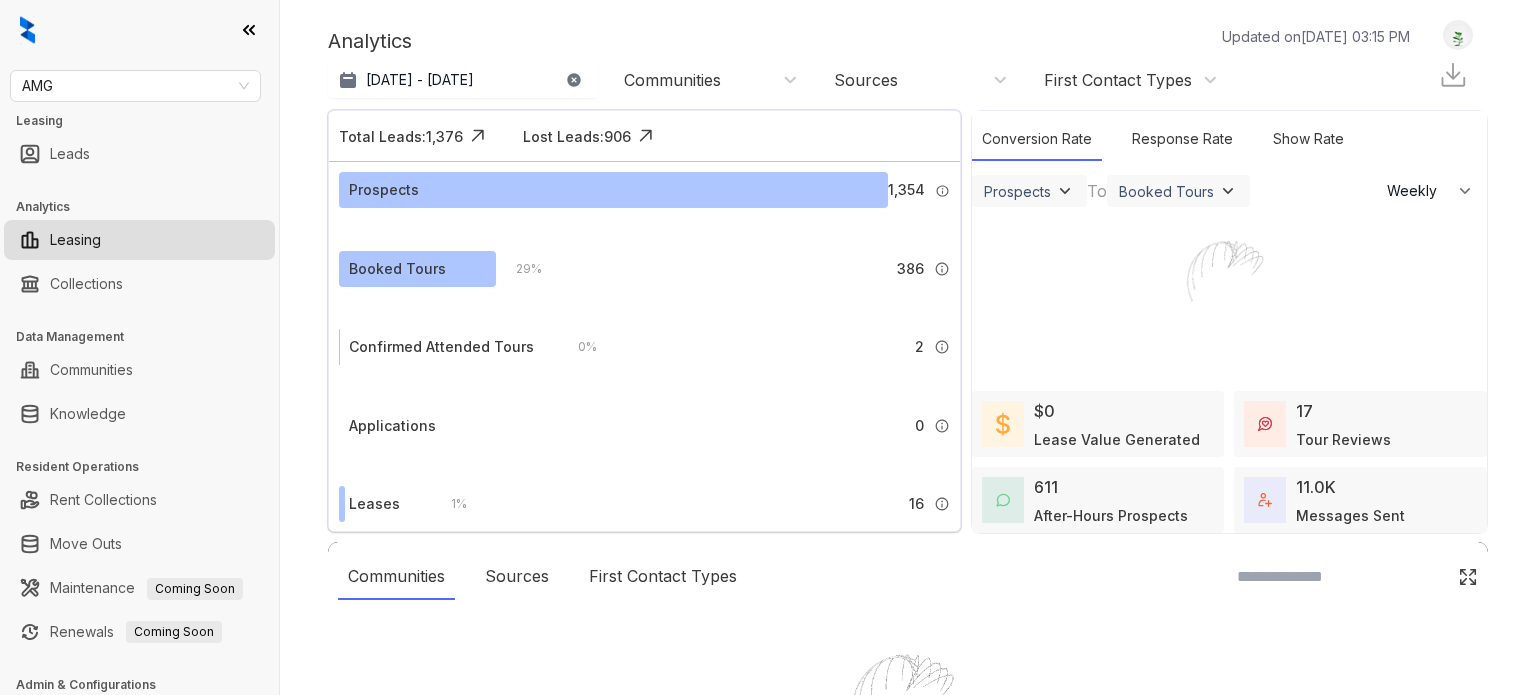 select on "******" 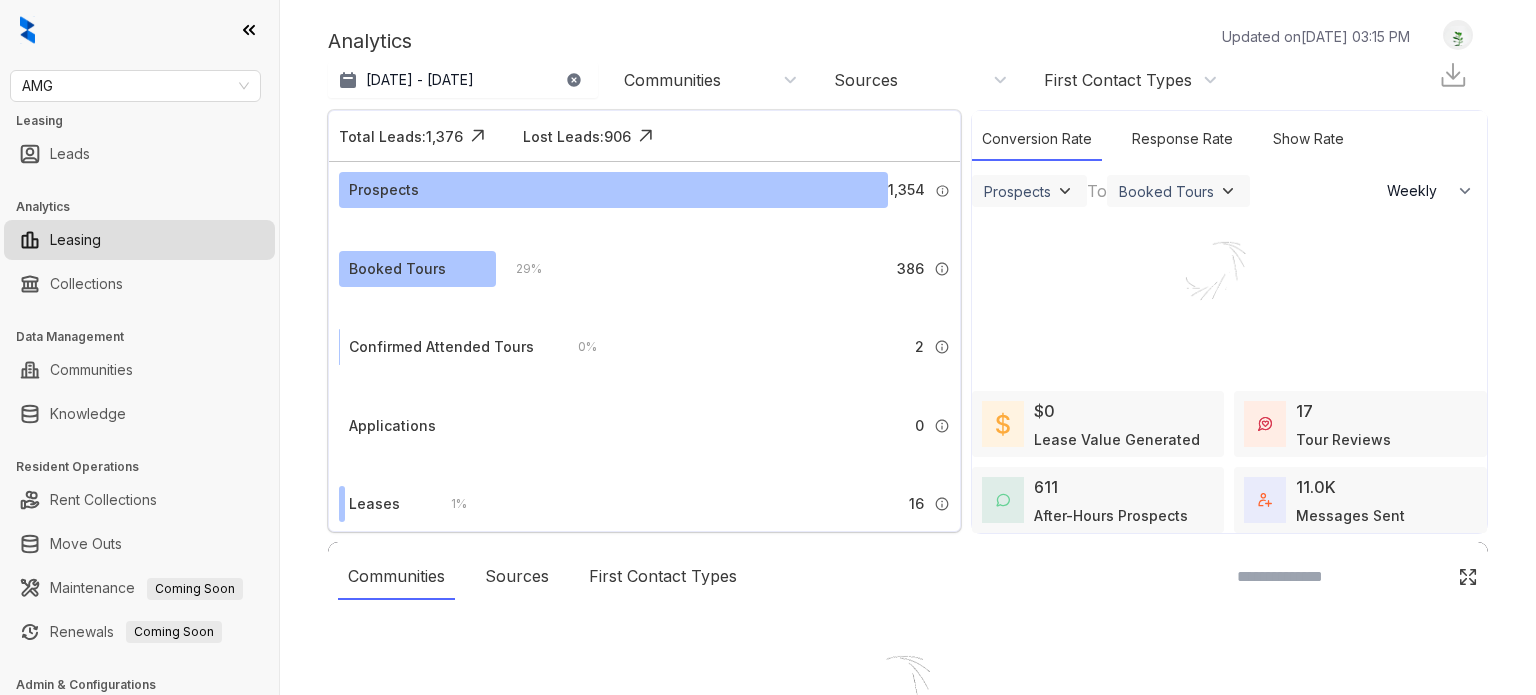 scroll, scrollTop: 0, scrollLeft: 0, axis: both 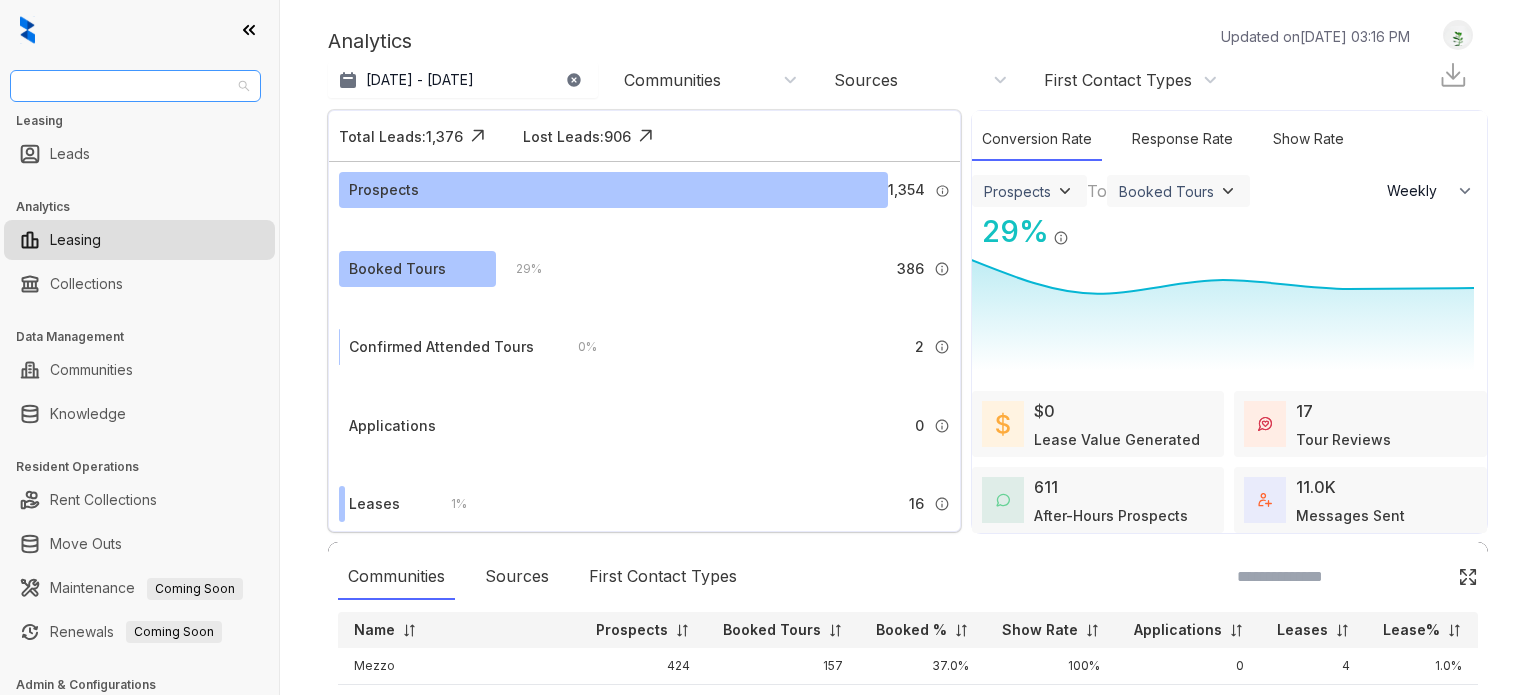 click on "AMG" at bounding box center [135, 86] 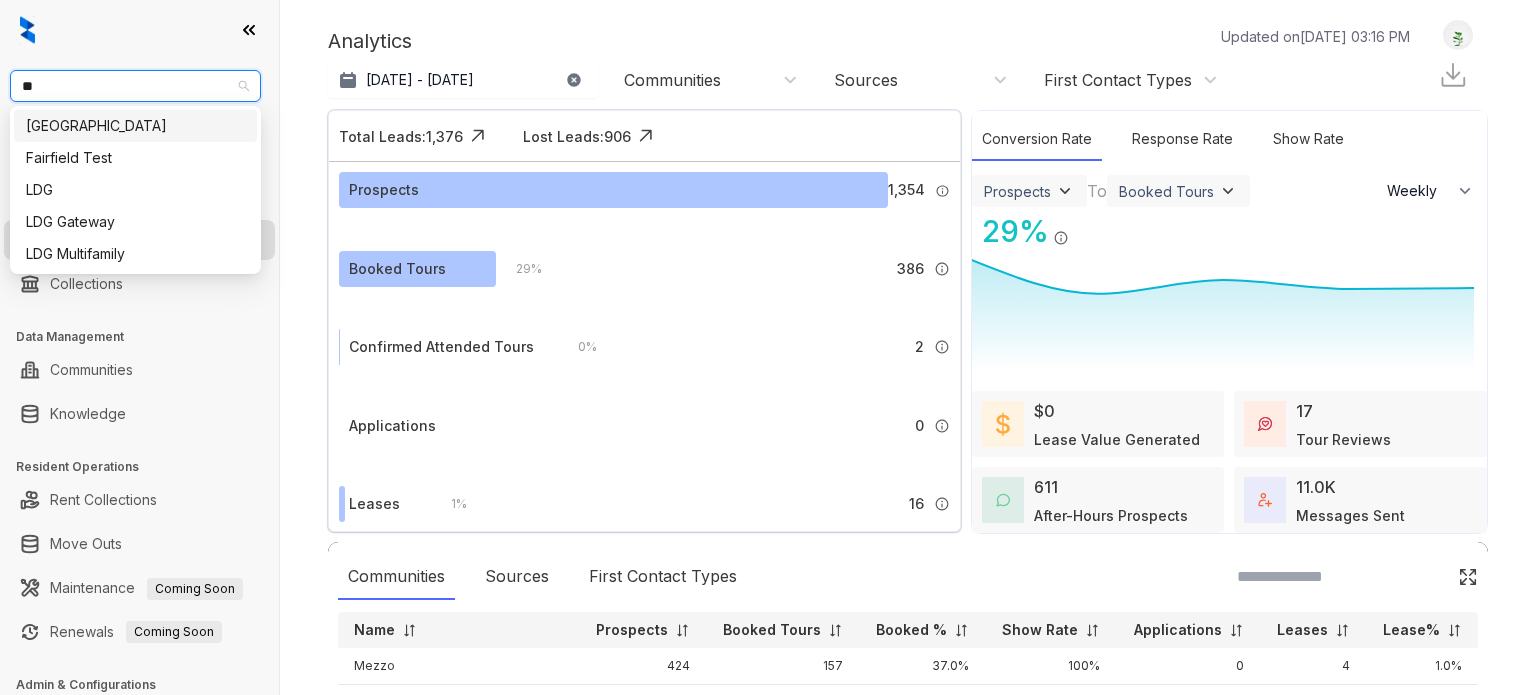 type on "***" 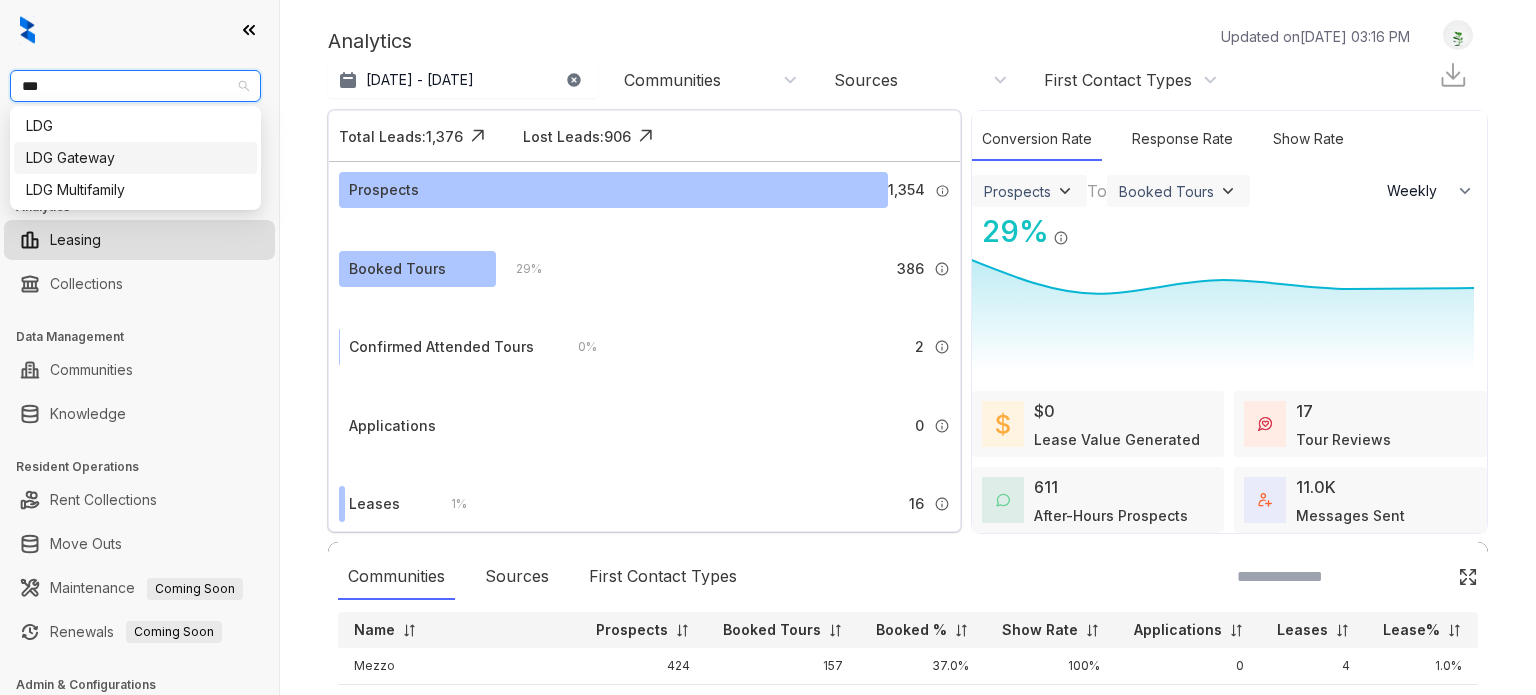click on "LDG Gateway" at bounding box center [135, 158] 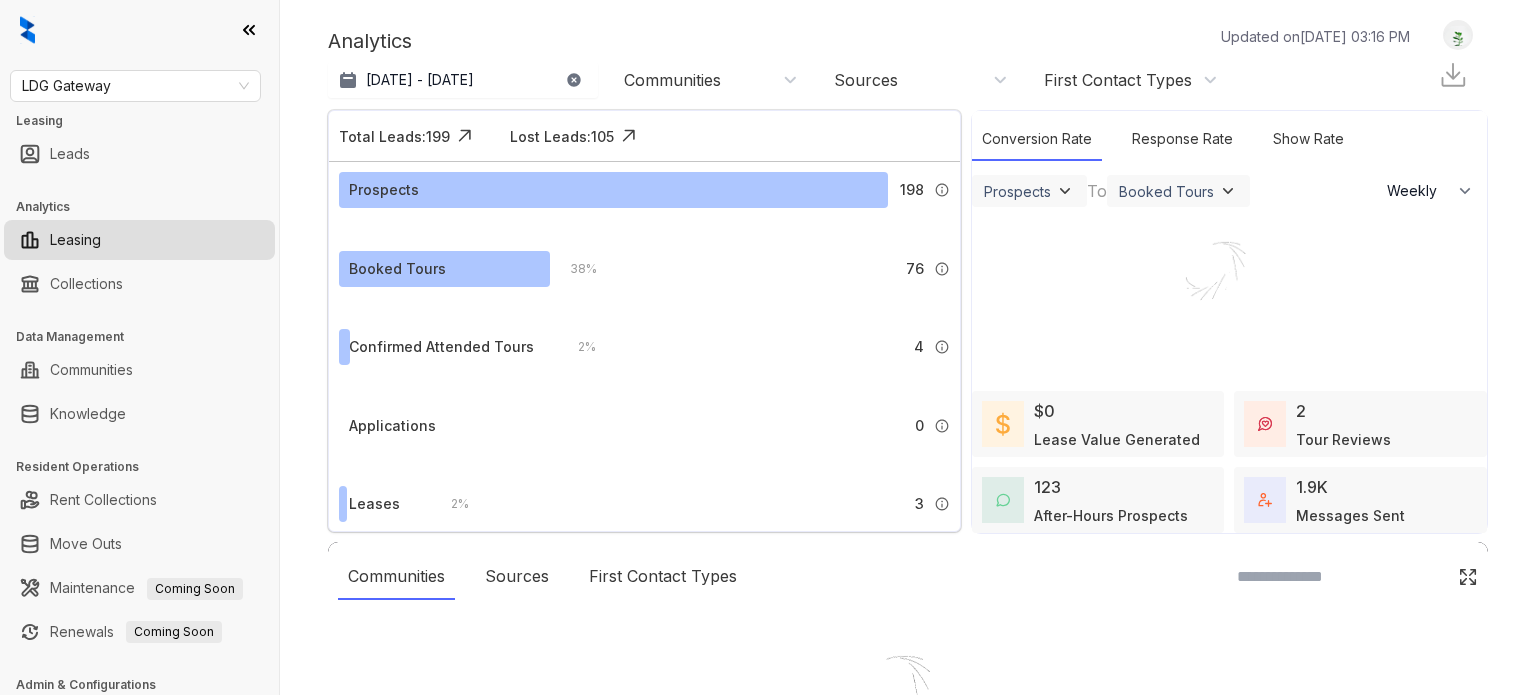 select on "******" 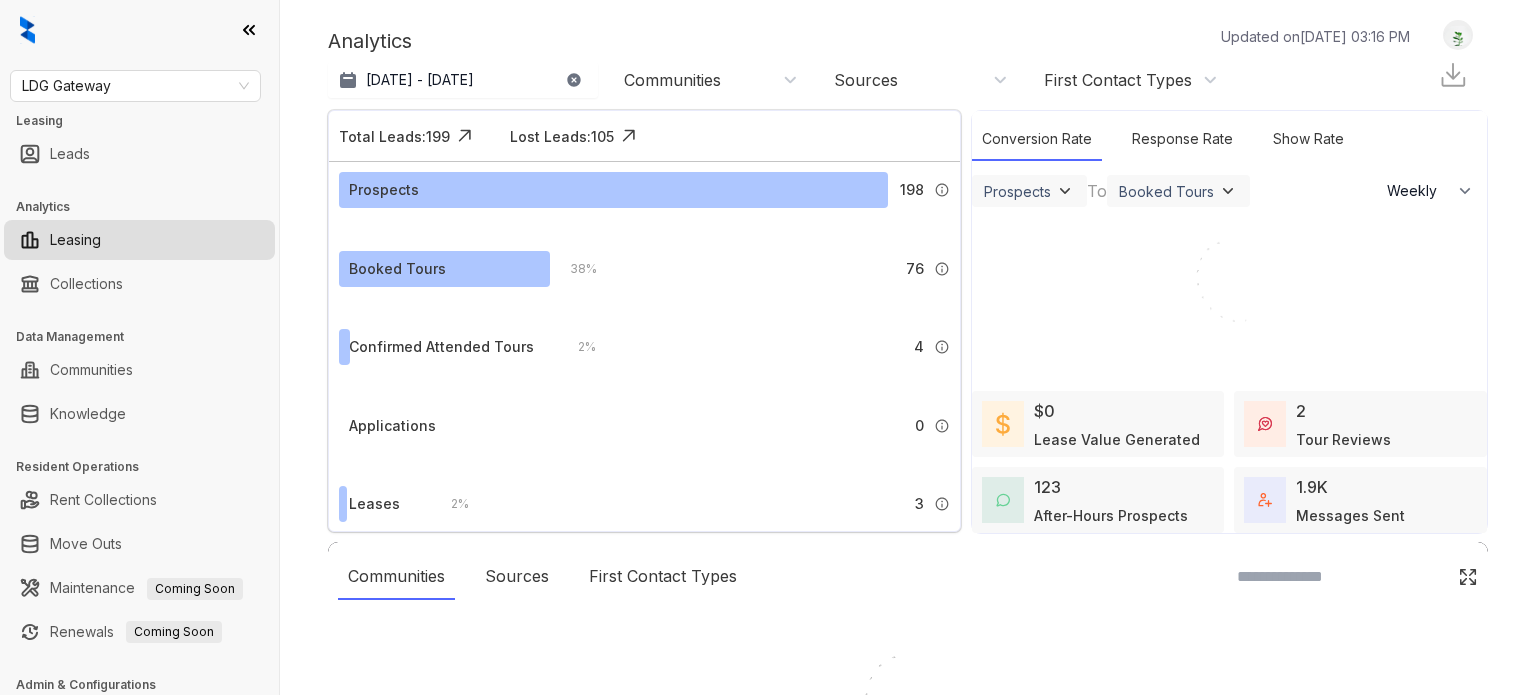scroll, scrollTop: 0, scrollLeft: 0, axis: both 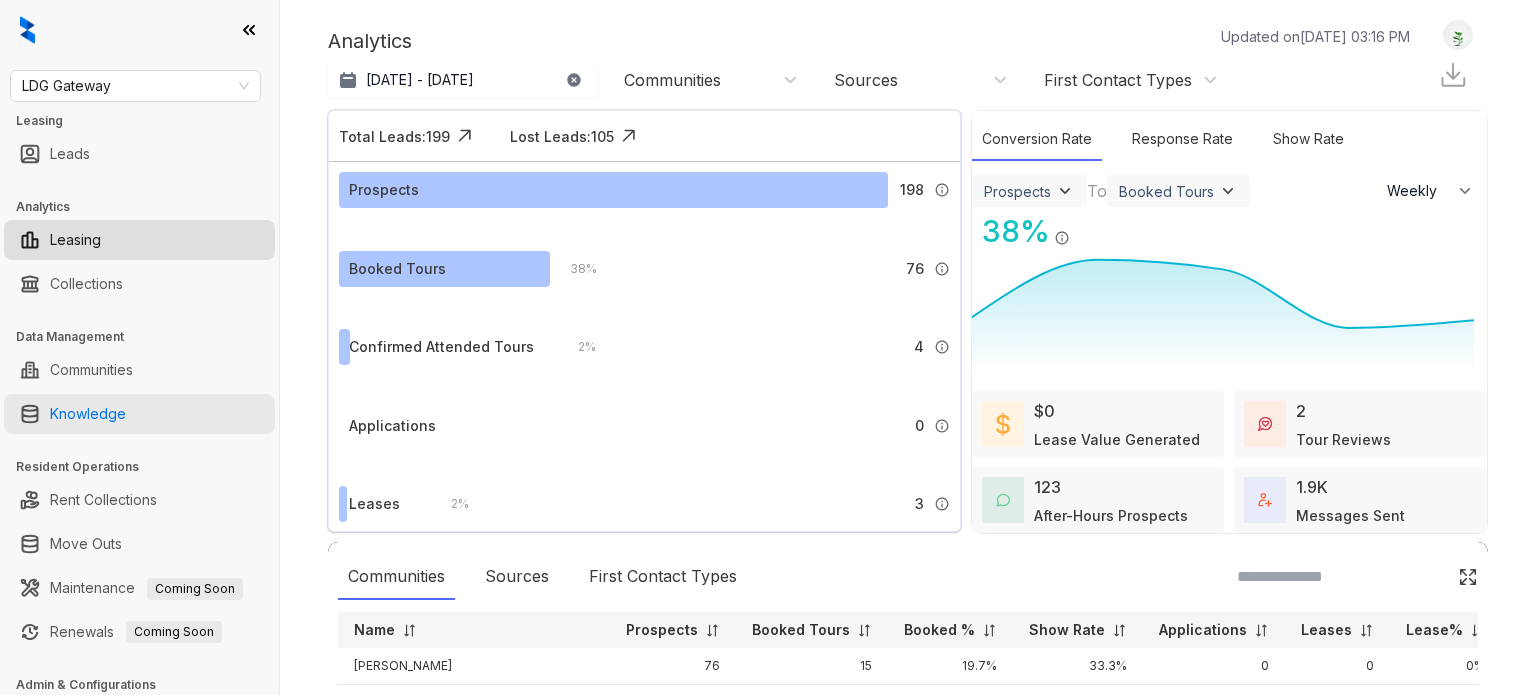 click on "Knowledge" at bounding box center (88, 414) 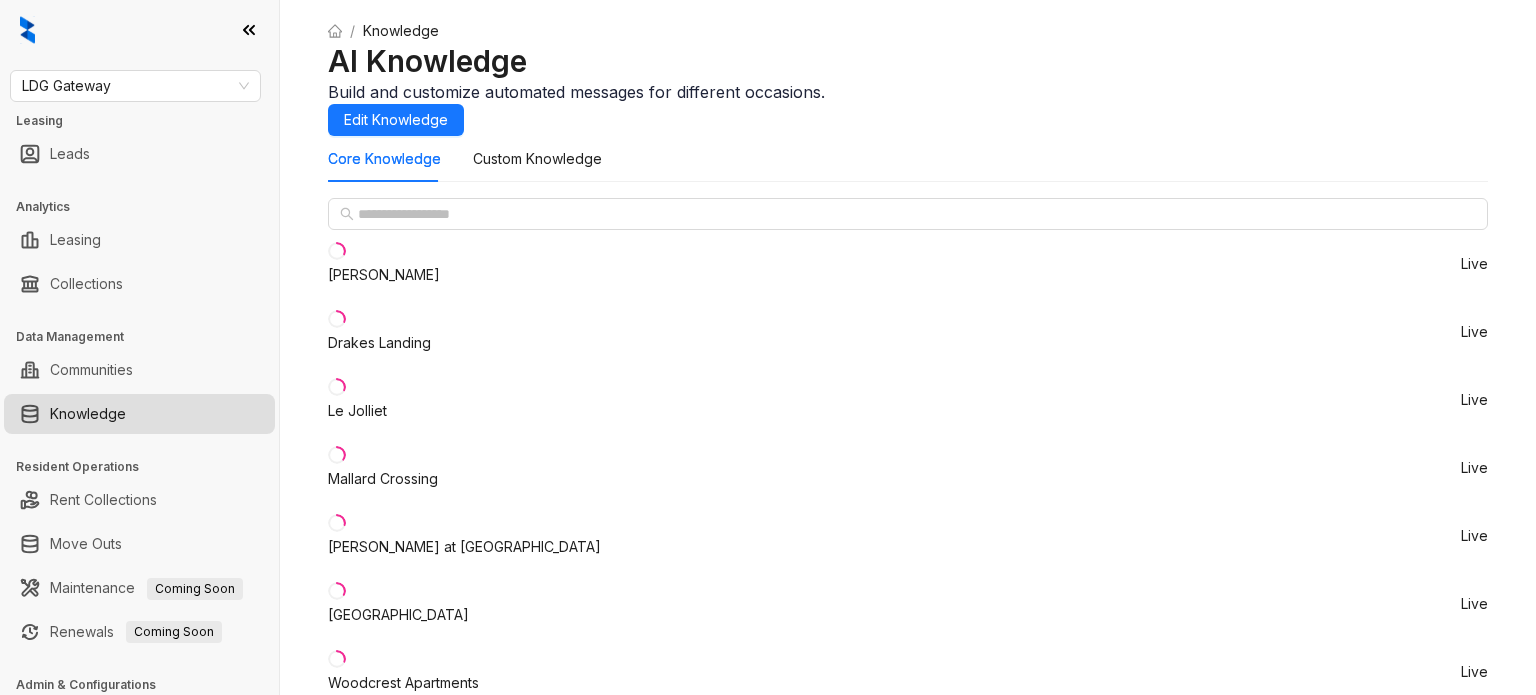 click on "Port Royal Apartments" at bounding box center [398, 615] 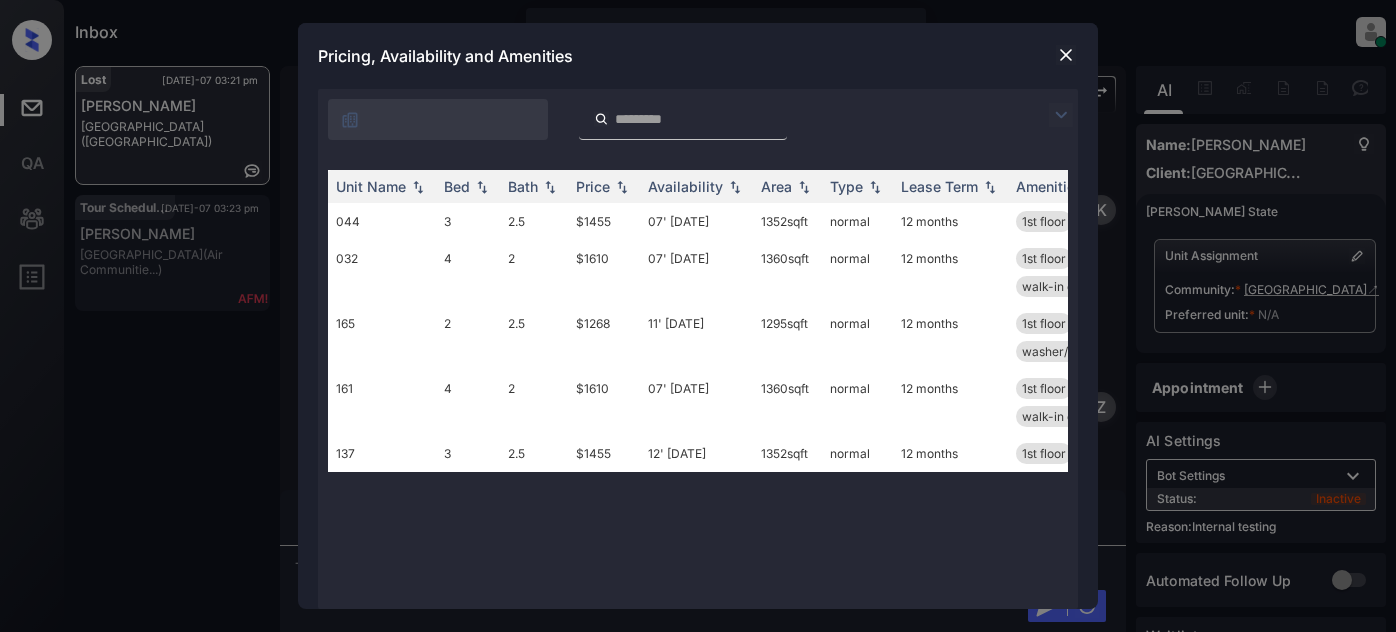 scroll, scrollTop: 0, scrollLeft: 0, axis: both 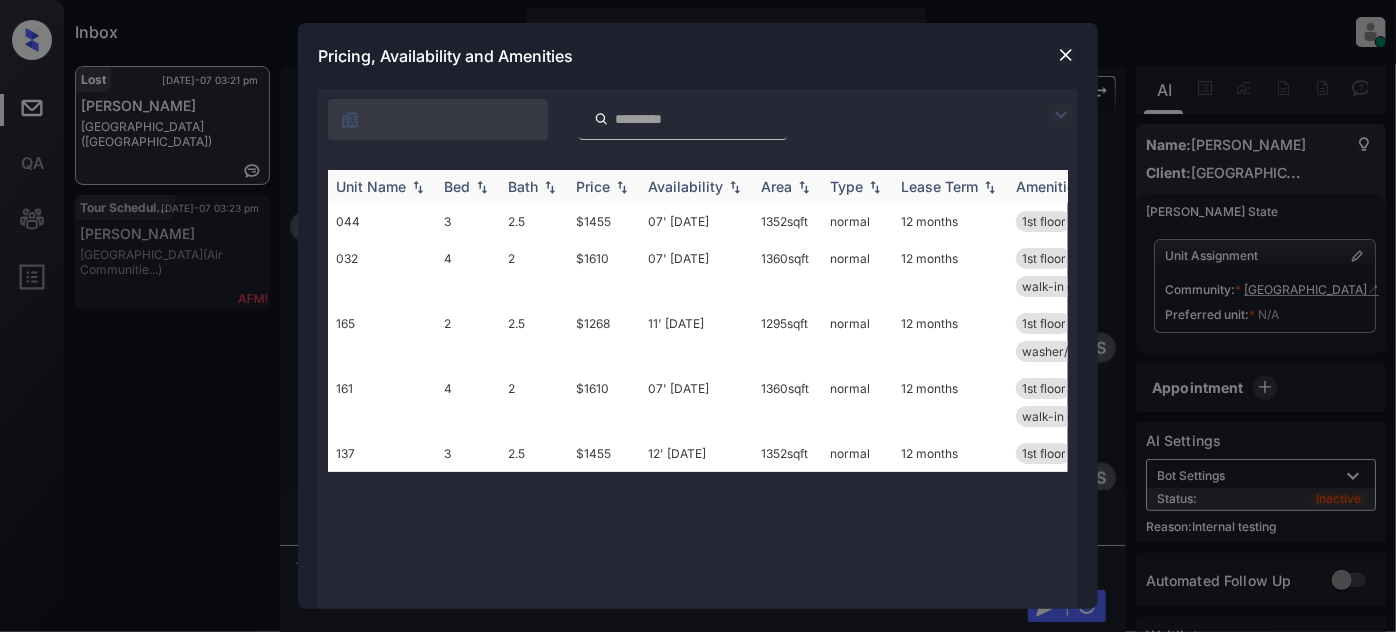 click on "Price" at bounding box center (593, 186) 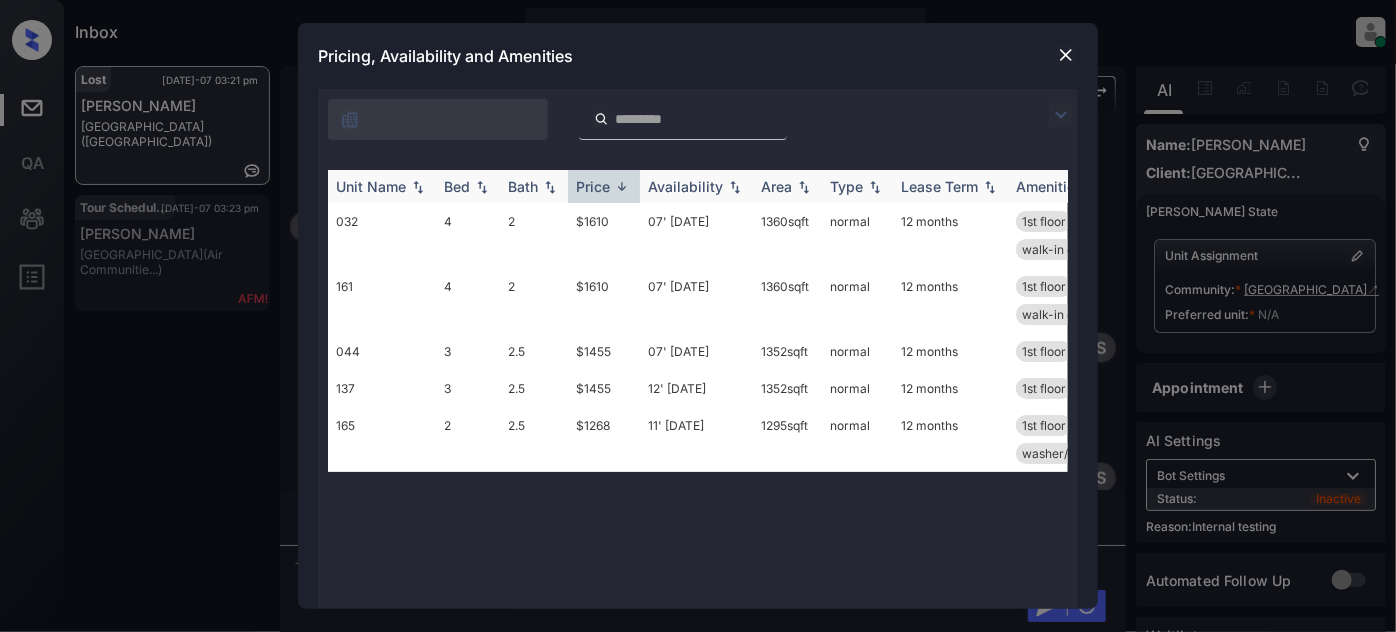 click on "Price" at bounding box center (593, 186) 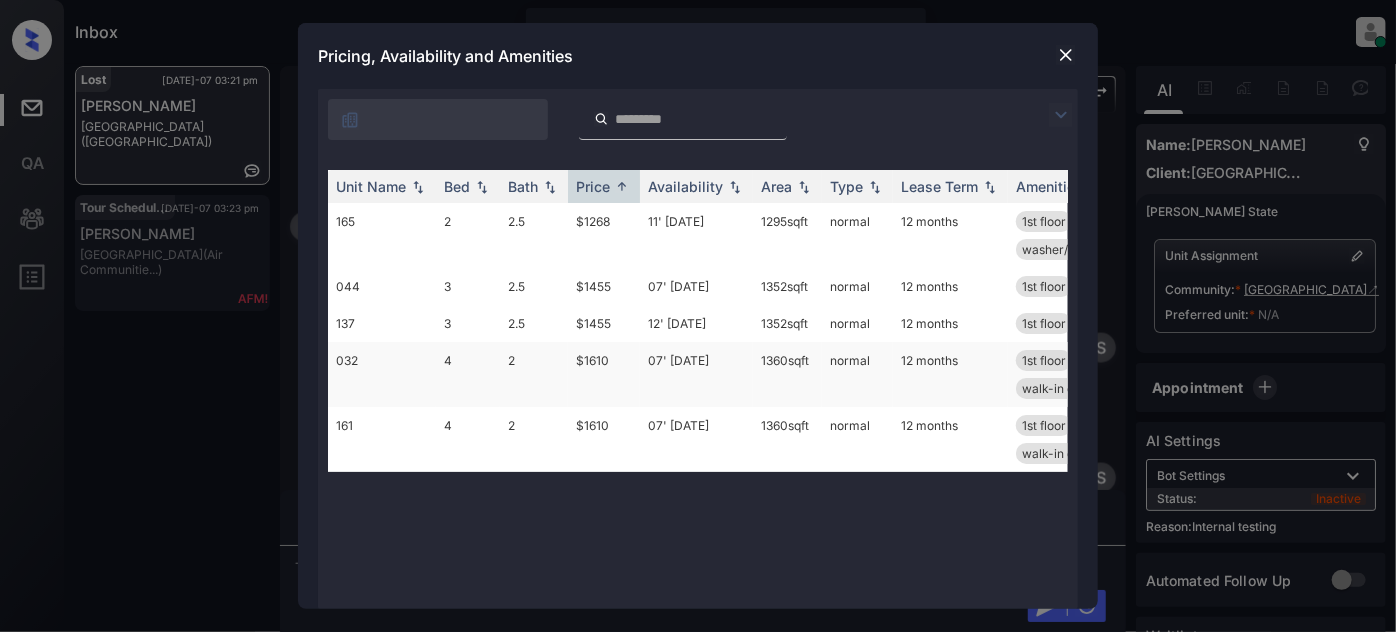 click on "07' [DATE]" at bounding box center [696, 374] 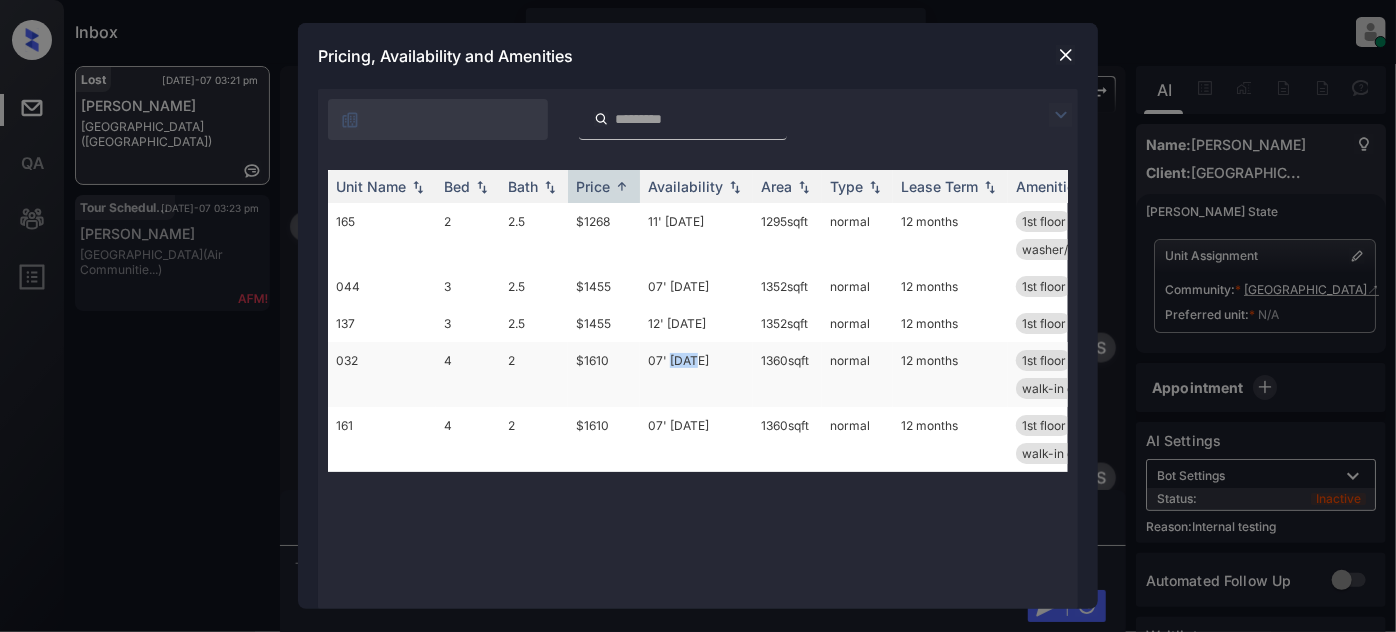 click on "07' [DATE]" at bounding box center (696, 374) 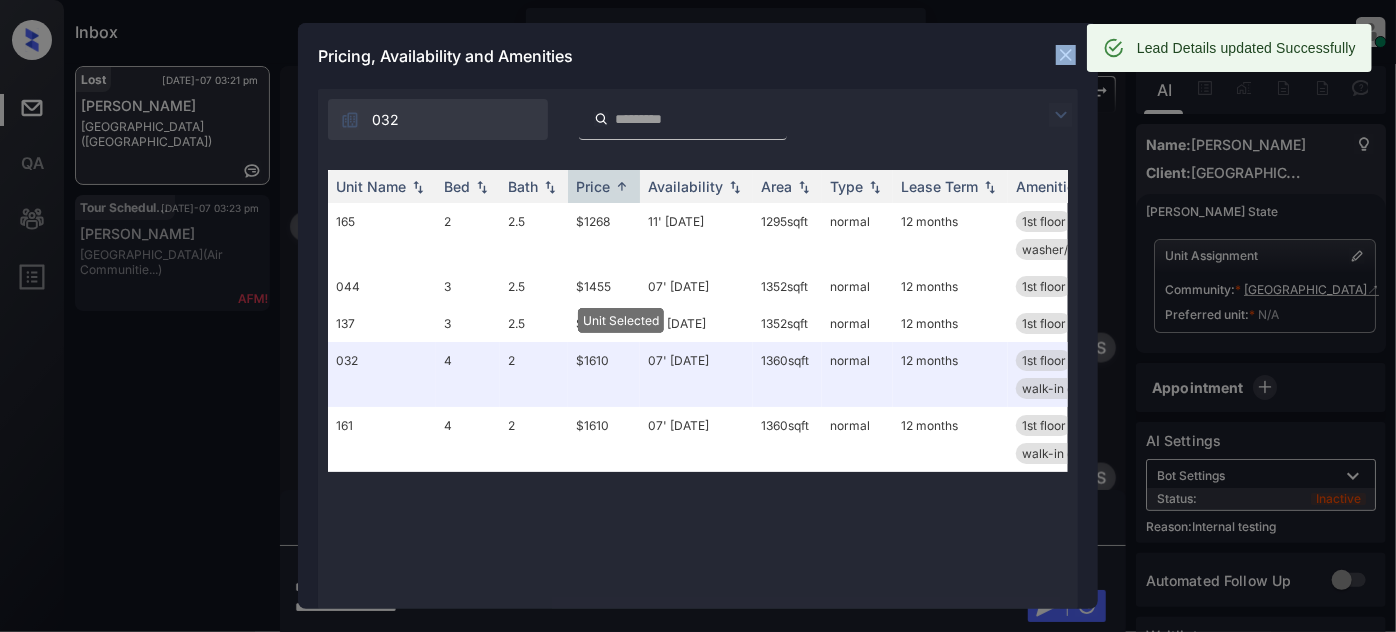 click on "Pricing, Availability and Amenities" at bounding box center (698, 56) 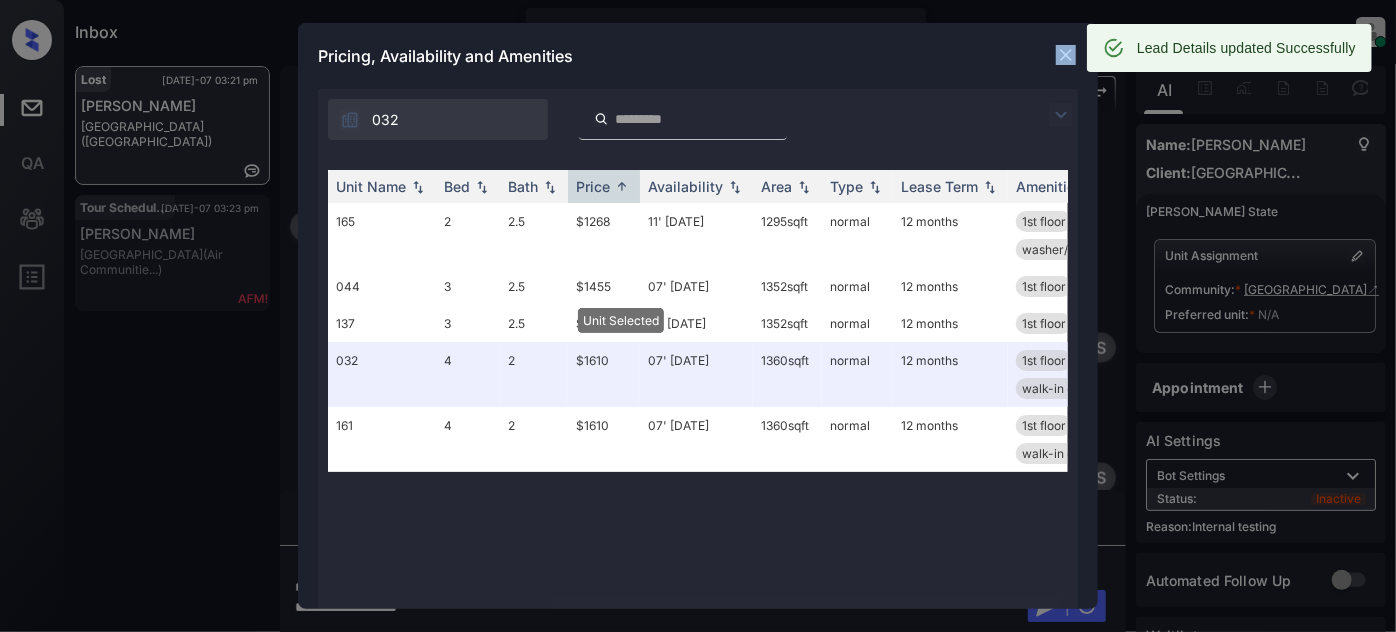 click at bounding box center (1066, 55) 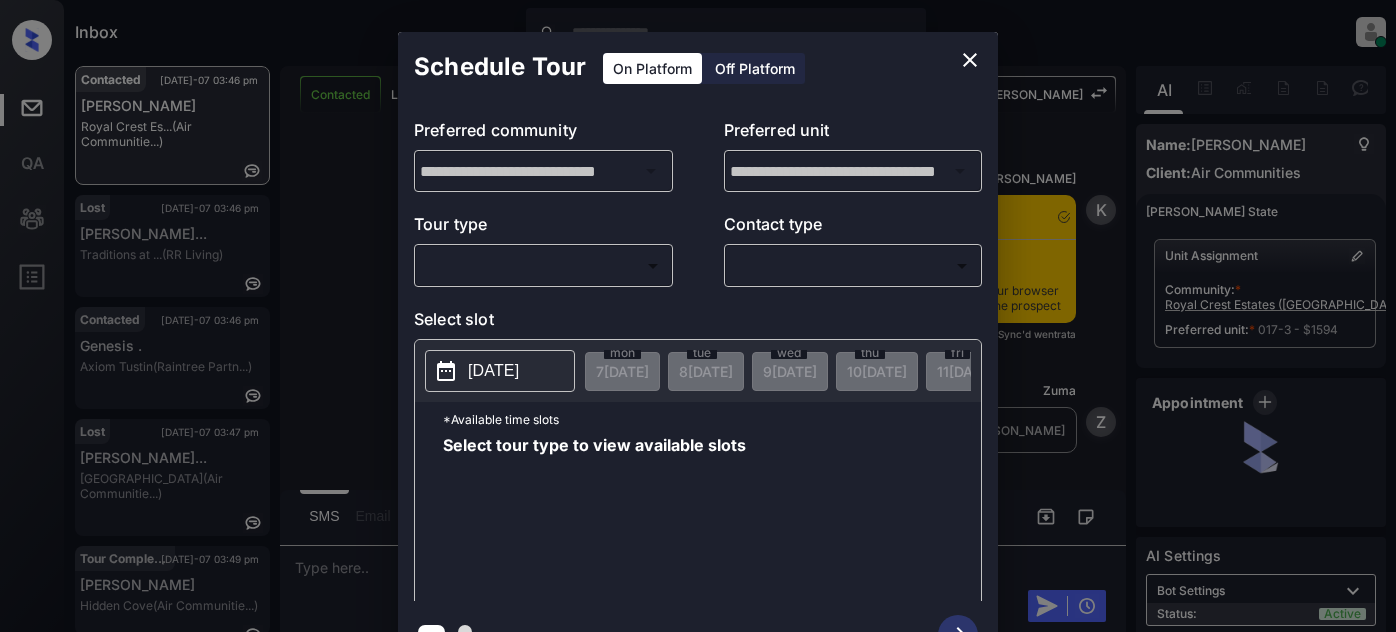 scroll, scrollTop: 0, scrollLeft: 0, axis: both 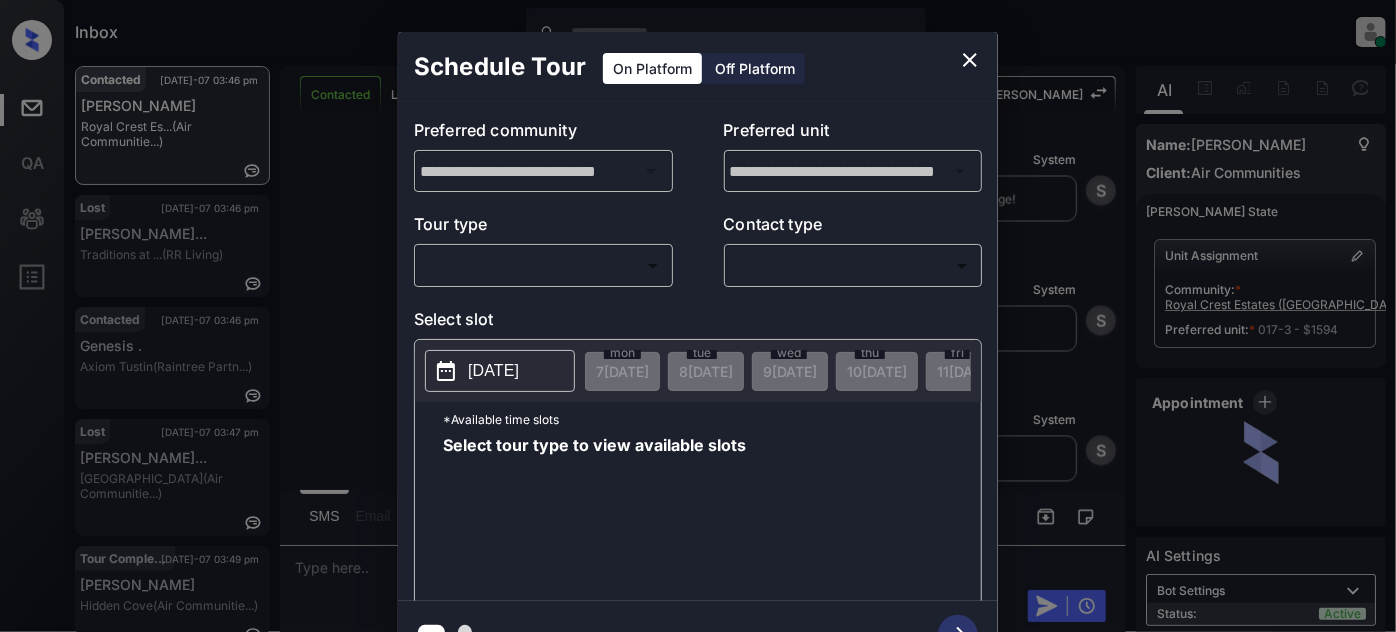 click on "Inbox [PERSON_NAME] Online Set yourself   offline Set yourself   on break Profile Switch to  light  mode Sign out Contacted [DATE]-07 03:46 pm   [PERSON_NAME] Royal Crest Es...  (Air Communitie...) Lost [DATE]-07 03:46 pm   [PERSON_NAME]... Traditions at ...  (RR Living) Contacted [DATE]-07 03:46 pm   Genesis . Axiom Tustin  (Raintree Partn...) Lost [DATE]-07 03:47 pm   [PERSON_NAME]... Bay Parc  (Air Communitie...) Tour Completed [DATE]-07 03:49 pm   [PERSON_NAME] [GEOGRAPHIC_DATA]  (Air Communitie...) Contacted Lost Lead Sentiment: Angry Upon sliding the acknowledgement:  Lead will move to lost stage. * ​ SMS and call option will be set to opt out. AFM will be turned off for the lead. Kelsey New Message [PERSON_NAME] Notes Note: <a href="[URL][DOMAIN_NAME]">[URL][DOMAIN_NAME]</a> - Paste this link into your browser to view [PERSON_NAME] conversation with the prospect [DATE] 03:36 pm  Sync'd w  entrata K New Message Zuma [DATE] 03:36 pm Z A K" at bounding box center (698, 316) 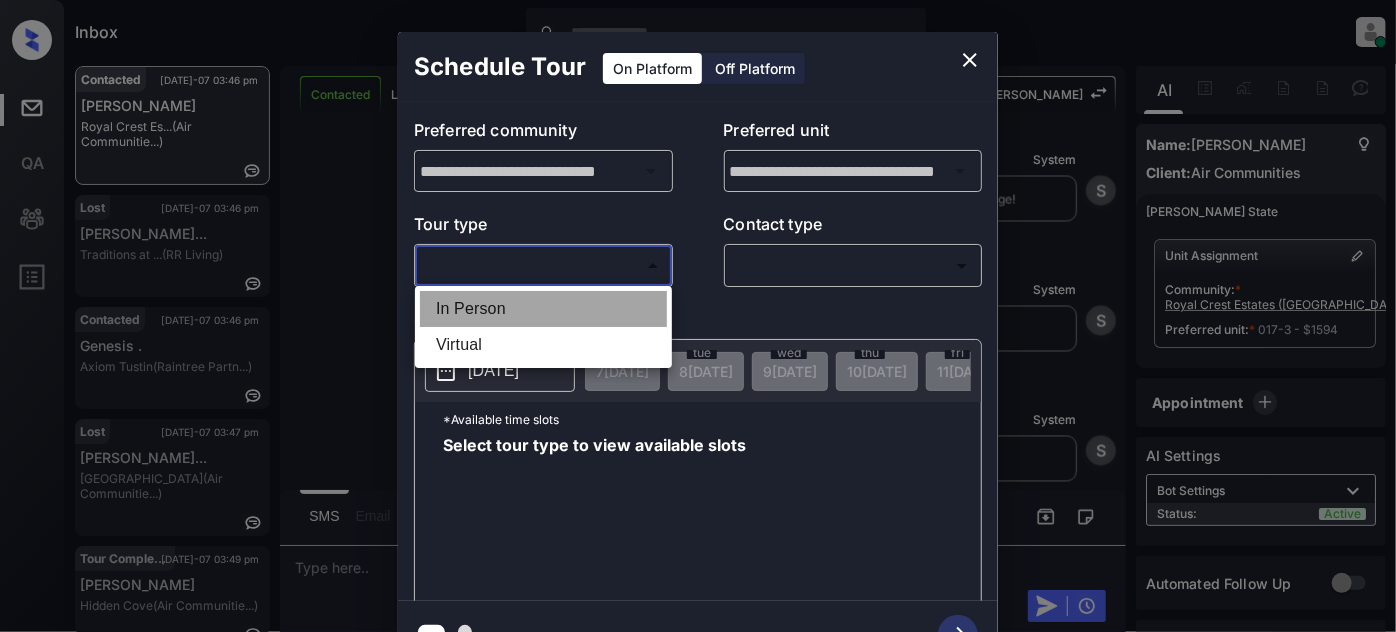 click on "In Person" at bounding box center [543, 309] 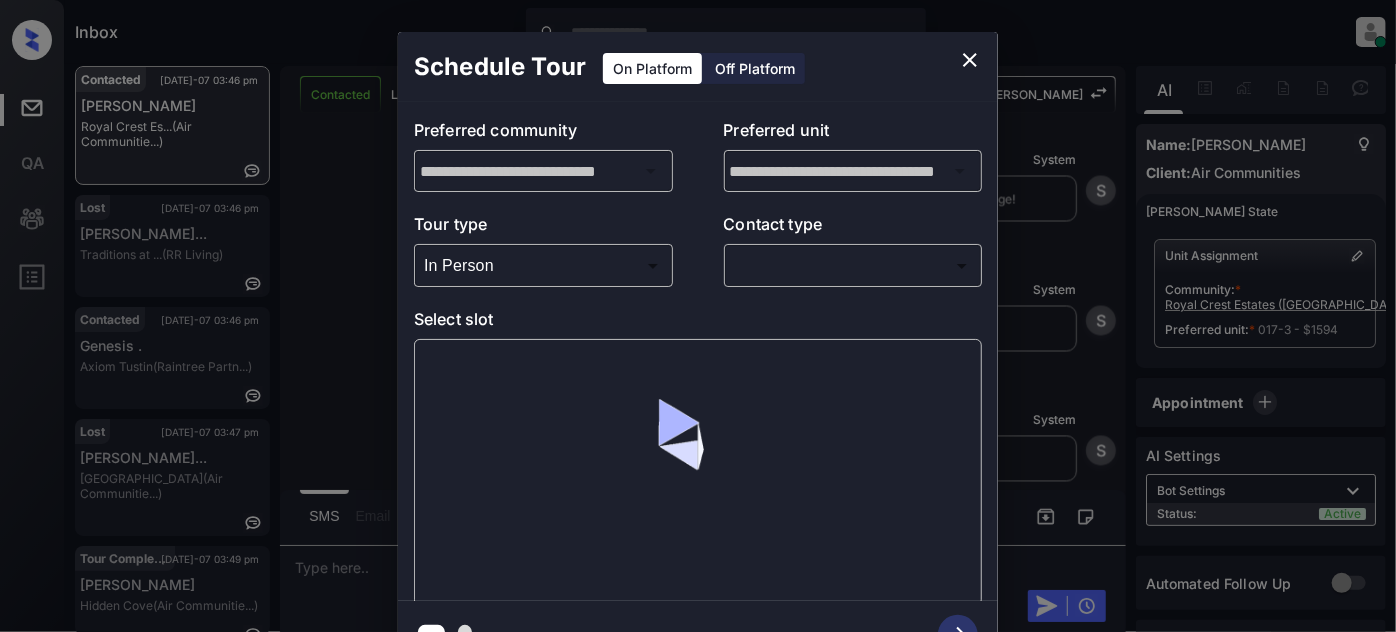 click on "Inbox [PERSON_NAME] Online Set yourself   offline Set yourself   on break Profile Switch to  light  mode Sign out Contacted [DATE]-07 03:46 pm   [PERSON_NAME] Royal Crest Es...  (Air Communitie...) Lost [DATE]-07 03:46 pm   [PERSON_NAME]... Traditions at ...  (RR Living) Contacted [DATE]-07 03:46 pm   Genesis . Axiom Tustin  (Raintree Partn...) Lost [DATE]-07 03:47 pm   [PERSON_NAME]... Bay Parc  (Air Communitie...) Tour Completed [DATE]-07 03:49 pm   [PERSON_NAME] [GEOGRAPHIC_DATA]  (Air Communitie...) Contacted Lost Lead Sentiment: Angry Upon sliding the acknowledgement:  Lead will move to lost stage. * ​ SMS and call option will be set to opt out. AFM will be turned off for the lead. Kelsey New Message [PERSON_NAME] Notes Note: <a href="[URL][DOMAIN_NAME]">[URL][DOMAIN_NAME]</a> - Paste this link into your browser to view [PERSON_NAME] conversation with the prospect [DATE] 03:36 pm  Sync'd w  entrata K New Message Zuma [DATE] 03:36 pm Z A K" at bounding box center (698, 316) 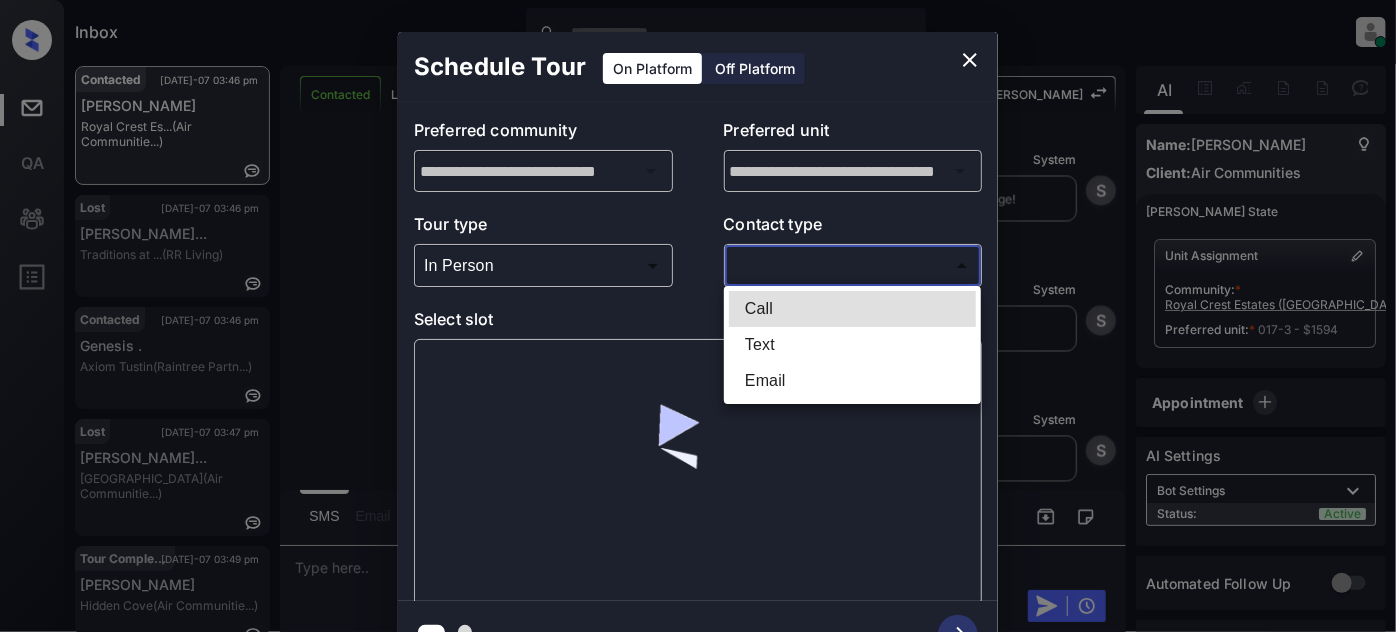 click on "Text" at bounding box center (852, 345) 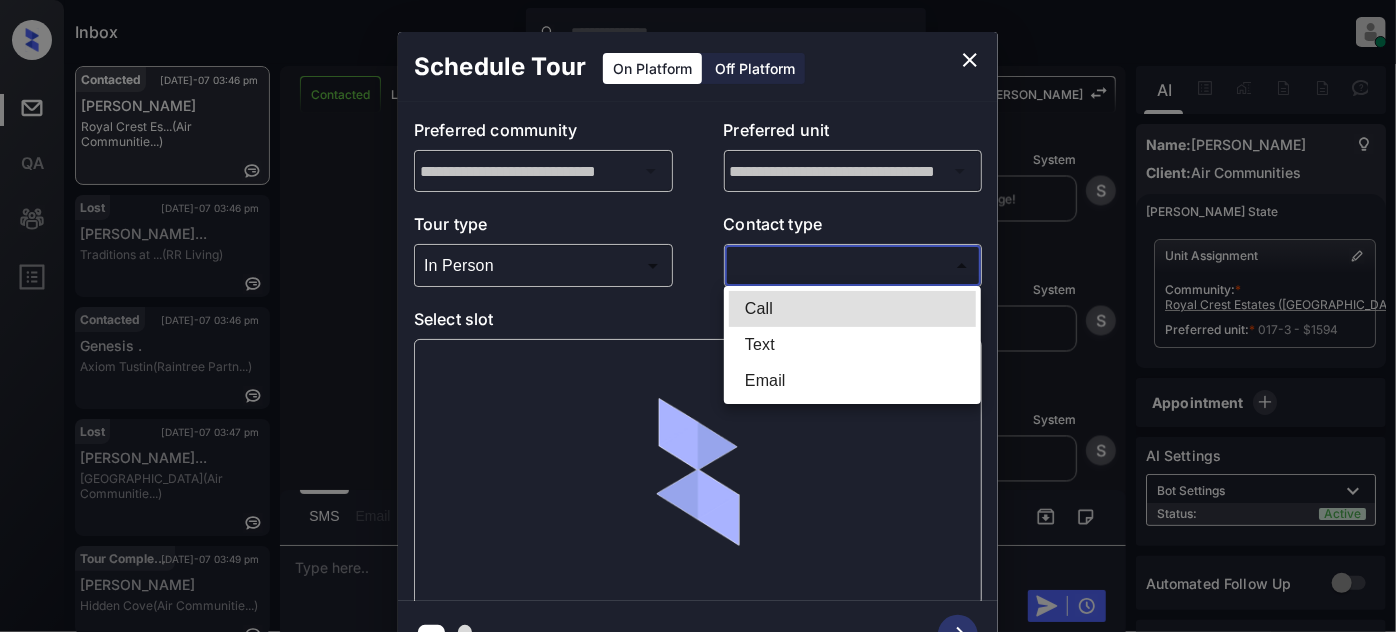 type on "****" 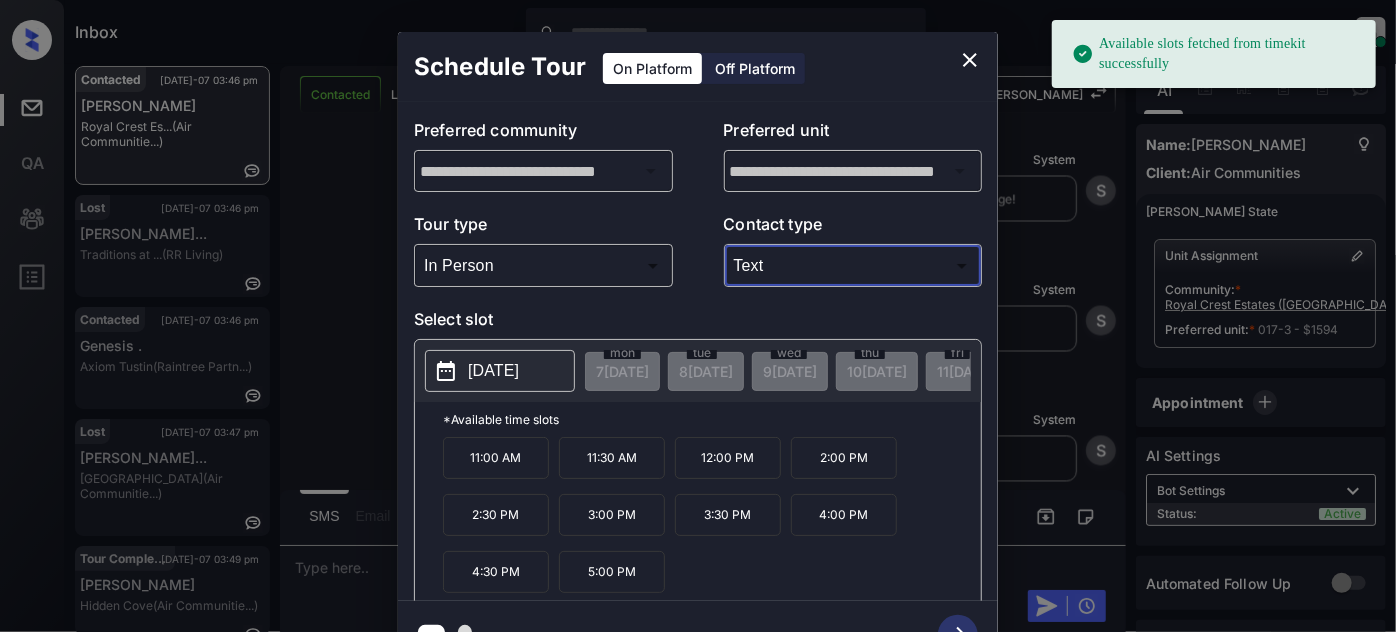 click on "2025-07-15" at bounding box center (500, 371) 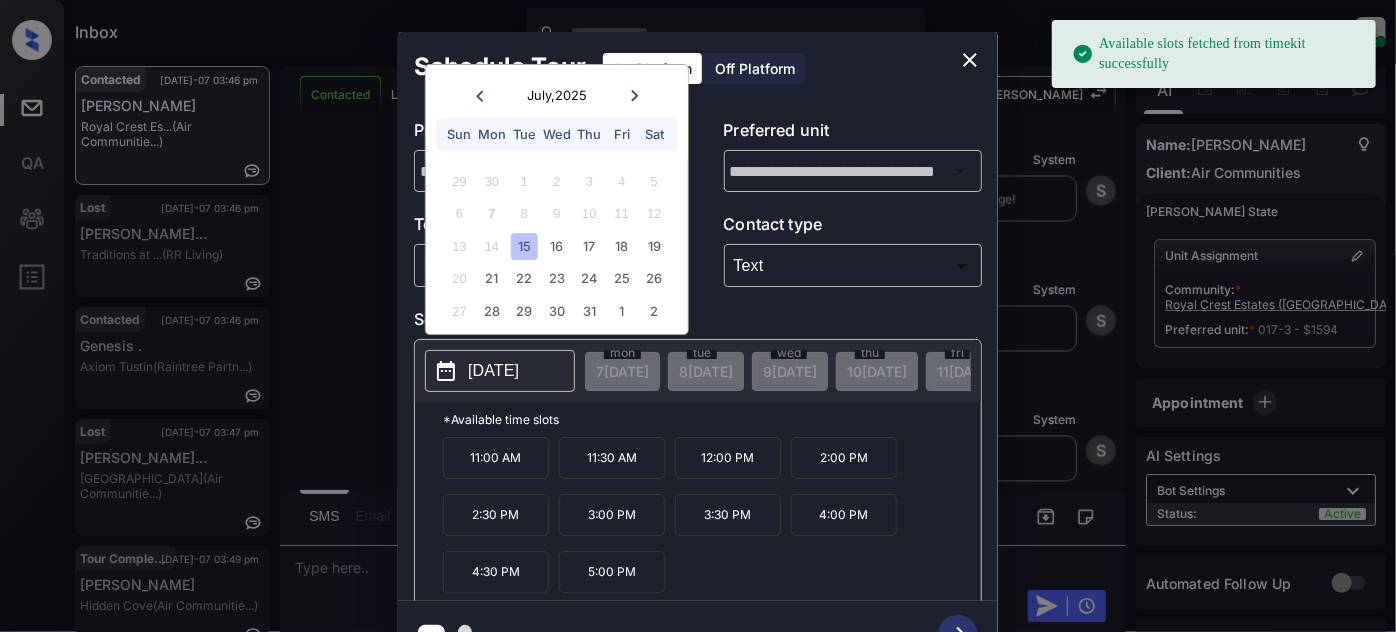 click on "15" at bounding box center [524, 246] 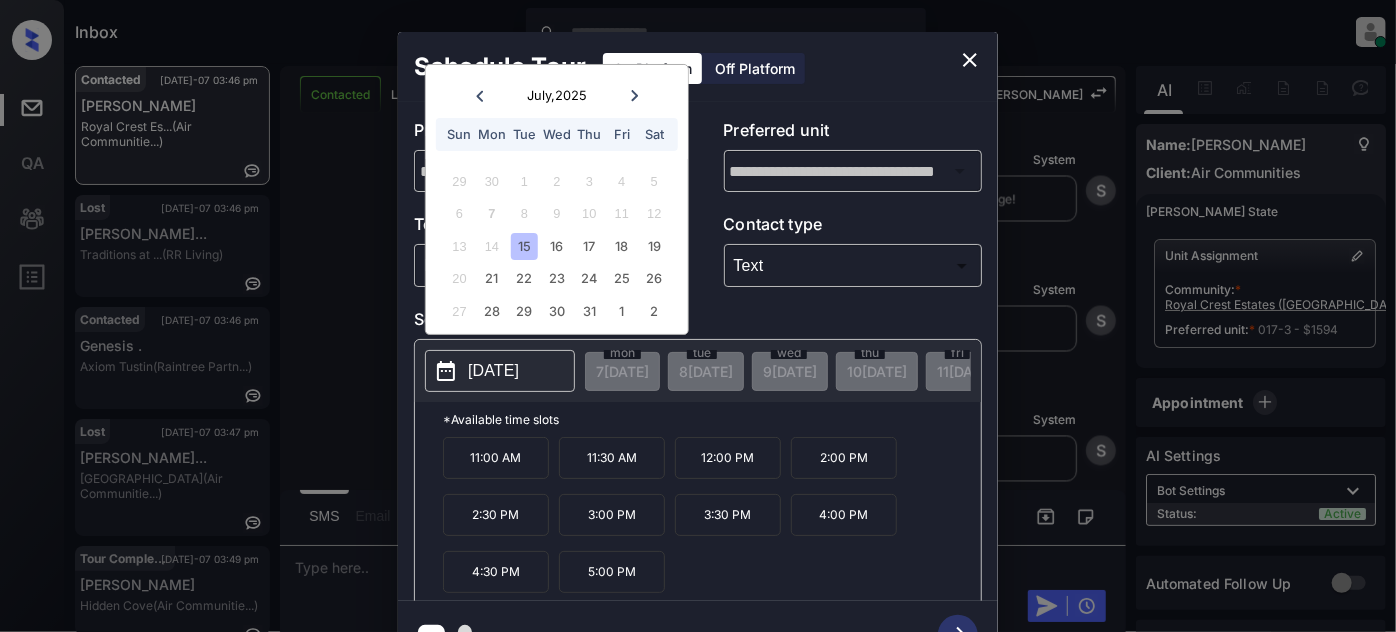 click on "4:30 PM" at bounding box center (496, 572) 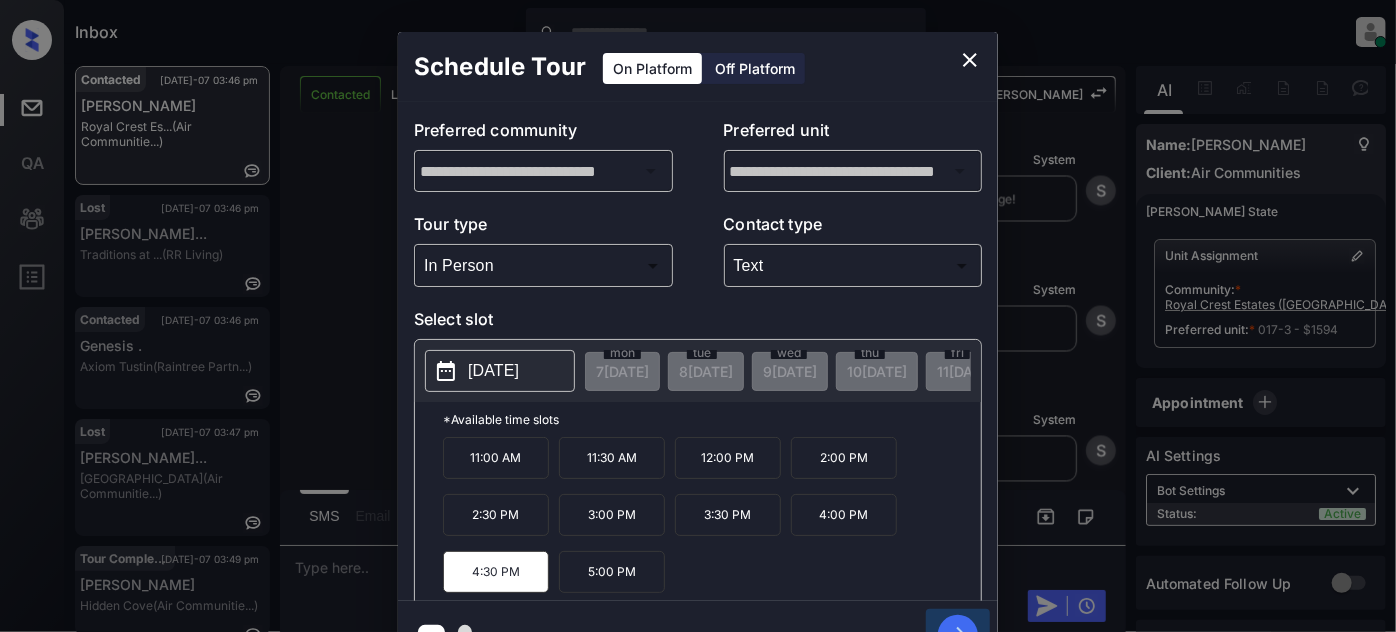 click 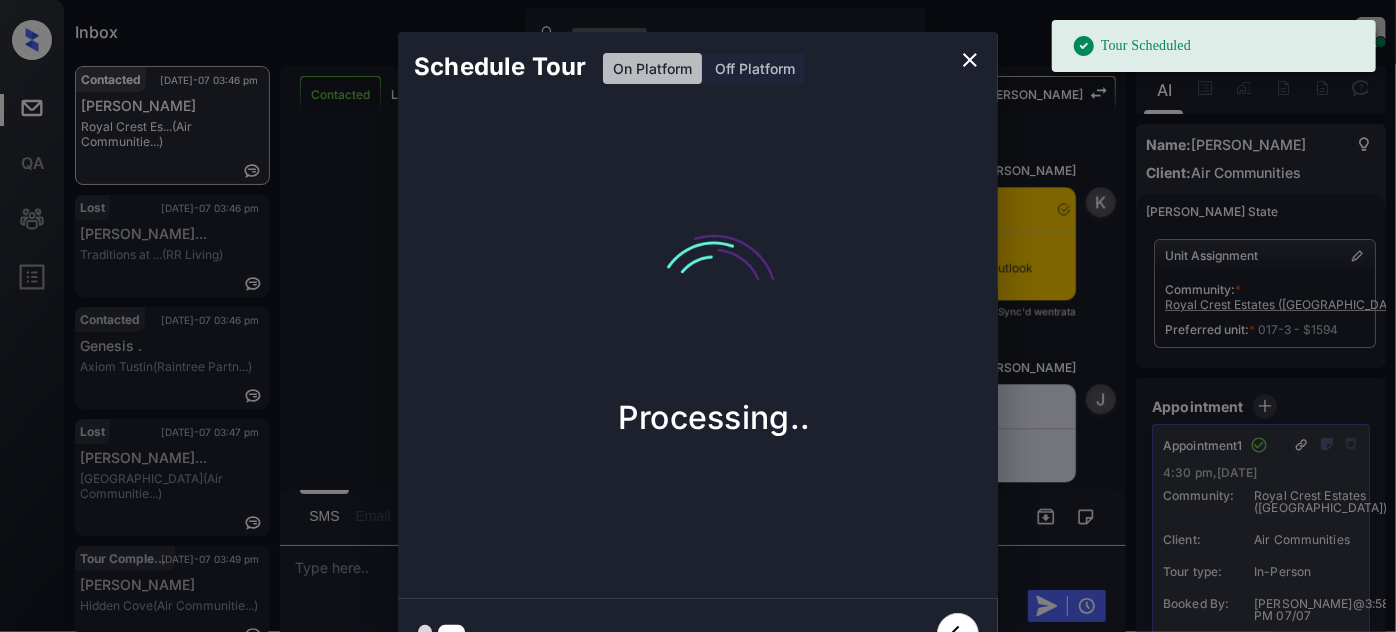 scroll, scrollTop: 2645, scrollLeft: 0, axis: vertical 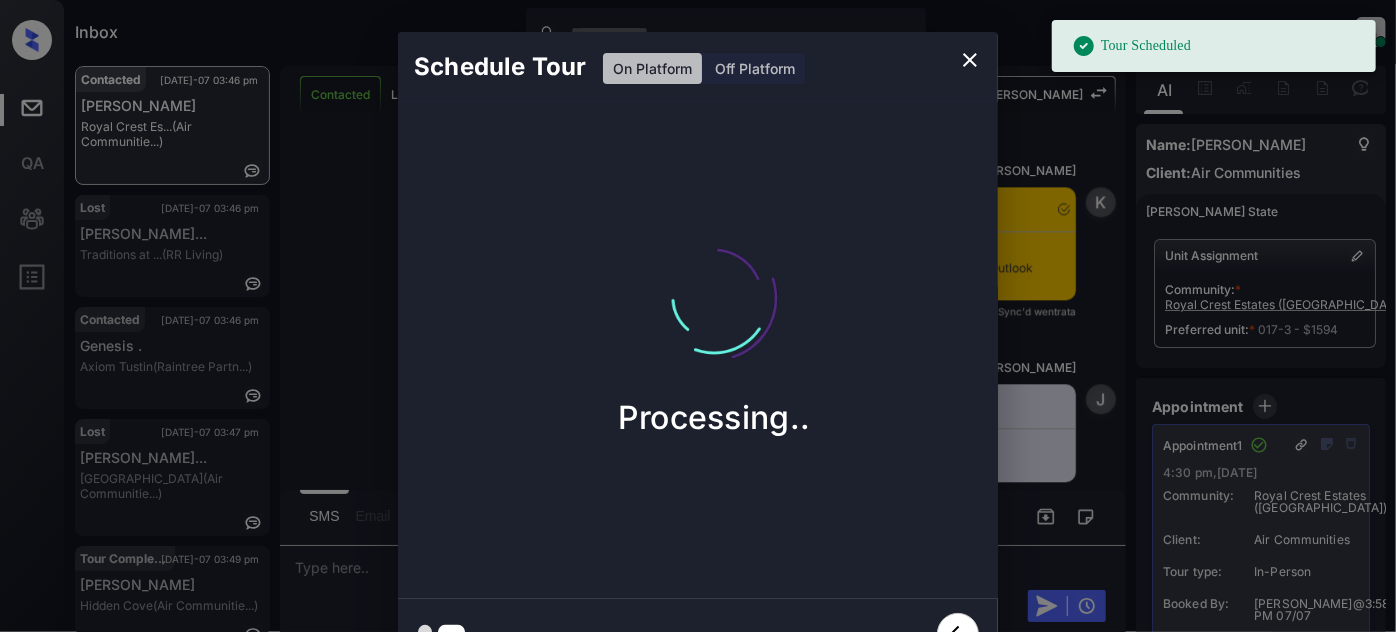 click 